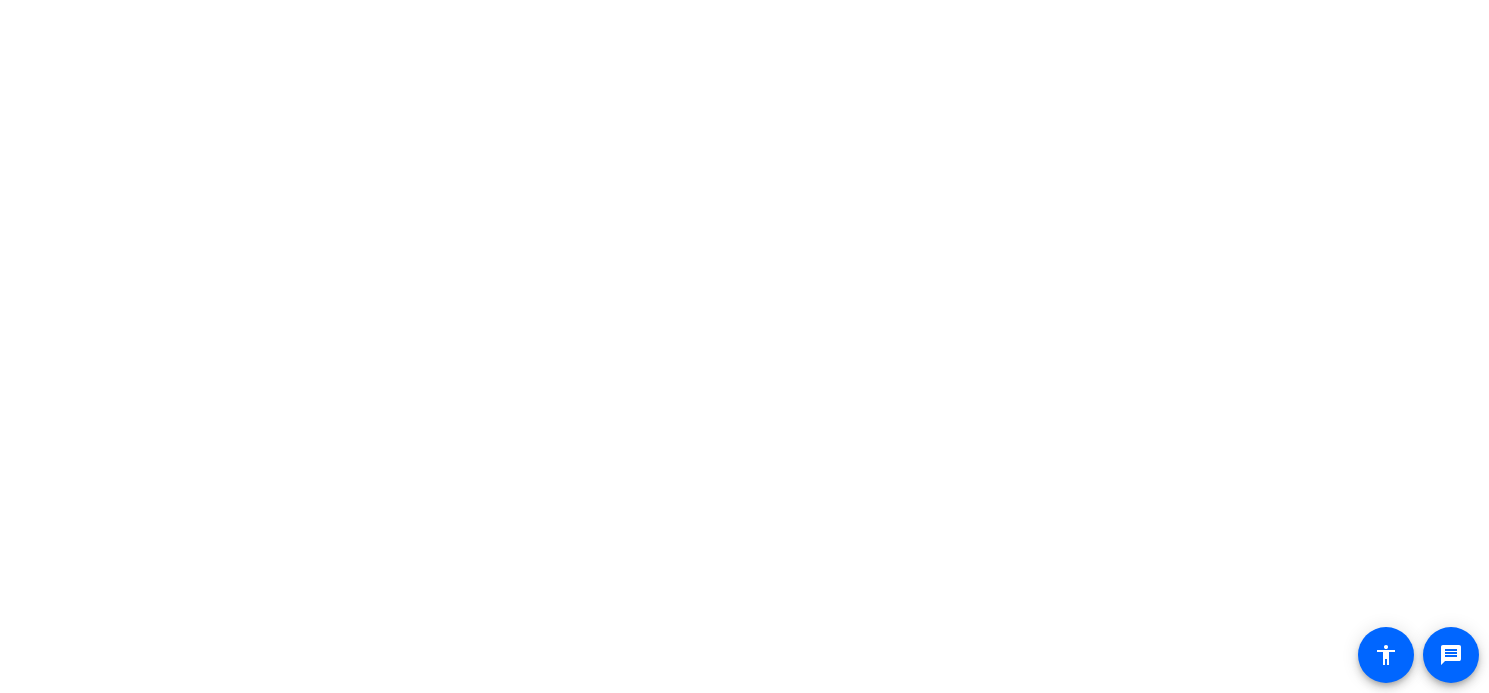 scroll, scrollTop: 0, scrollLeft: 0, axis: both 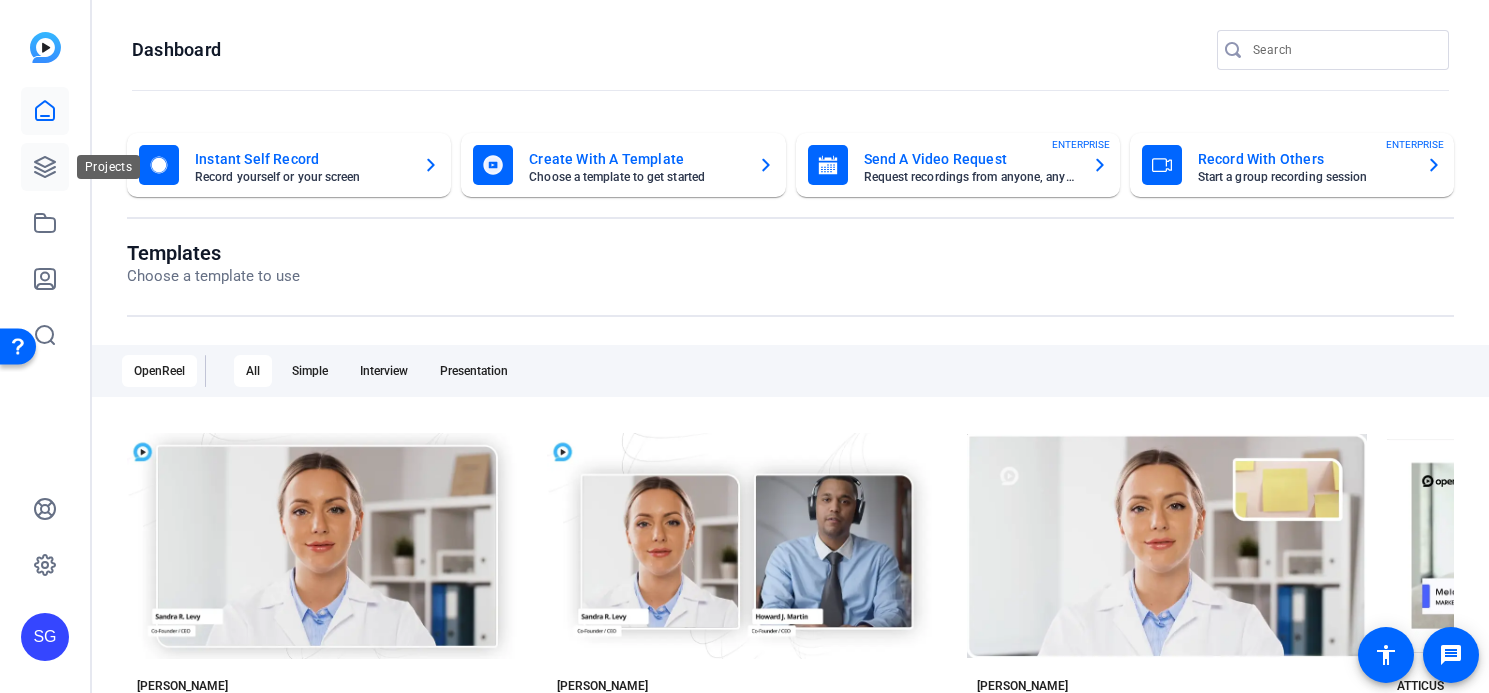 click 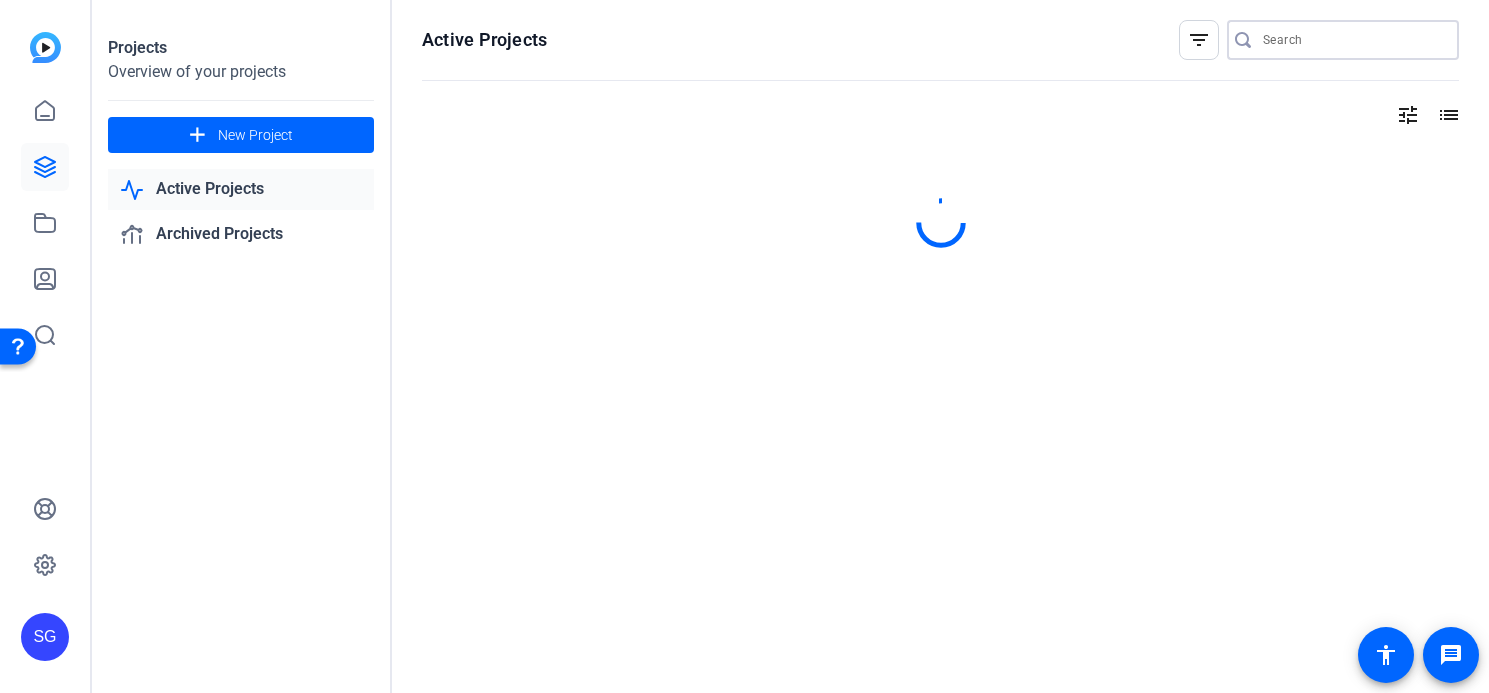 click at bounding box center [1353, 40] 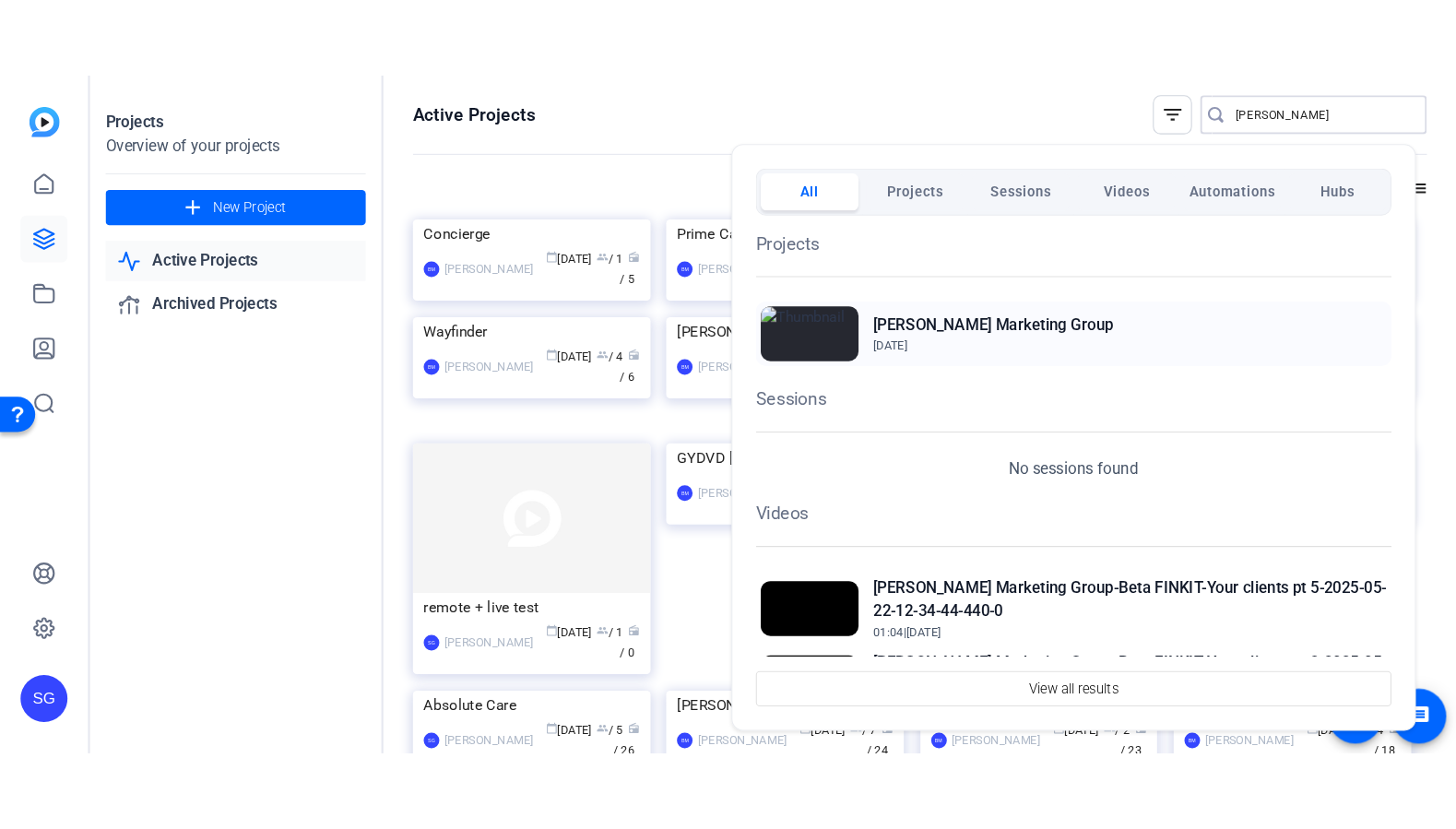 scroll, scrollTop: 2, scrollLeft: 0, axis: vertical 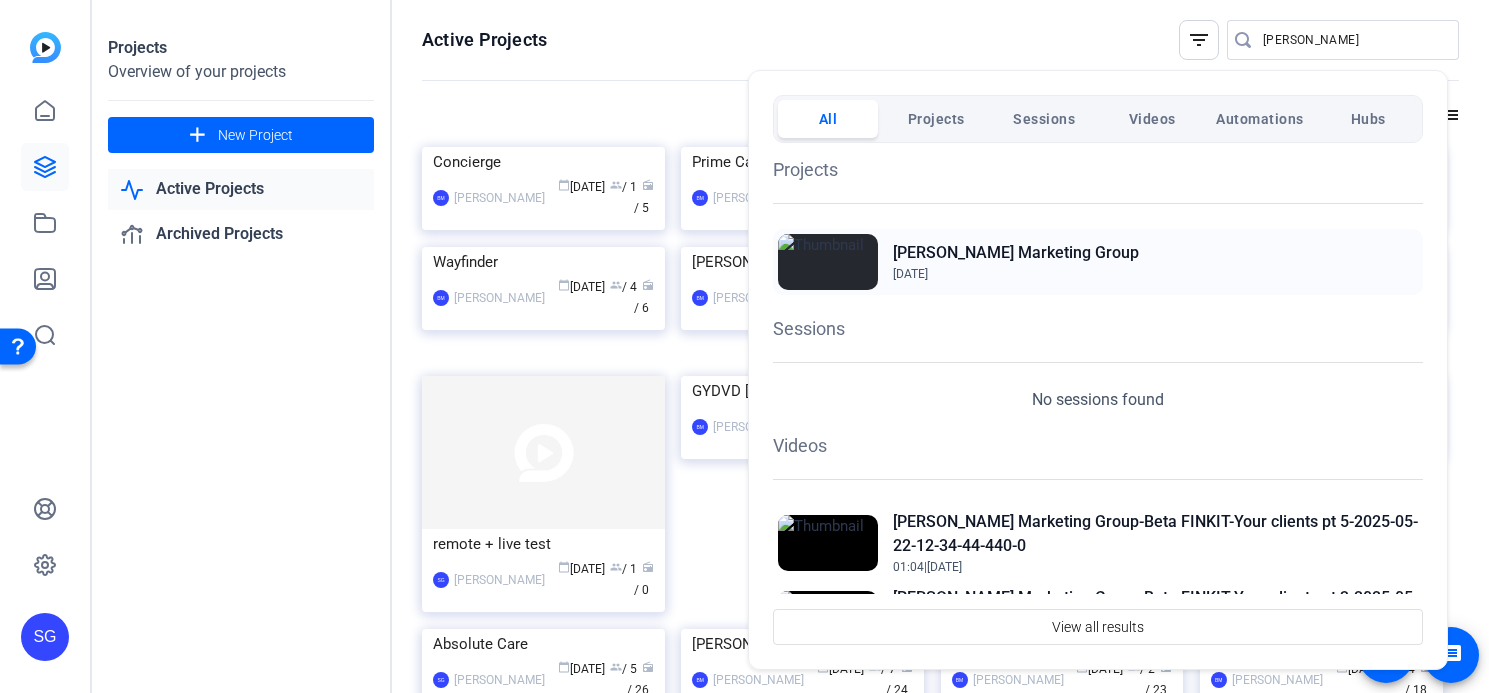 click on "Apr 24, 2025" at bounding box center [1016, 274] 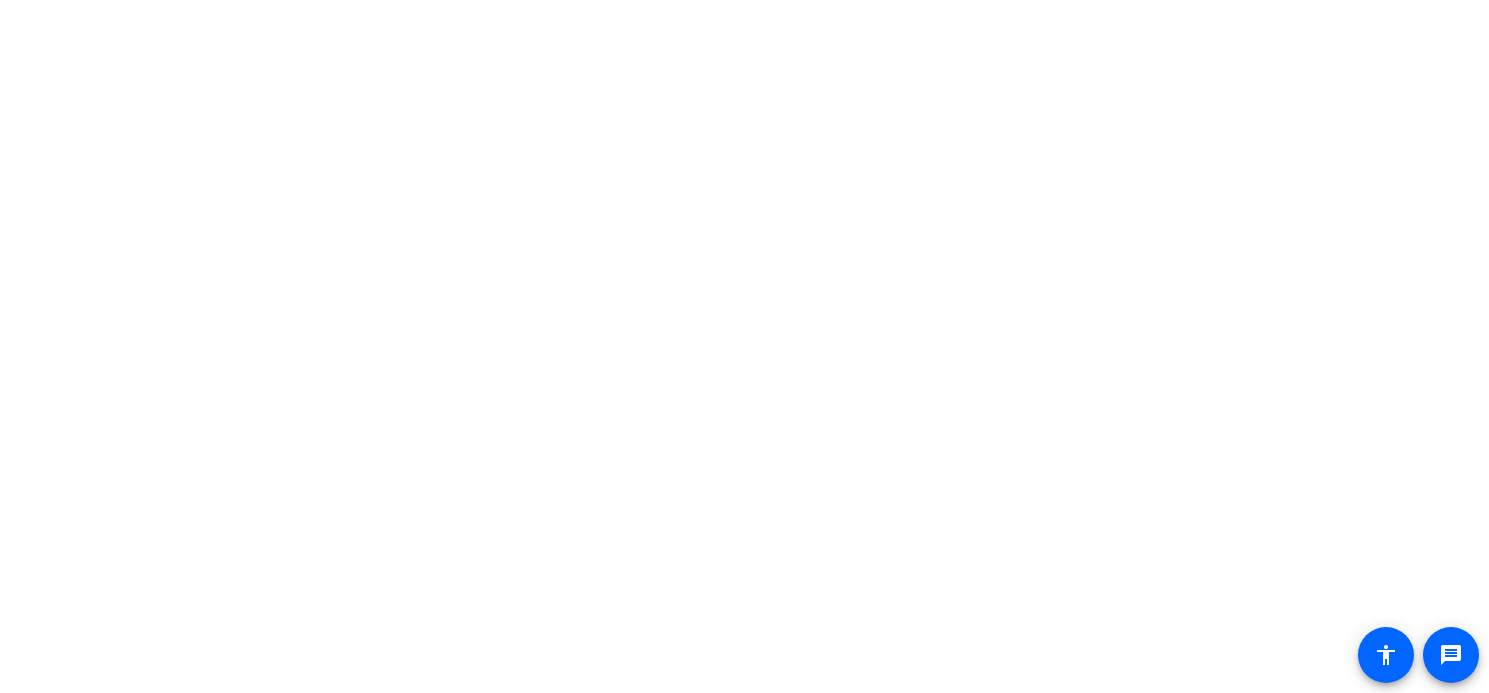 scroll, scrollTop: 0, scrollLeft: 0, axis: both 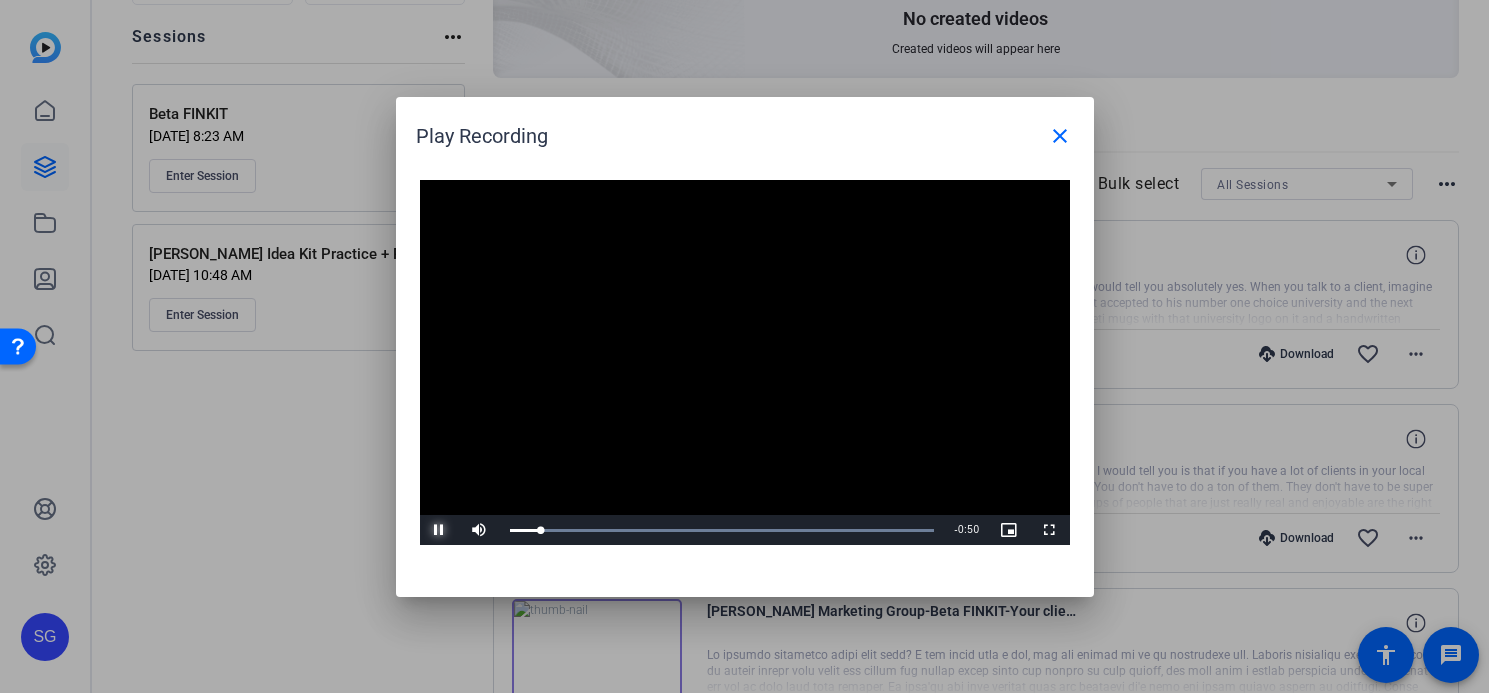 click at bounding box center [440, 530] 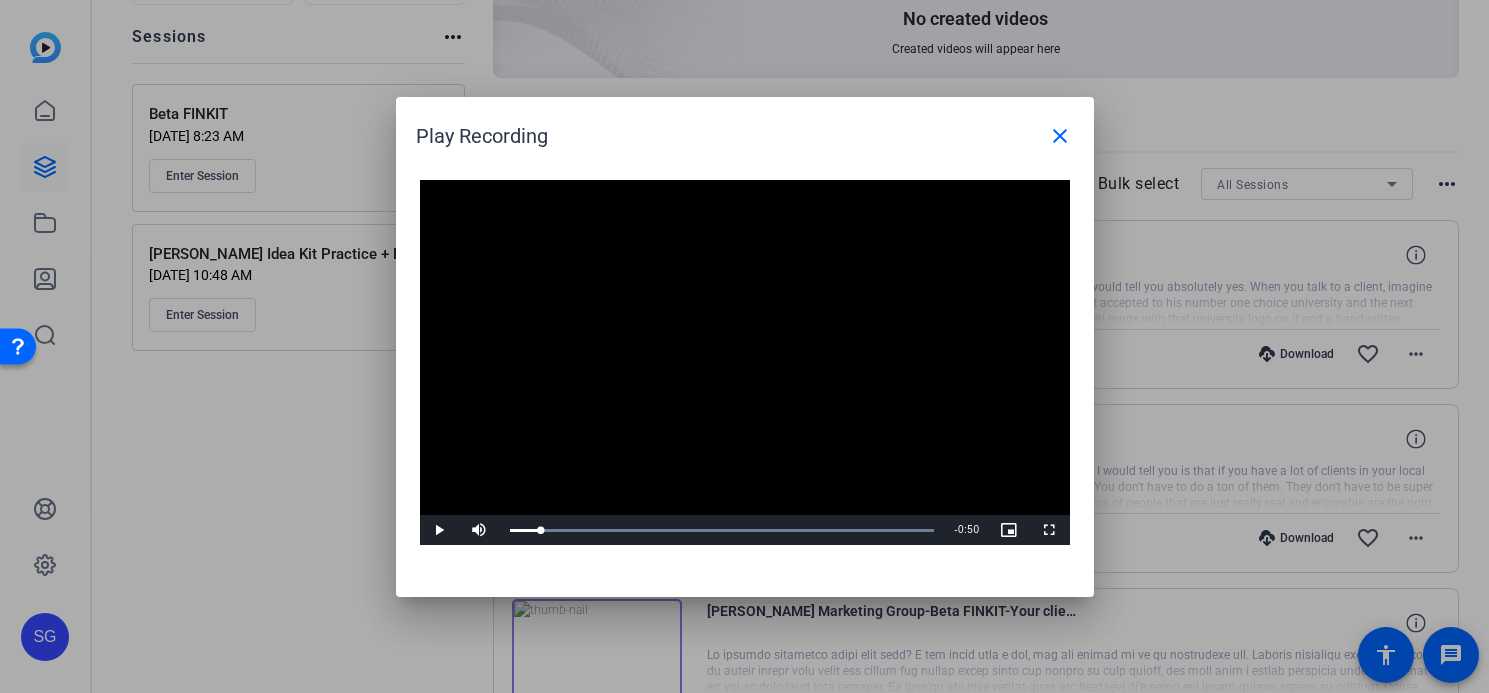 drag, startPoint x: 1088, startPoint y: 593, endPoint x: 1279, endPoint y: 721, distance: 229.9239 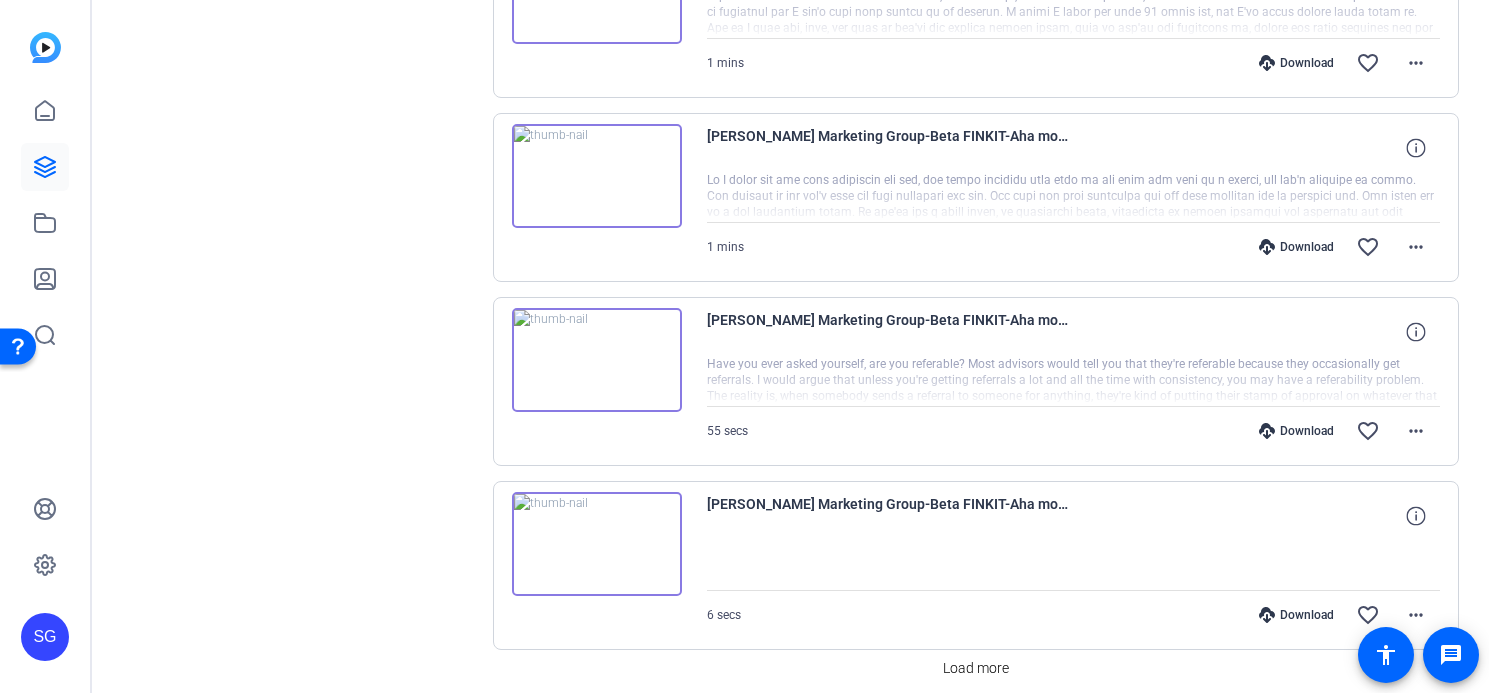 scroll, scrollTop: 1697, scrollLeft: 0, axis: vertical 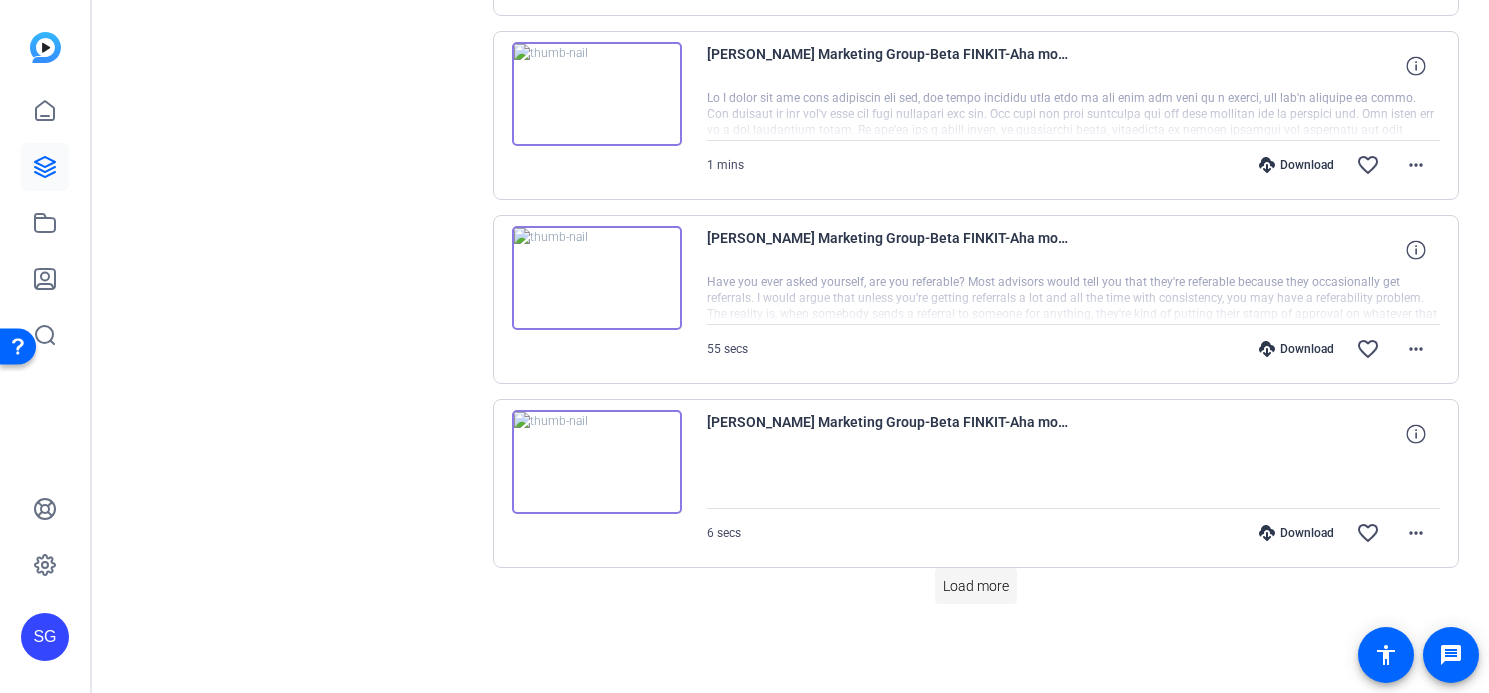 click on "Load more" at bounding box center [976, 586] 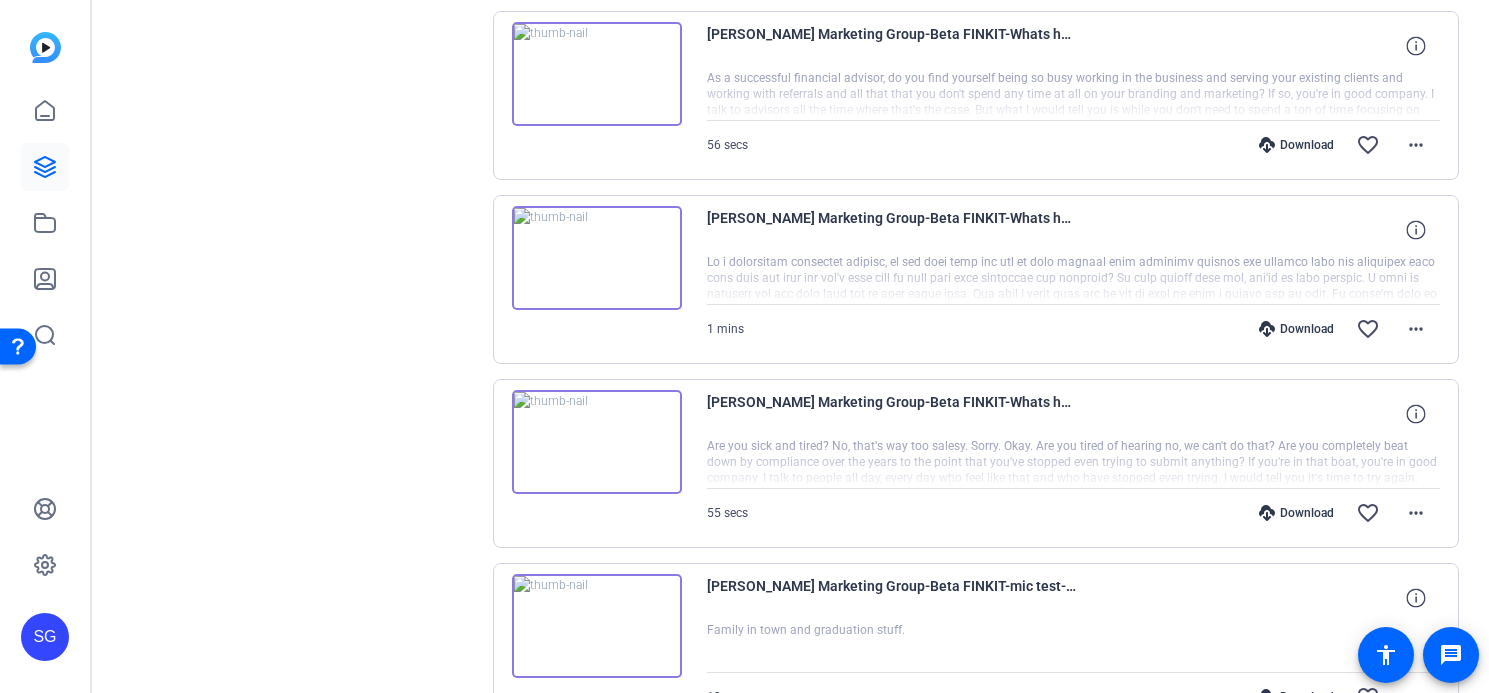 scroll, scrollTop: 3537, scrollLeft: 0, axis: vertical 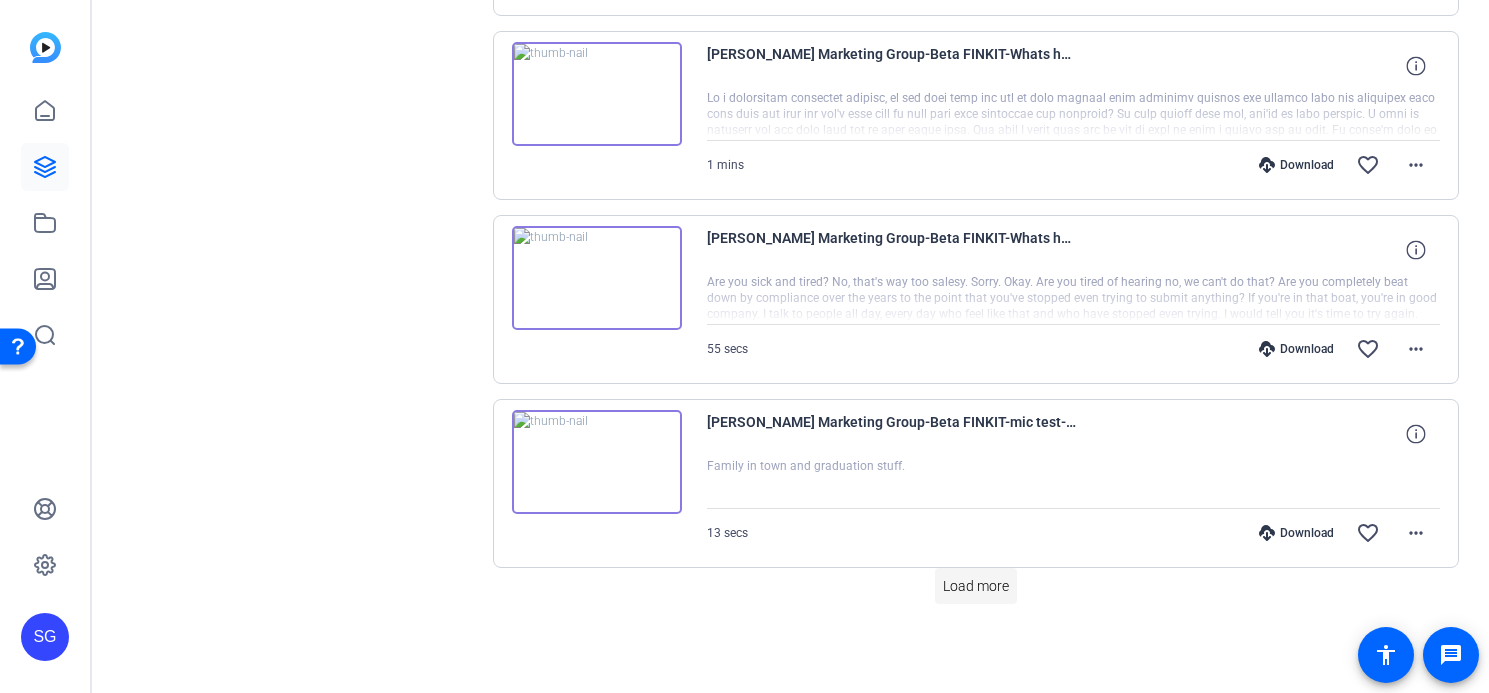 click on "Load more" at bounding box center [976, 586] 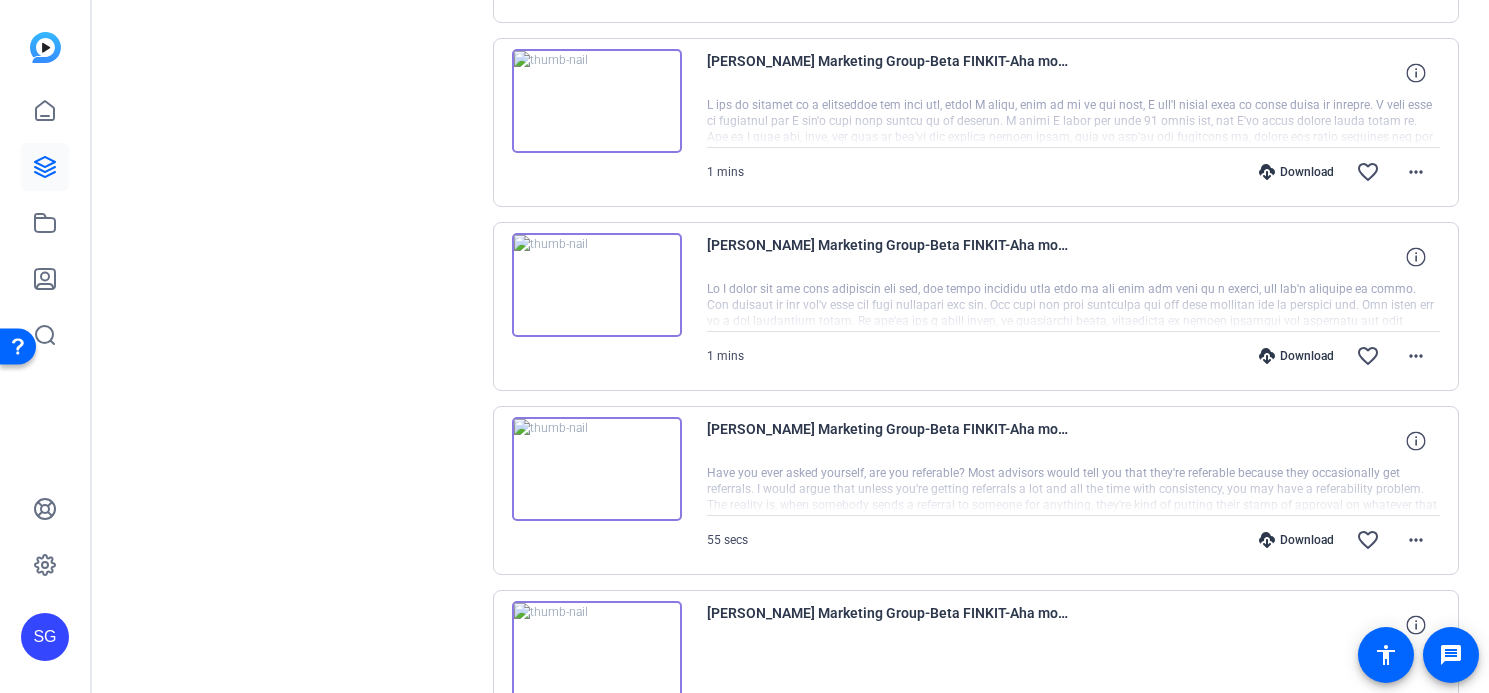 scroll, scrollTop: 1515, scrollLeft: 0, axis: vertical 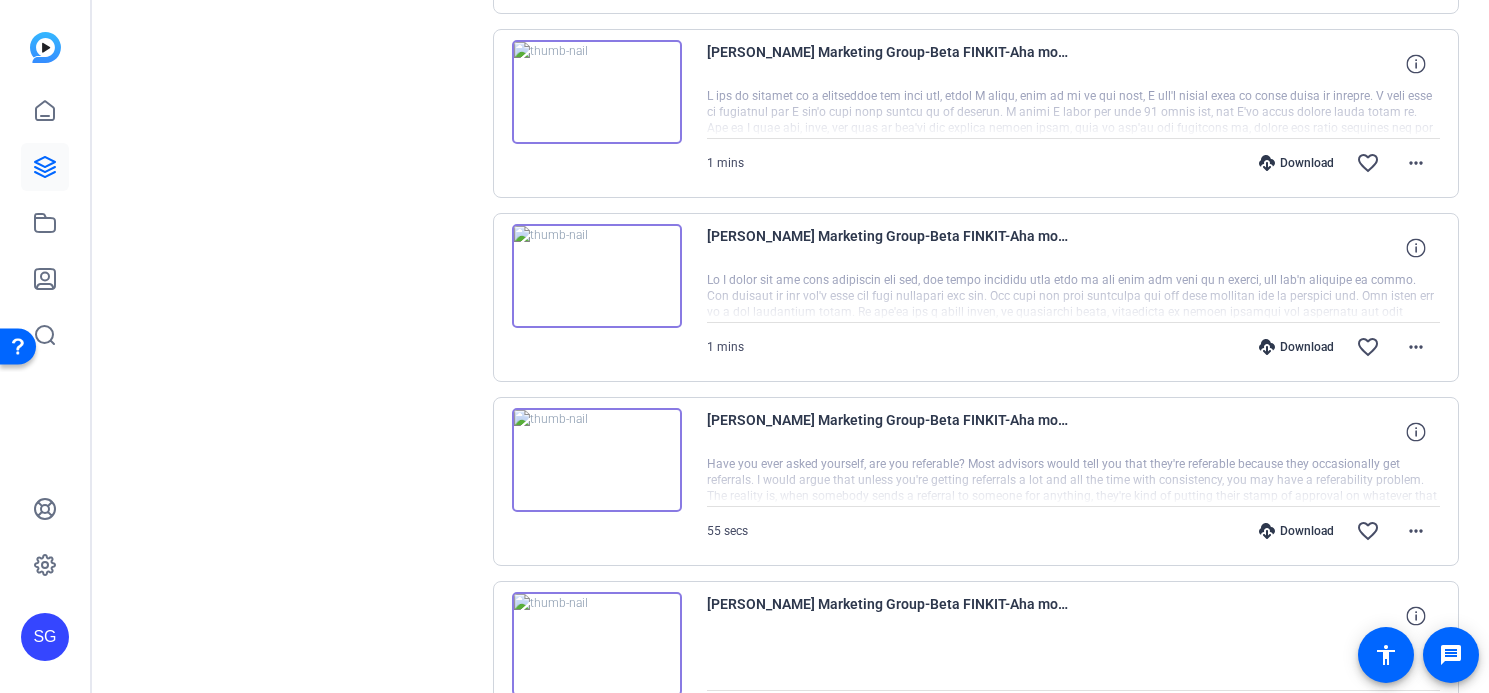 click at bounding box center (597, 460) 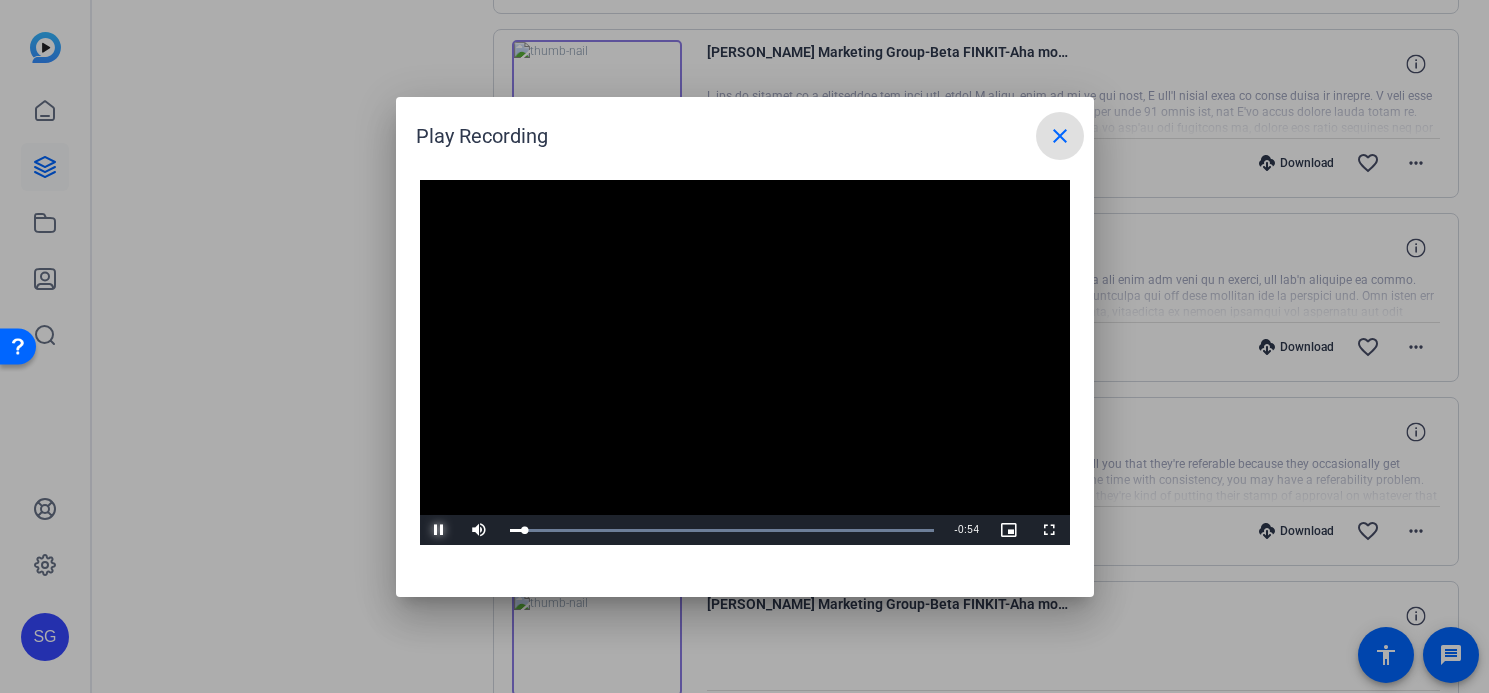 click at bounding box center [440, 530] 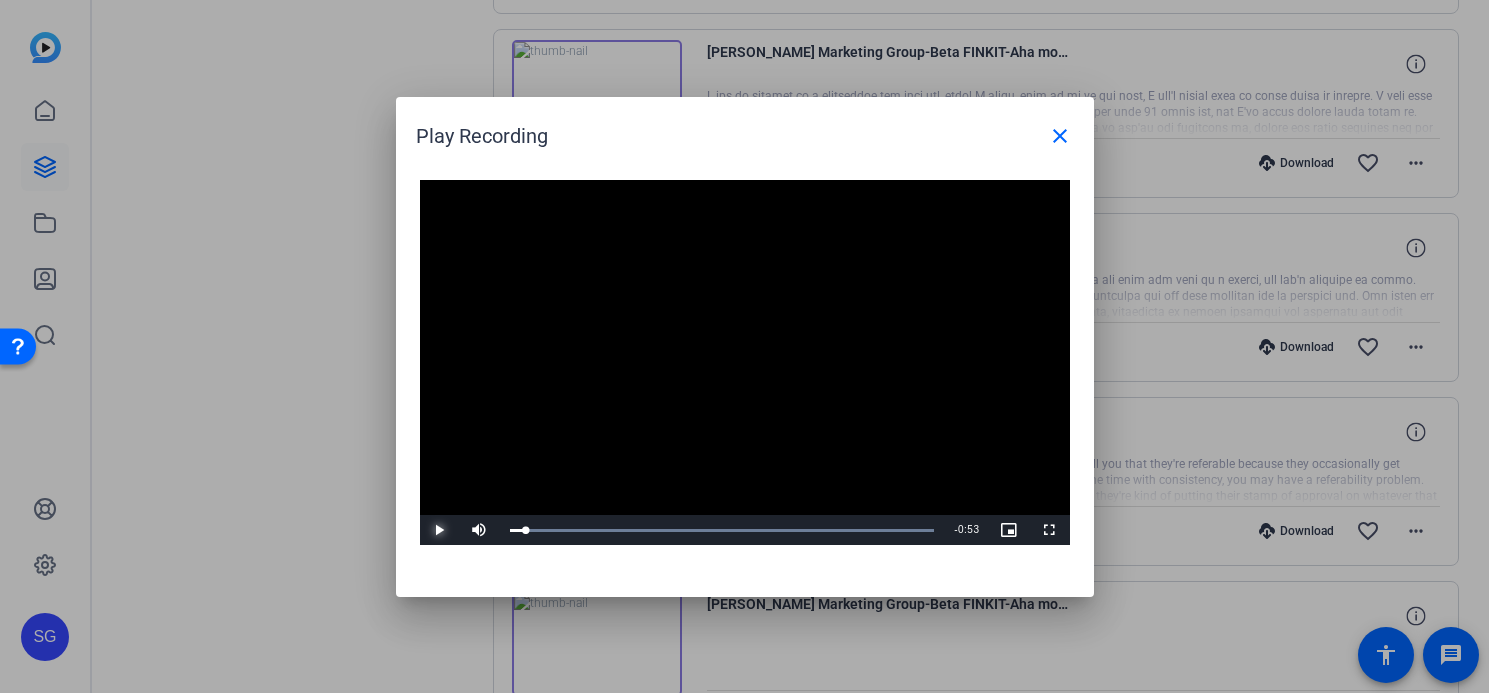 type 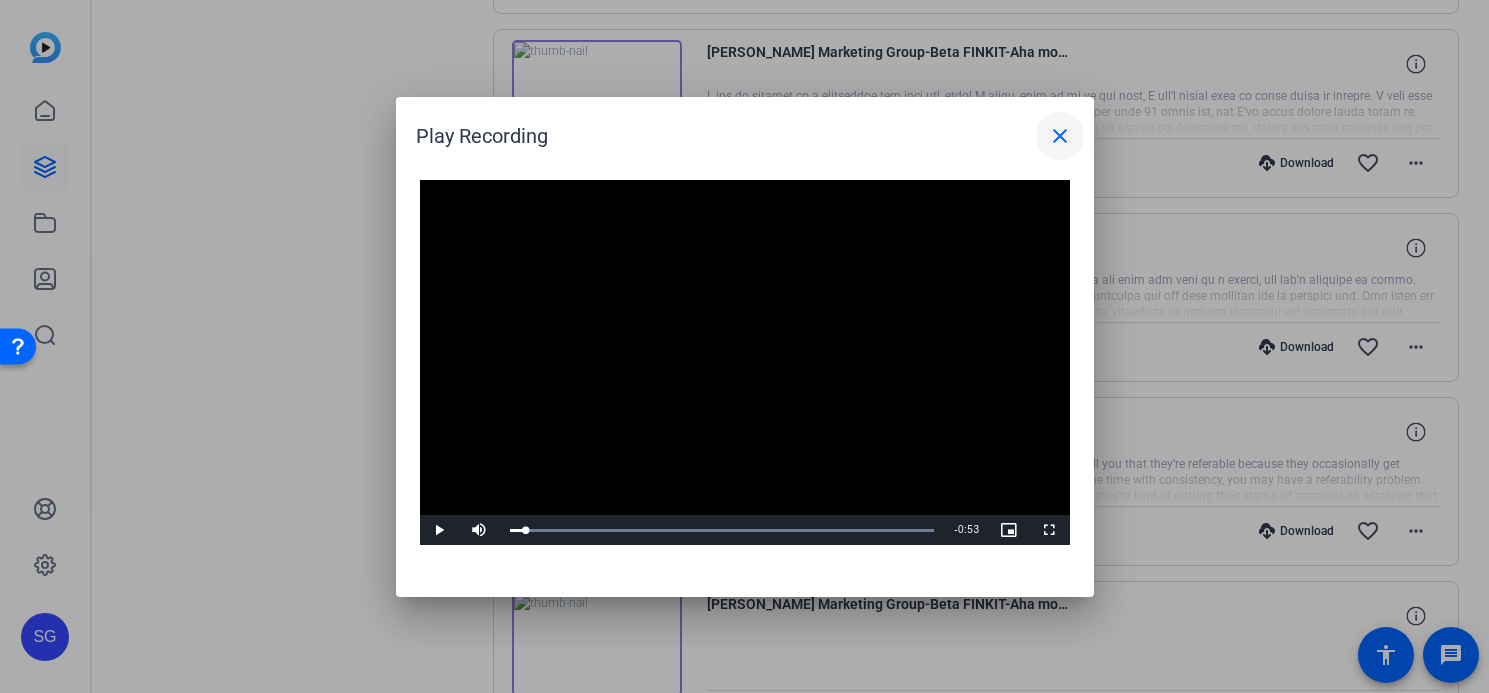 click on "close" at bounding box center [1060, 136] 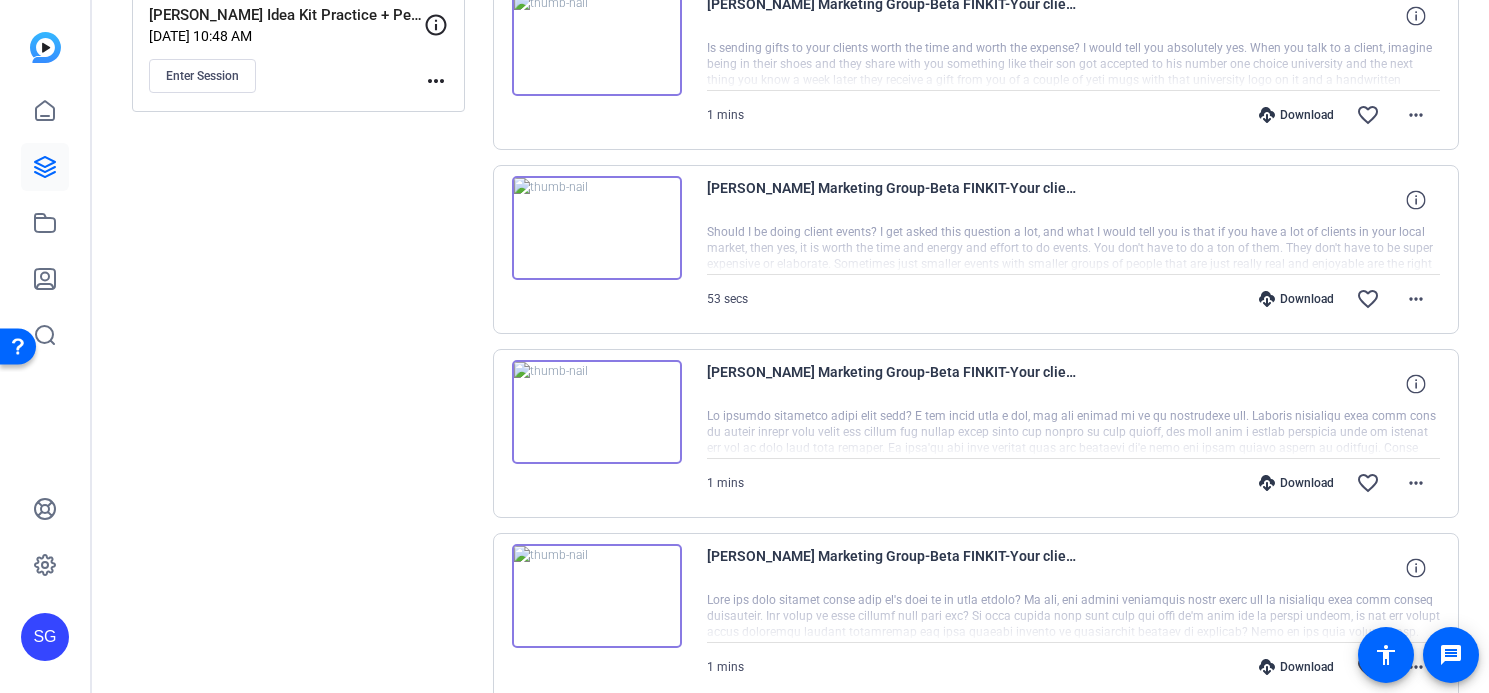 scroll, scrollTop: 0, scrollLeft: 0, axis: both 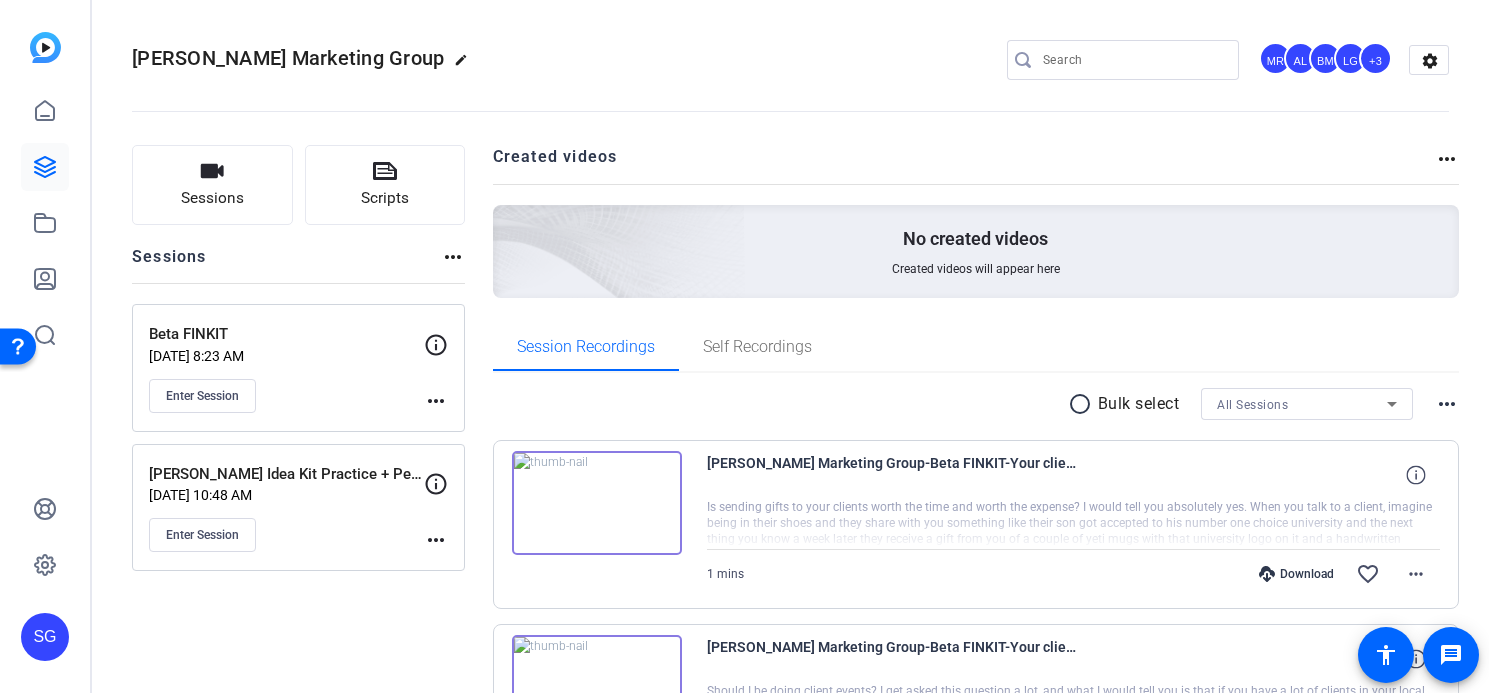 click 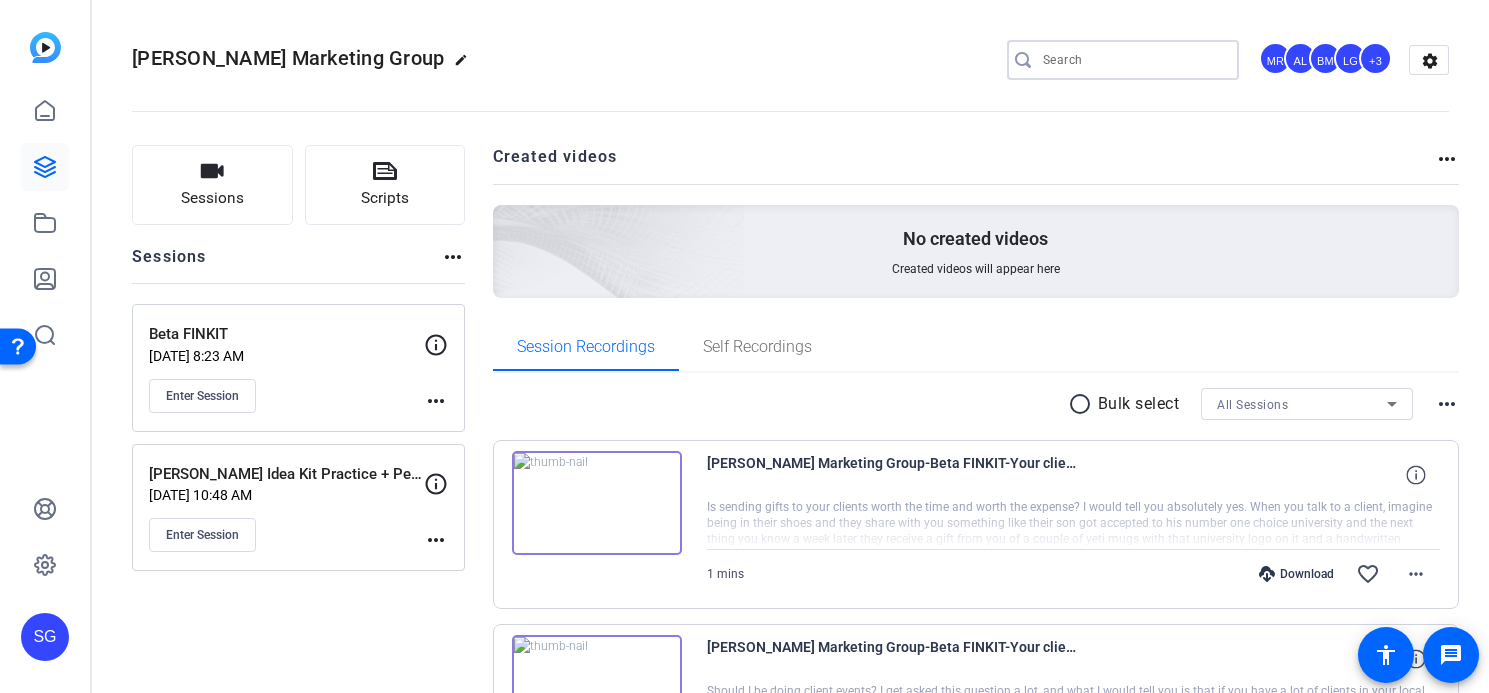 click at bounding box center [1133, 60] 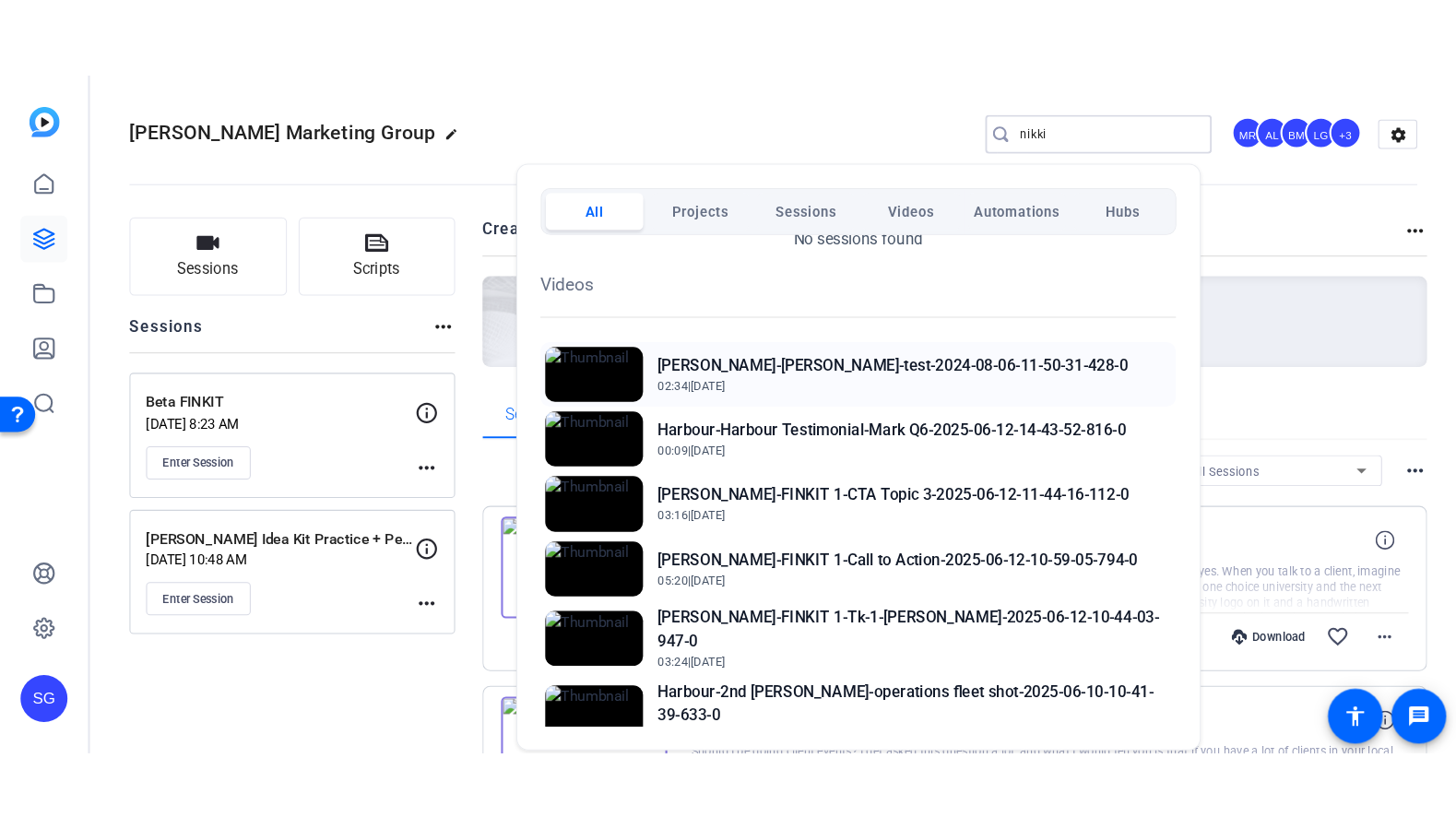 scroll, scrollTop: 238, scrollLeft: 0, axis: vertical 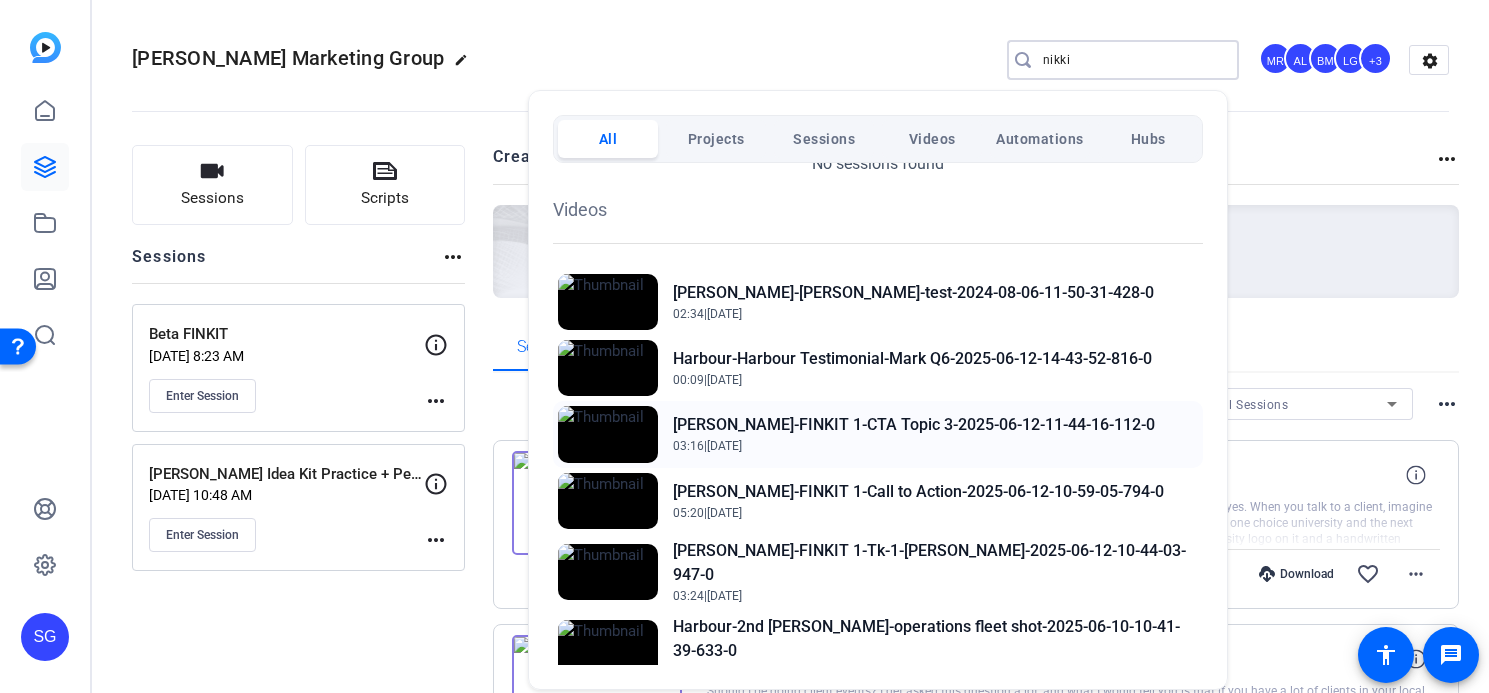 click on "[PERSON_NAME]-FINKIT 1-CTA Topic 3-2025-06-12-11-44-16-112-0" 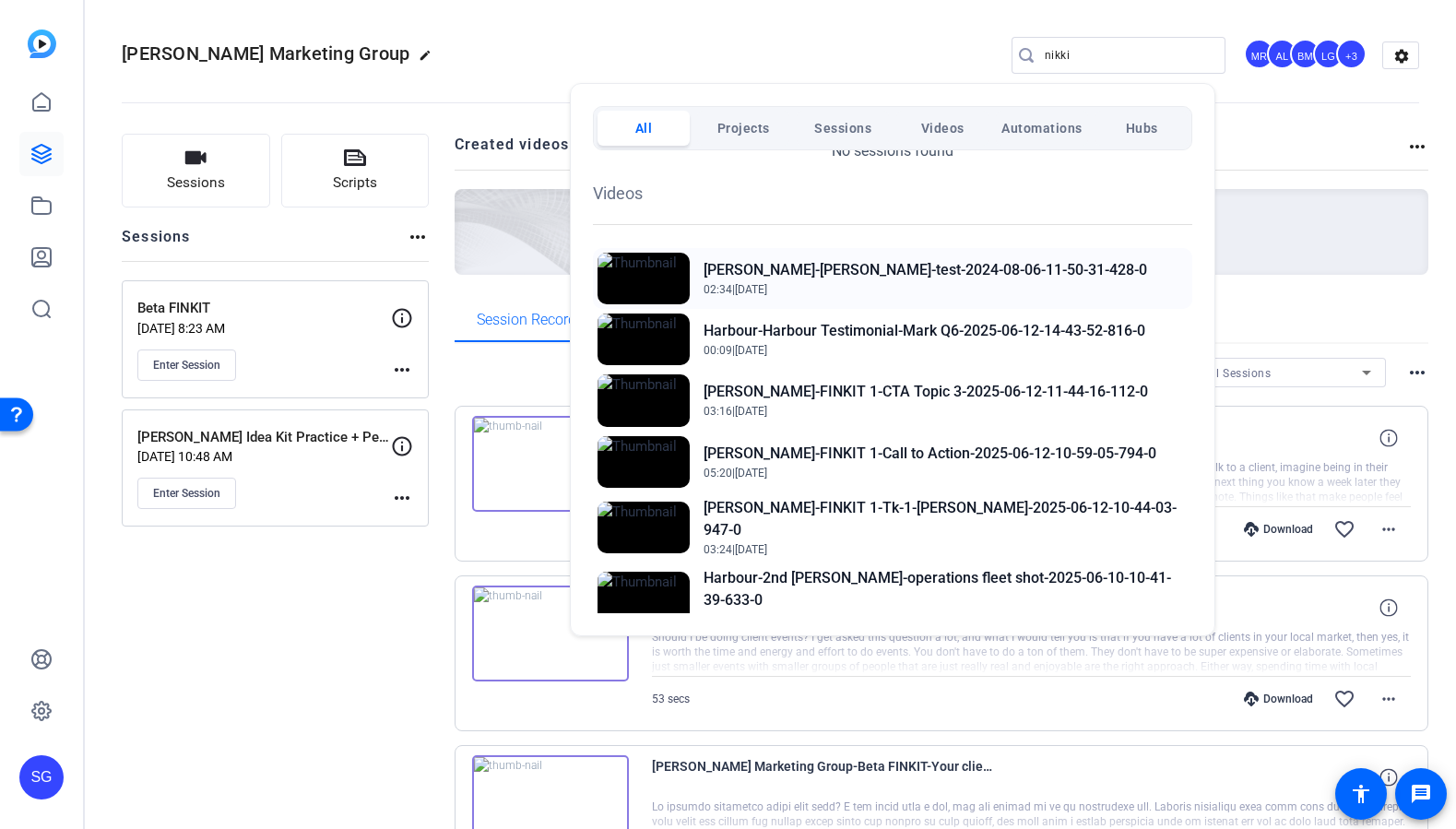 click on "Nikki Test-Niki Test-test-2024-08-06-11-50-31-428-0" 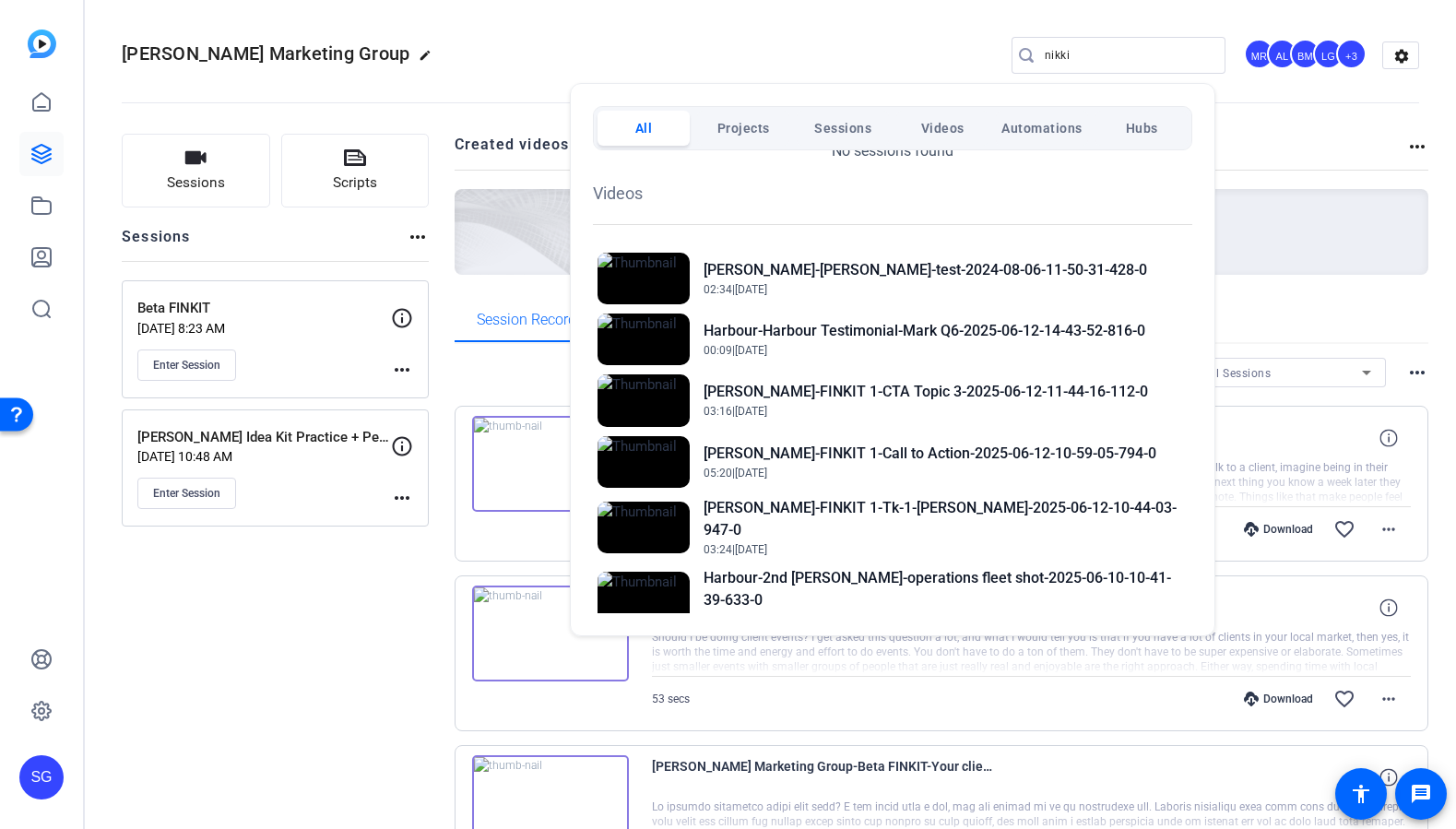 click at bounding box center (728, 414) 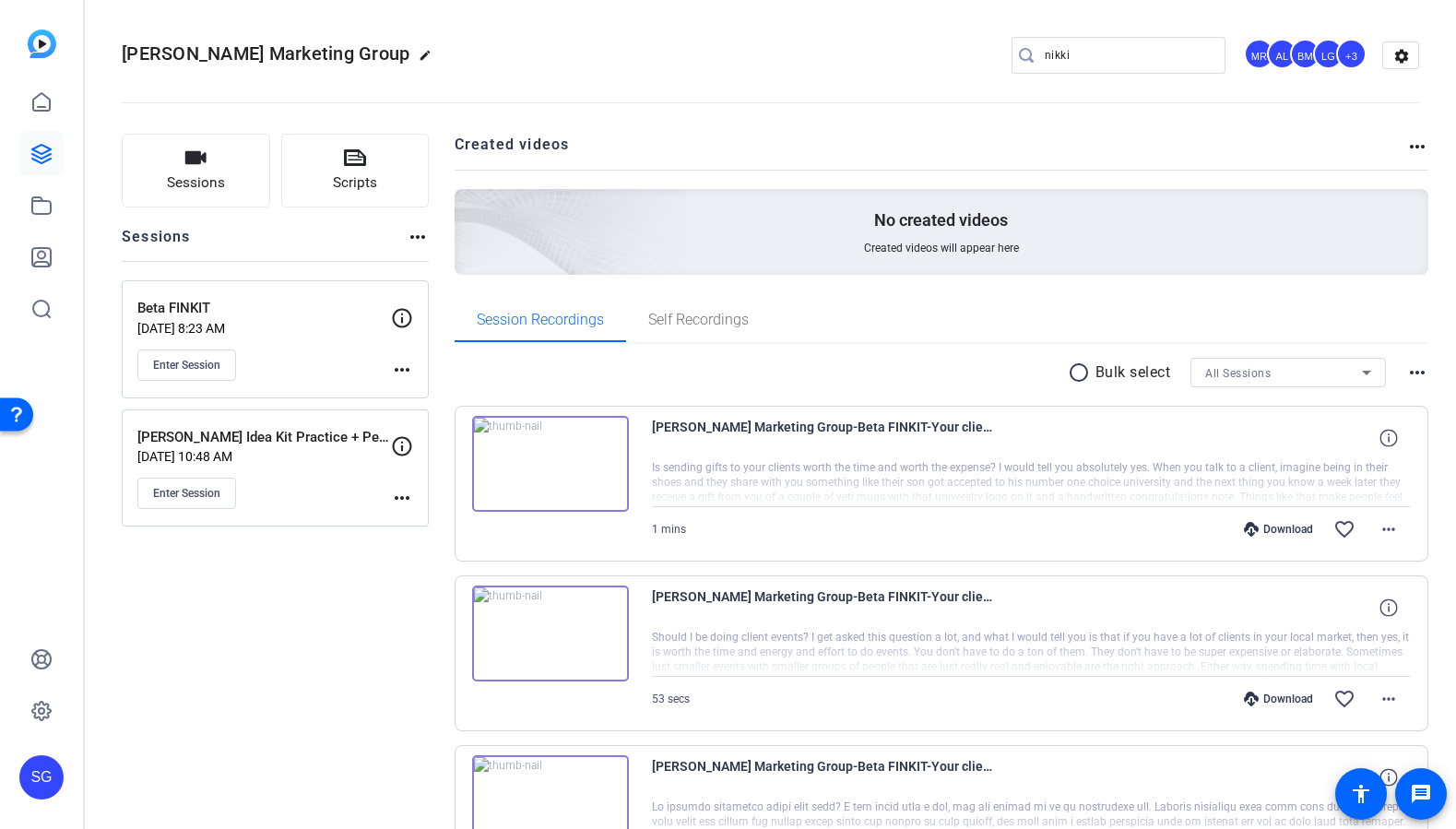 click on "nikki" at bounding box center (1128, 55) 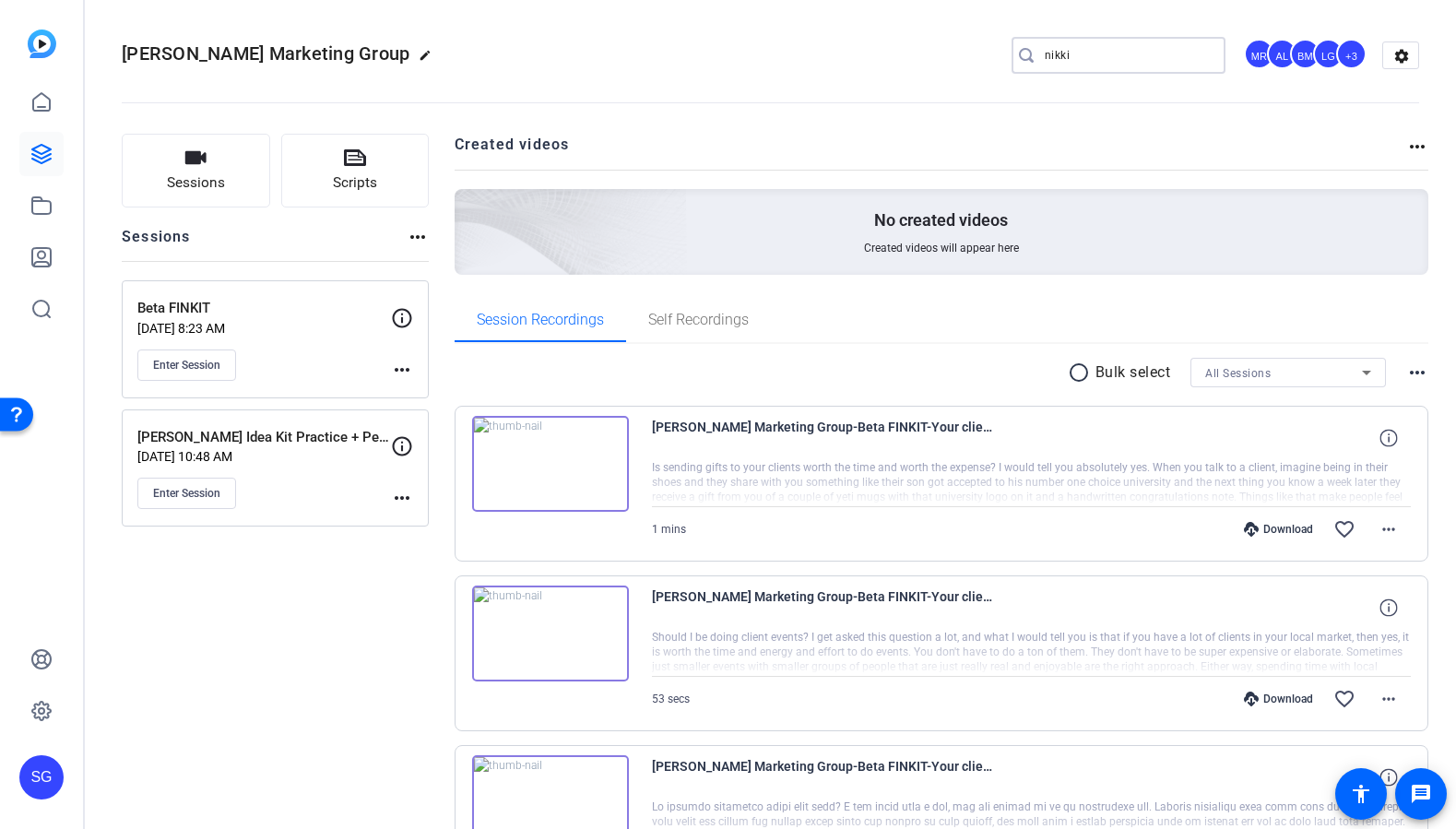 click on "nikki" at bounding box center [1128, 55] 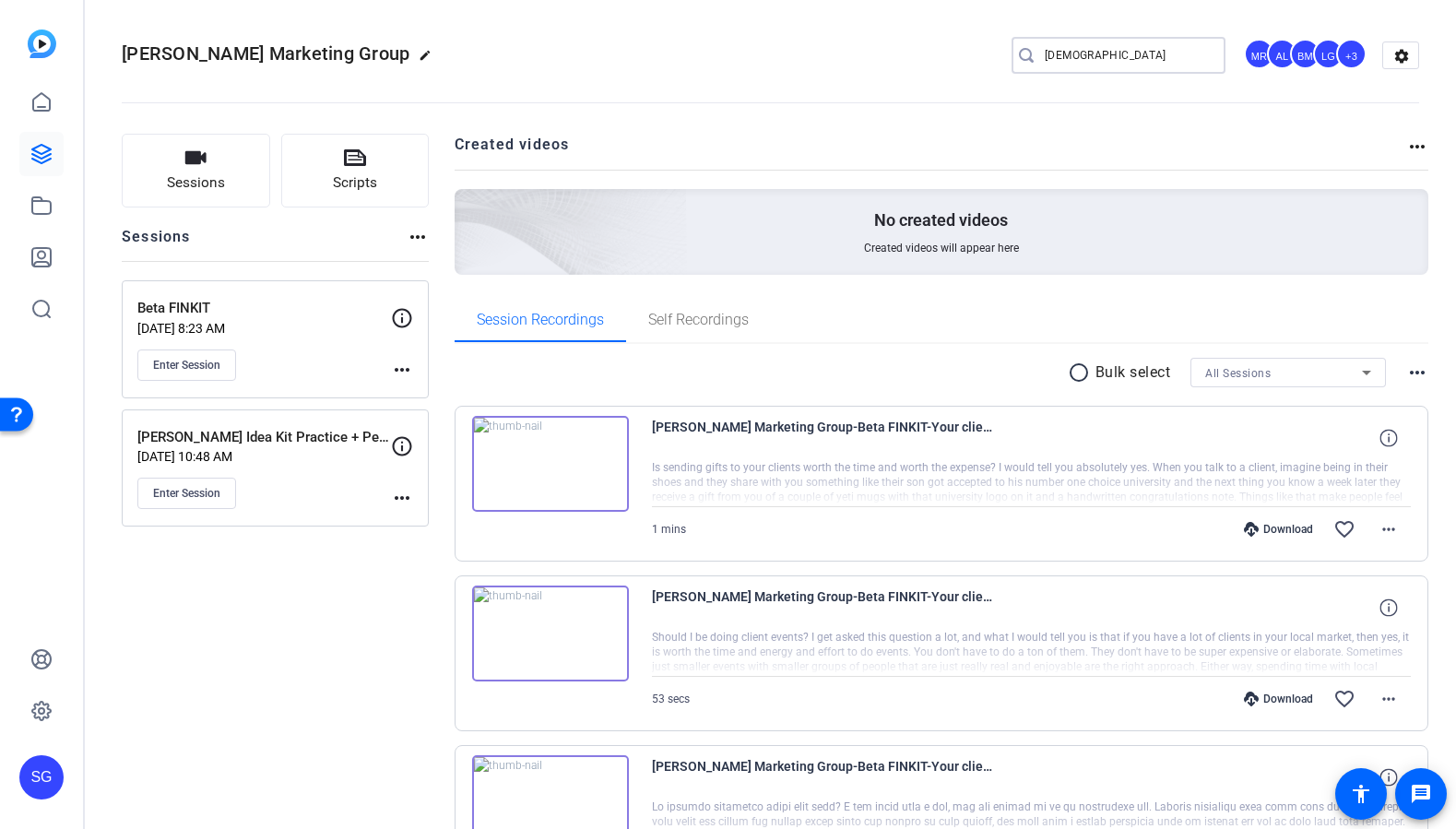 type on "[DEMOGRAPHIC_DATA]" 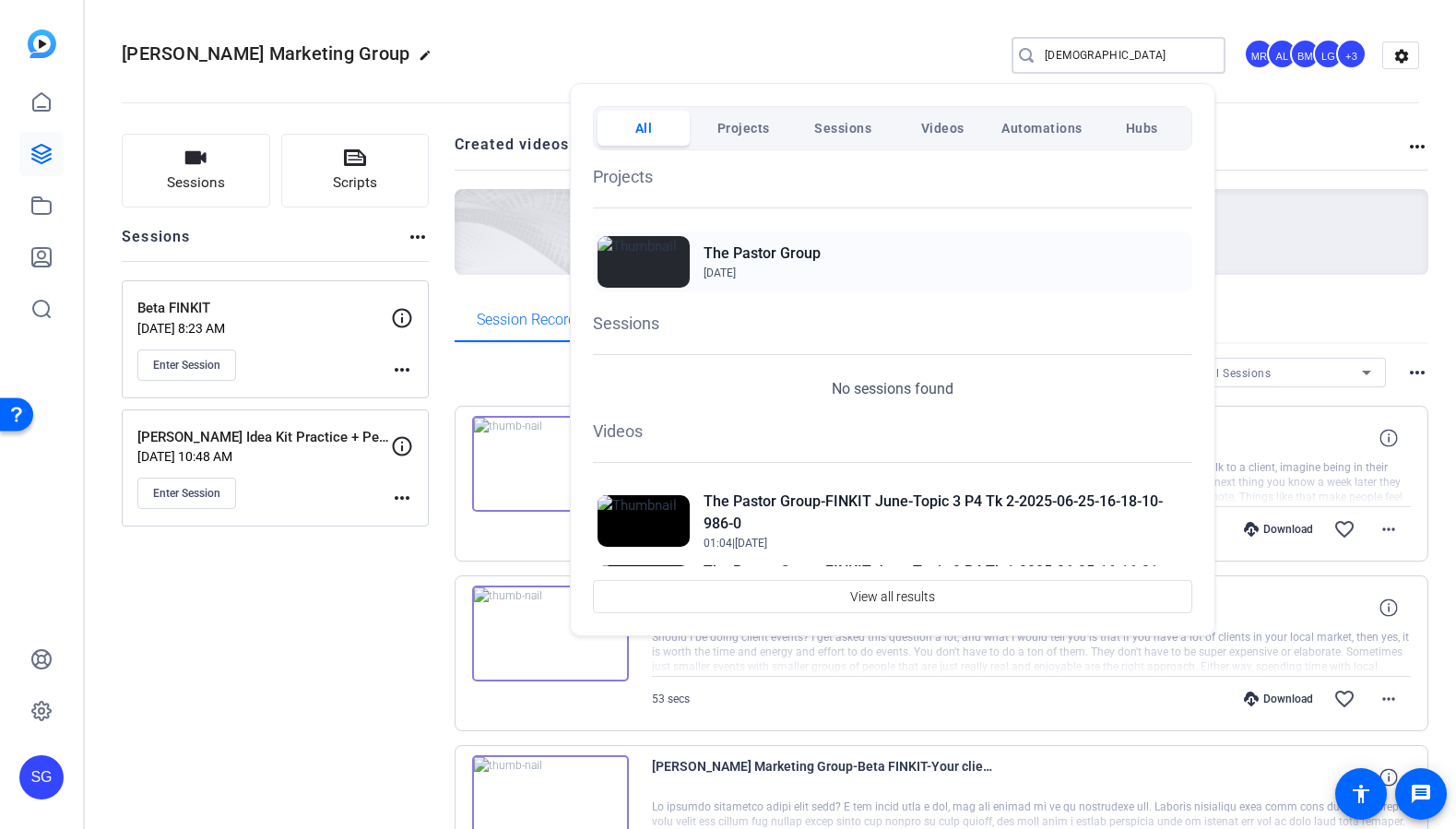 click on "The Pastor Group" at bounding box center (762, 254) 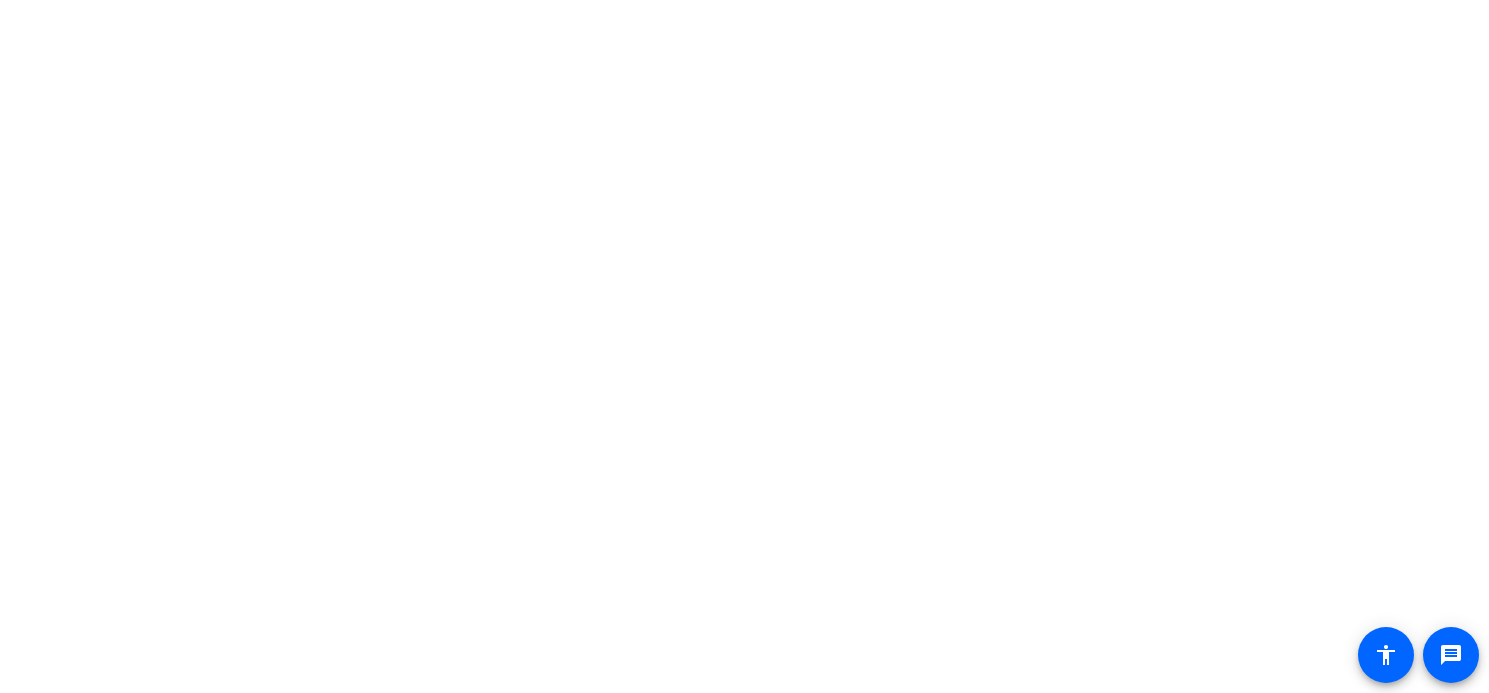 scroll, scrollTop: 0, scrollLeft: 0, axis: both 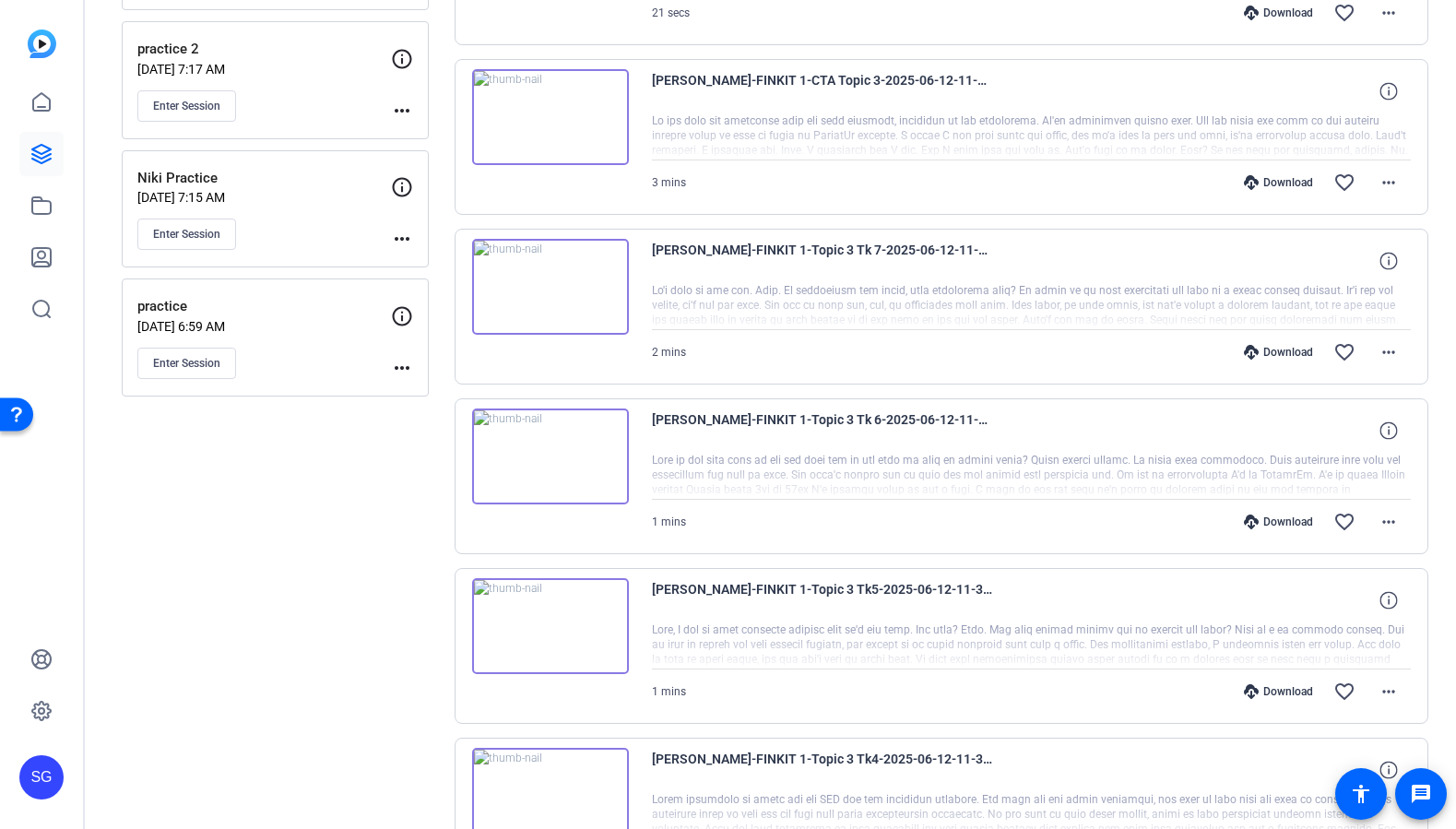 click at bounding box center (550, 456) 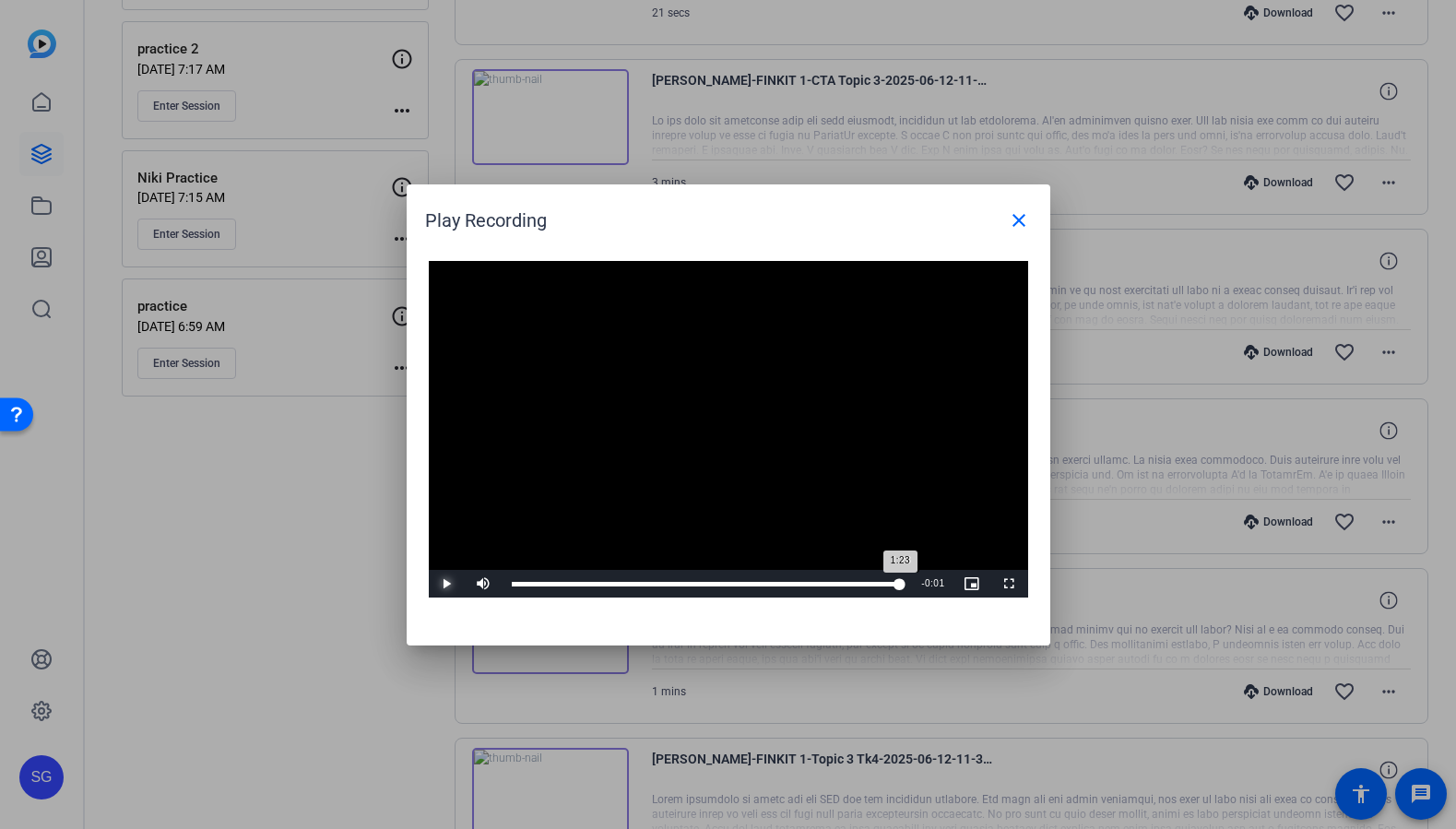 drag, startPoint x: 515, startPoint y: 583, endPoint x: 900, endPoint y: 576, distance: 385.0636 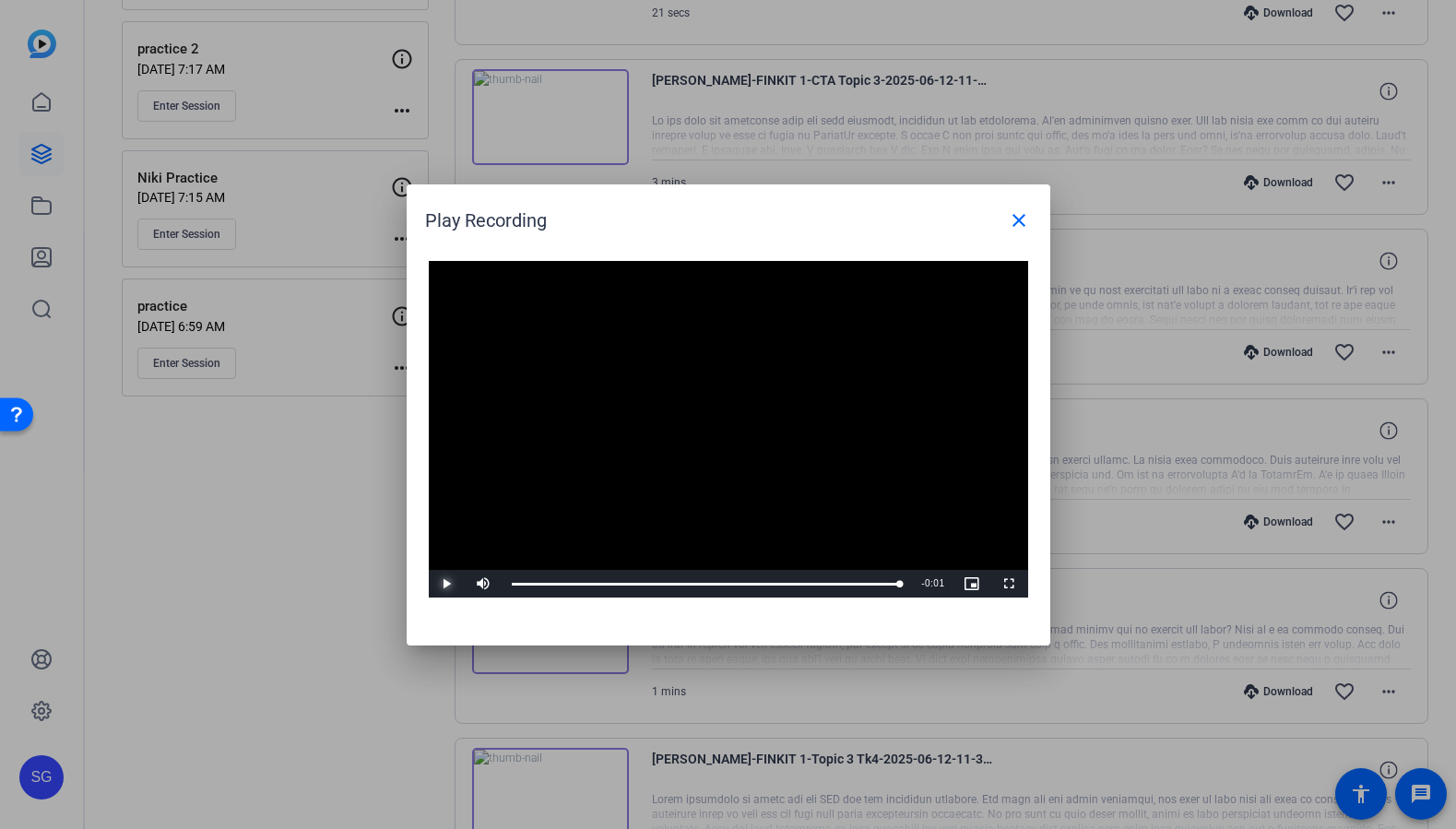 type 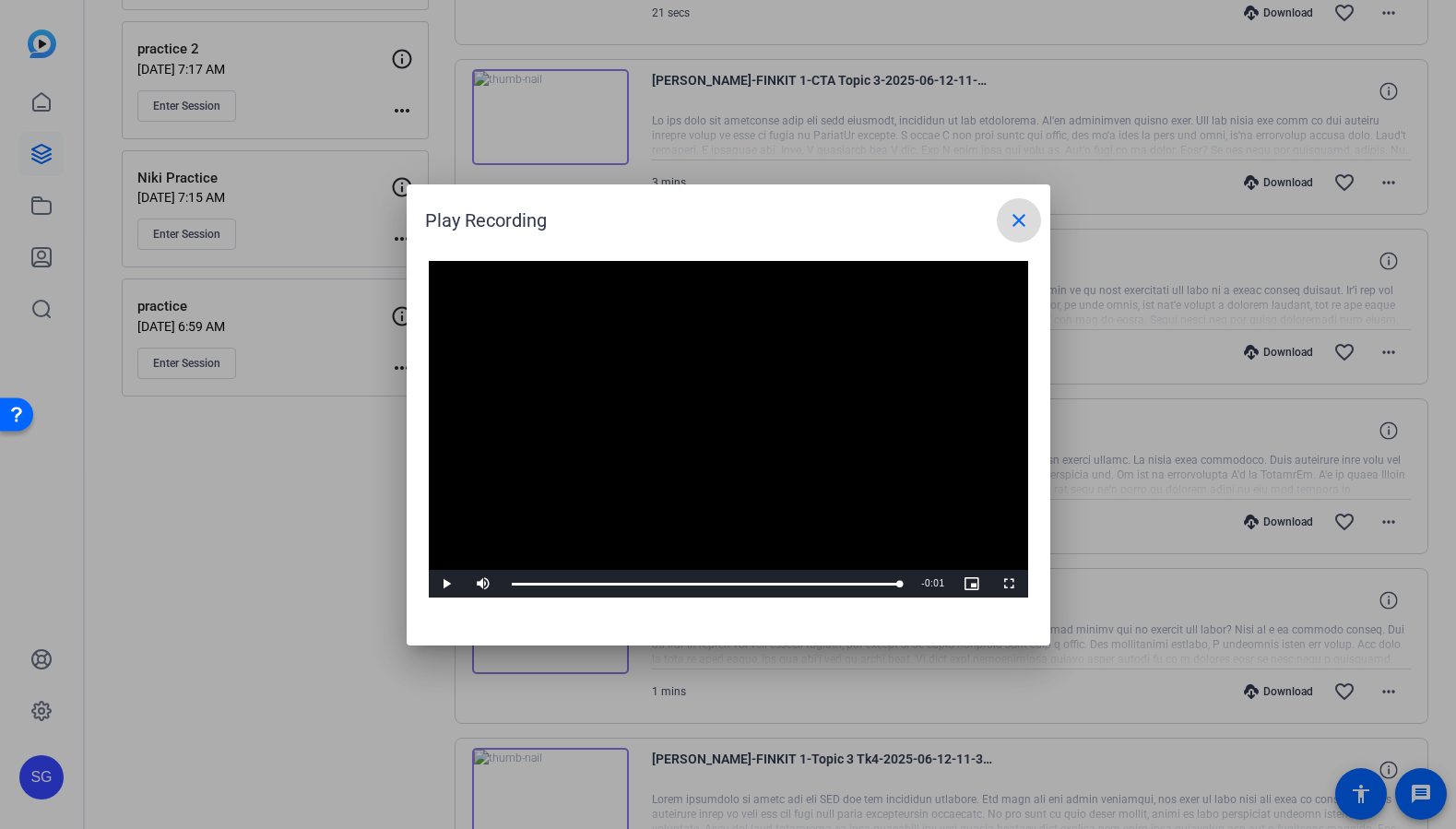 click on "close" at bounding box center [1019, 220] 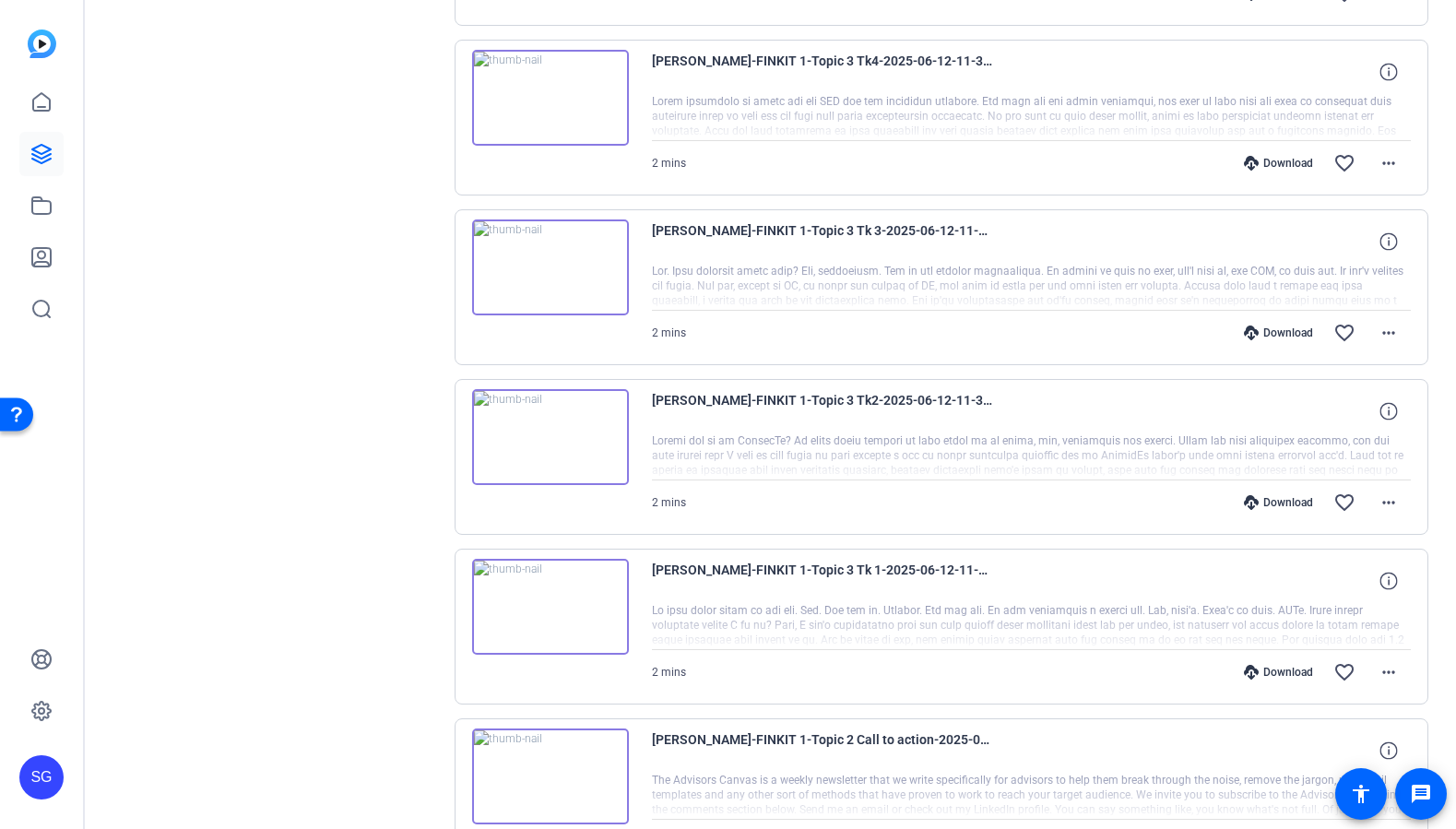 scroll, scrollTop: 1375, scrollLeft: 0, axis: vertical 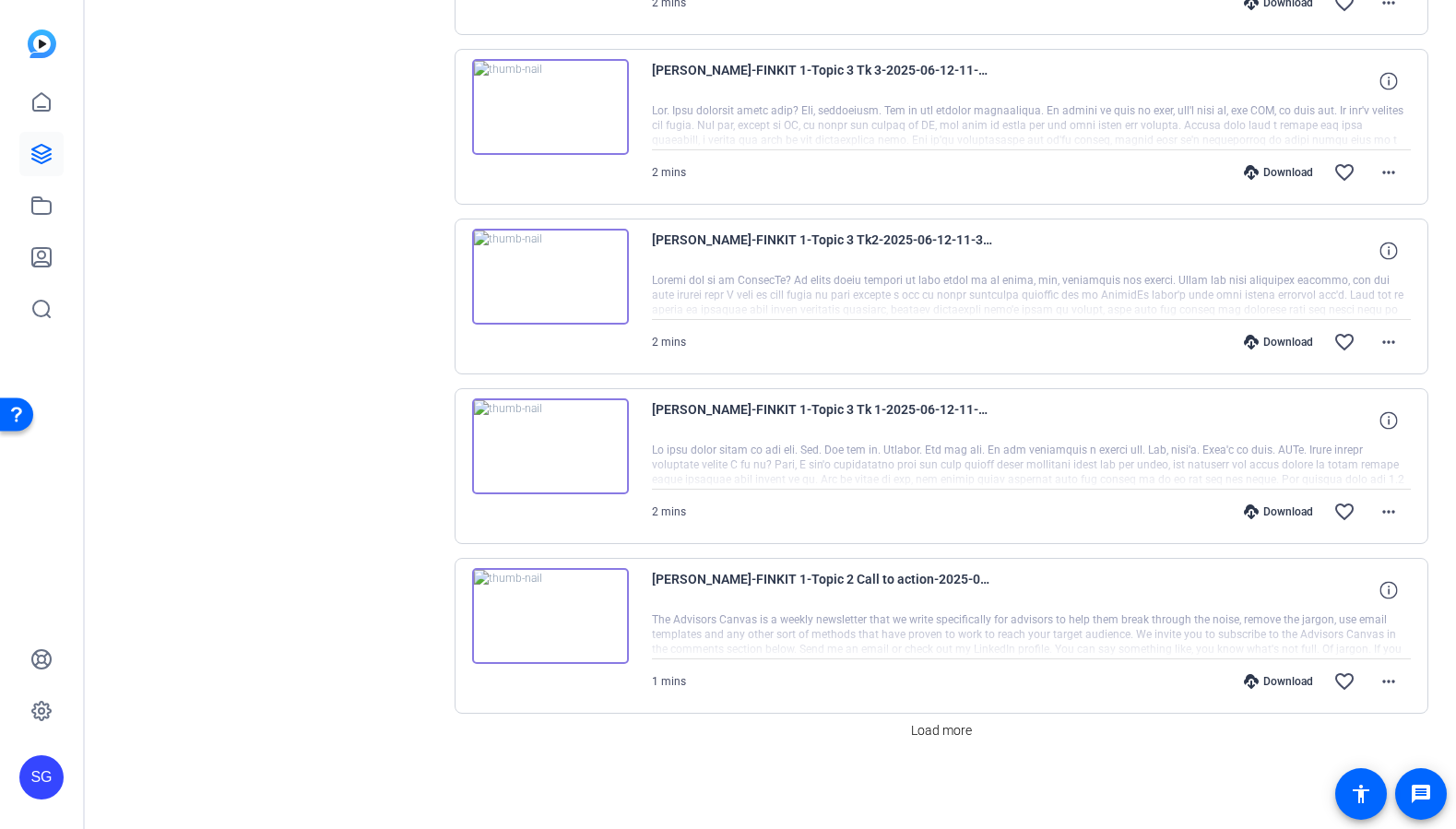 click at bounding box center (550, 616) 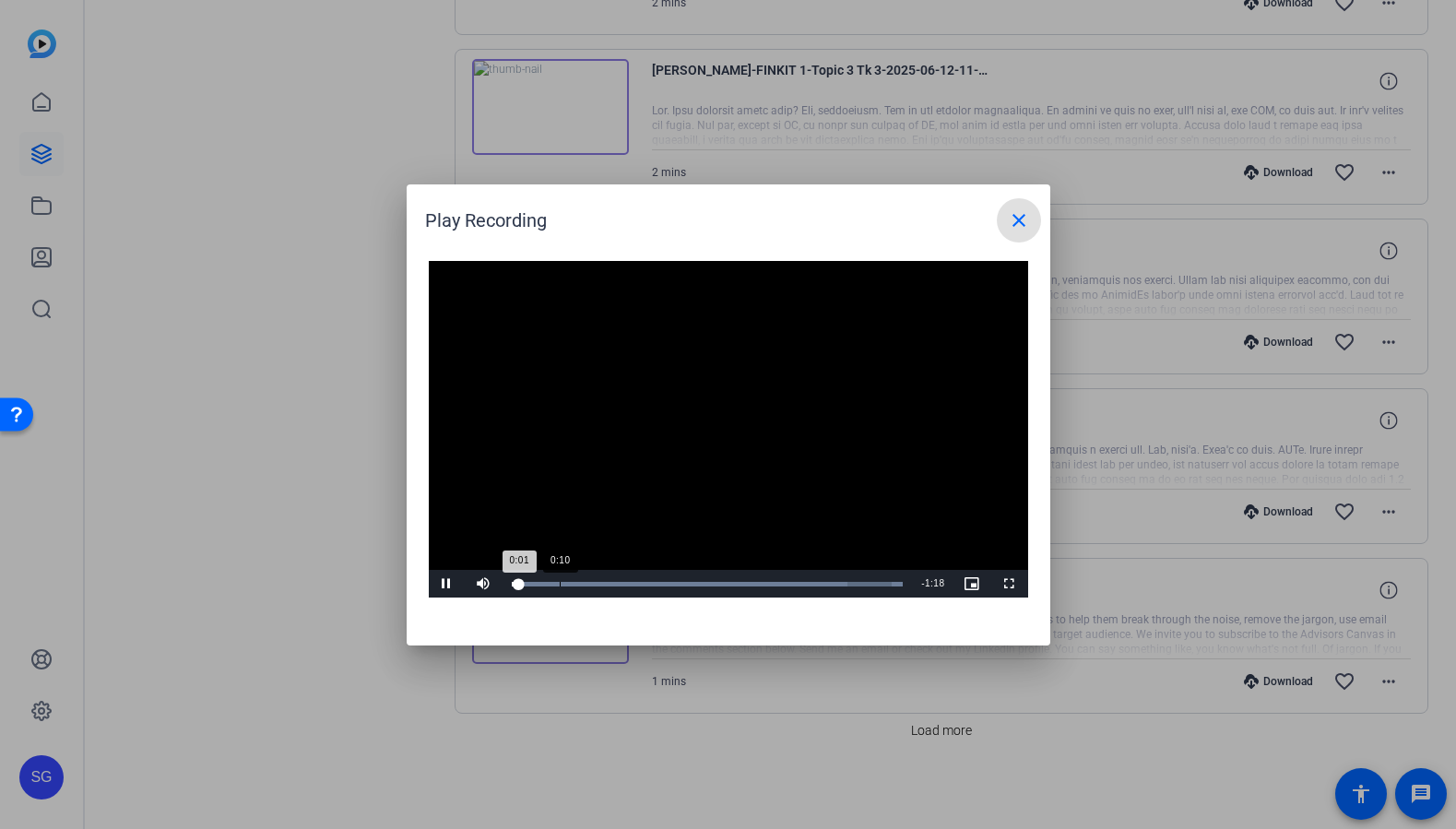click on "Loaded :  100.00% 0:10 0:01" at bounding box center [707, 584] 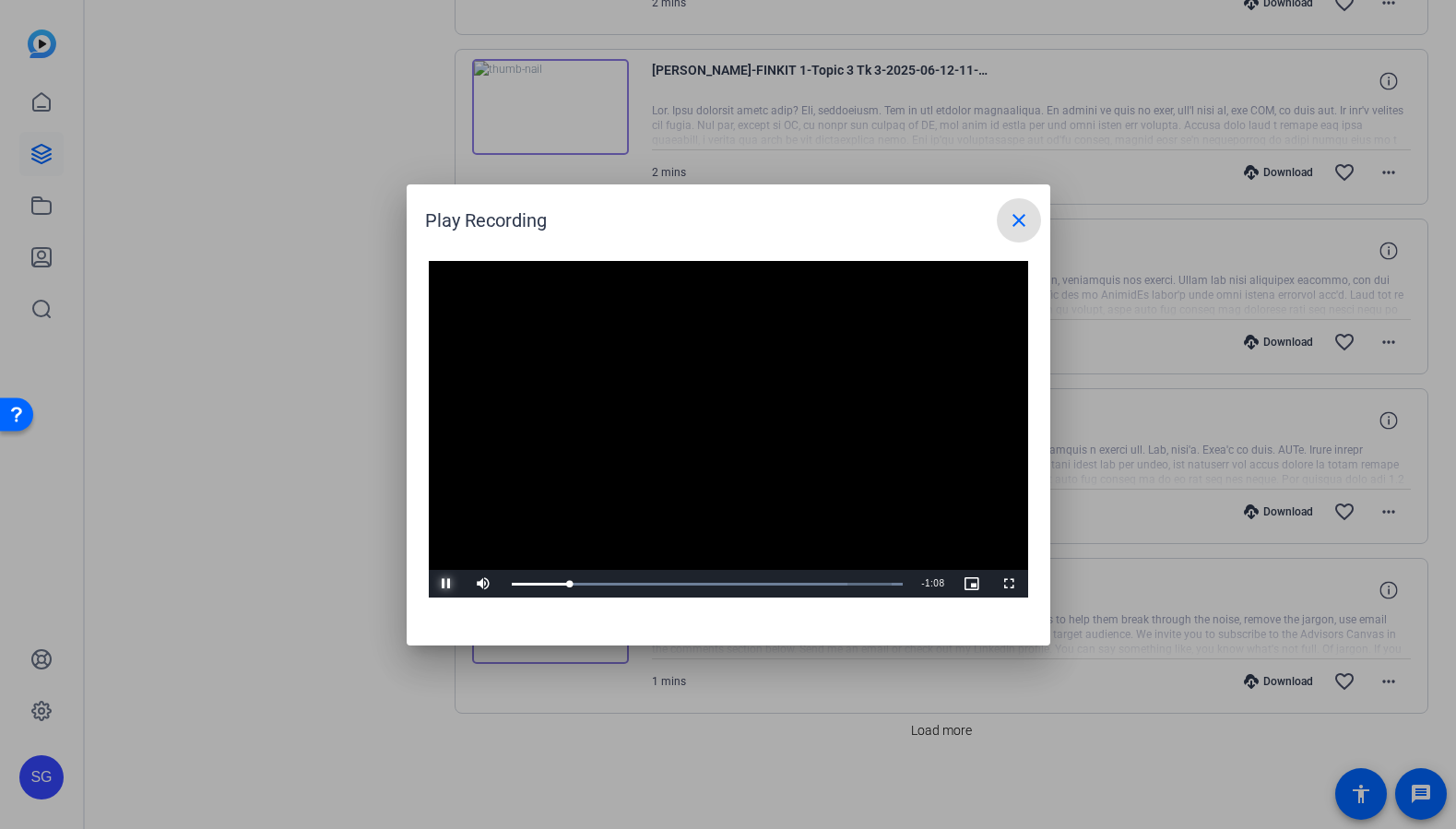 click at bounding box center (447, 584) 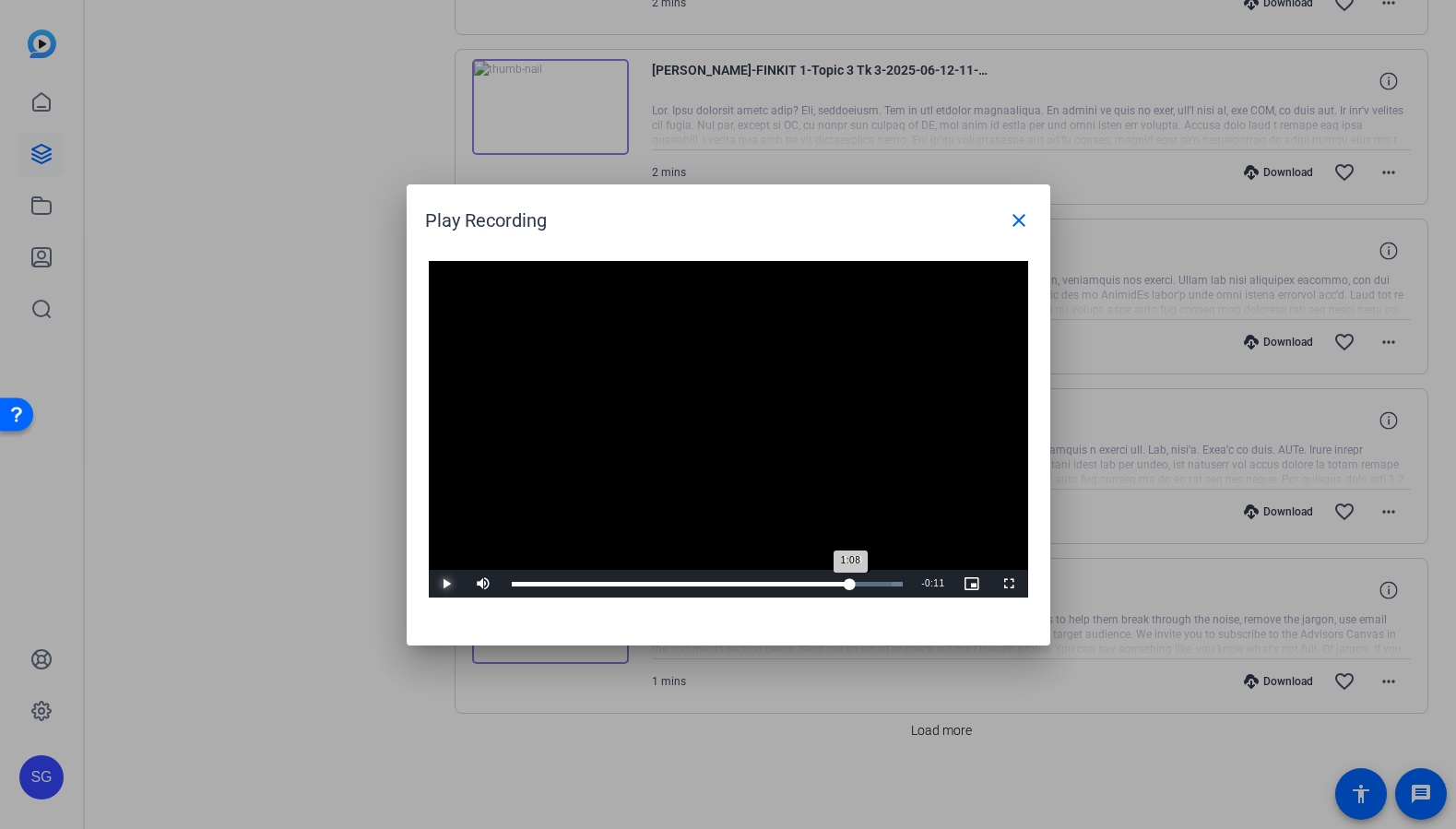 drag, startPoint x: 605, startPoint y: 581, endPoint x: 851, endPoint y: 577, distance: 246.03252 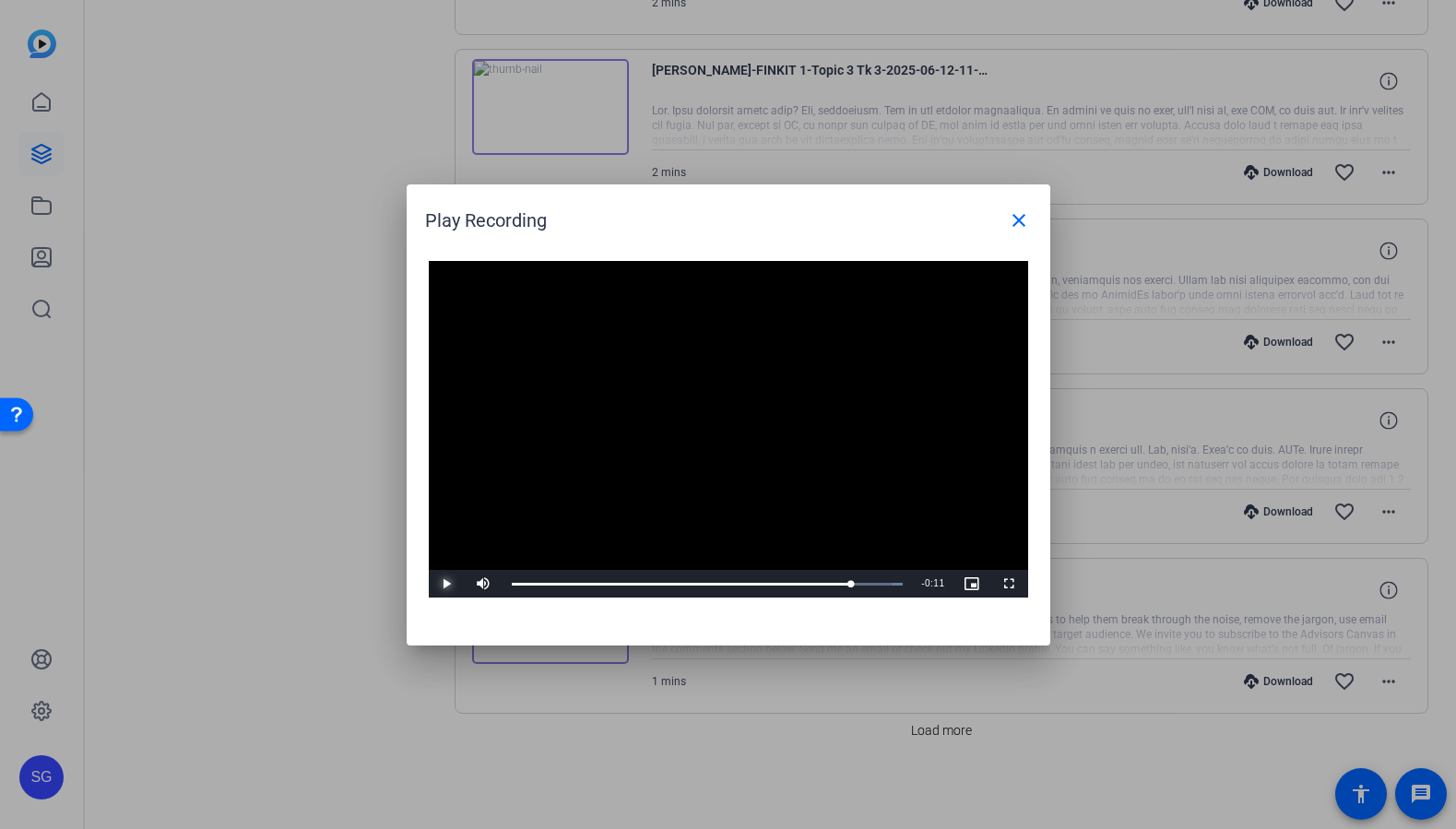 type 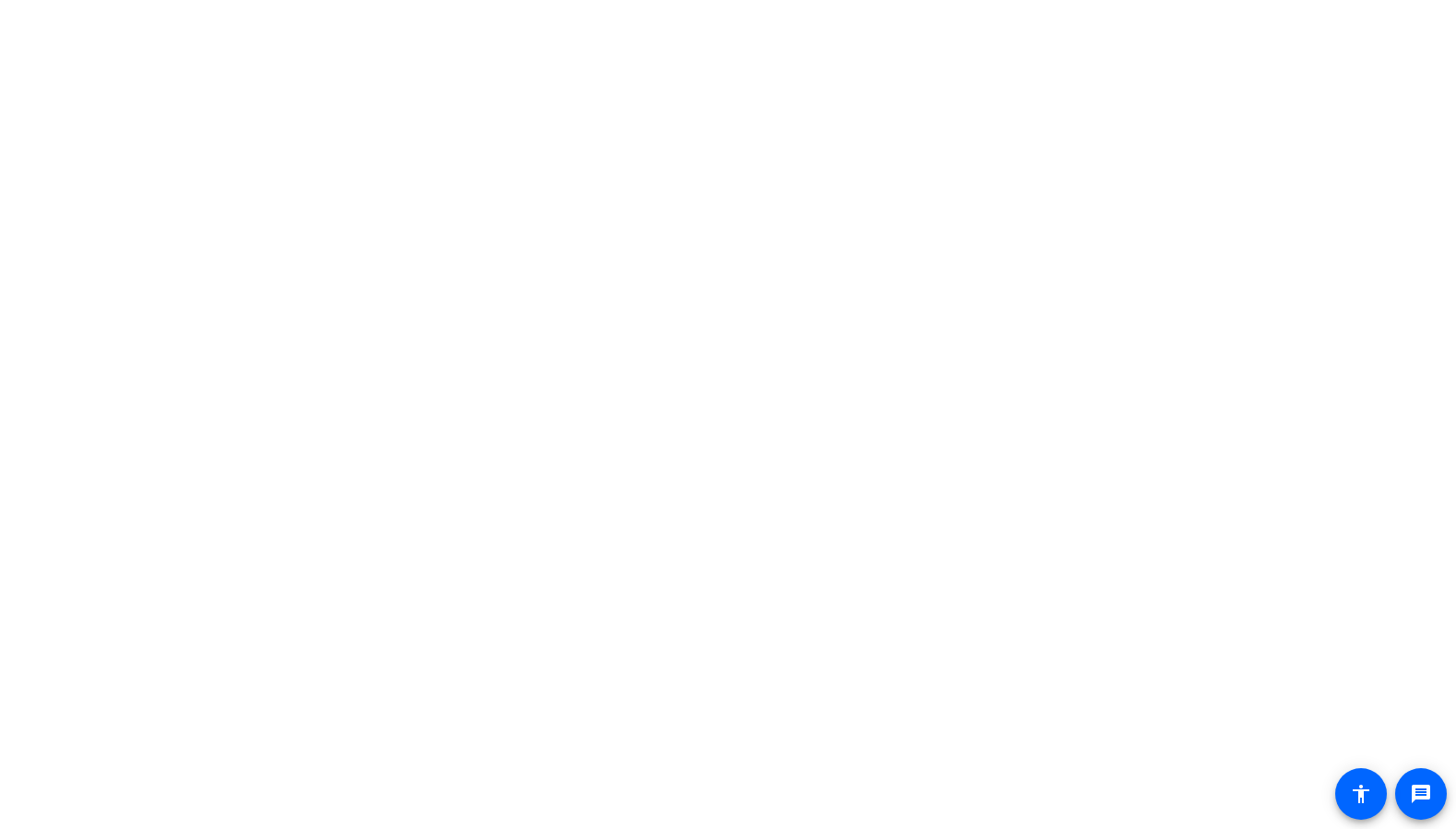 scroll, scrollTop: 0, scrollLeft: 0, axis: both 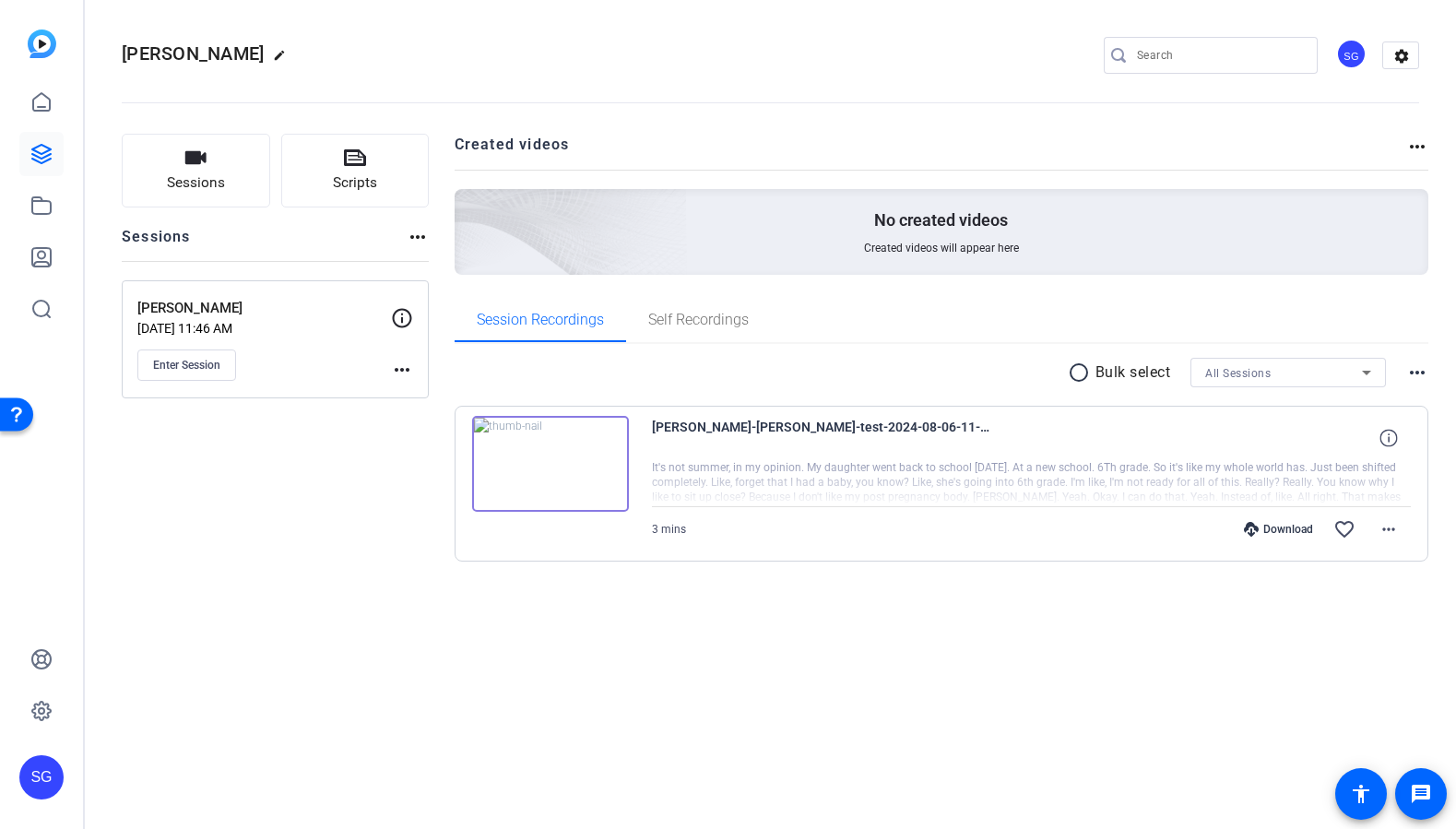 click at bounding box center (550, 464) 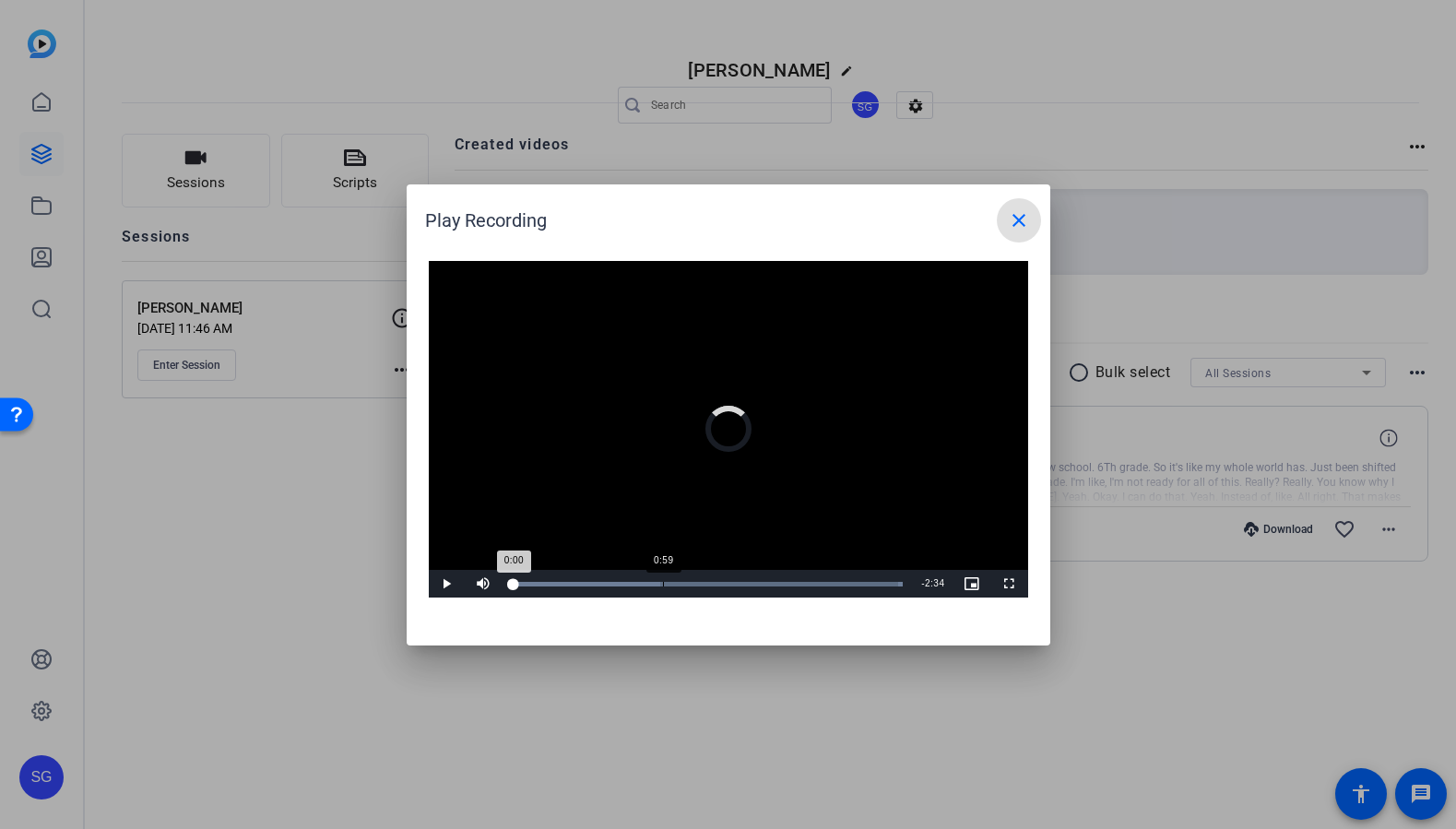 click on "Loaded :  100.00% 0:59 0:00" at bounding box center (707, 584) 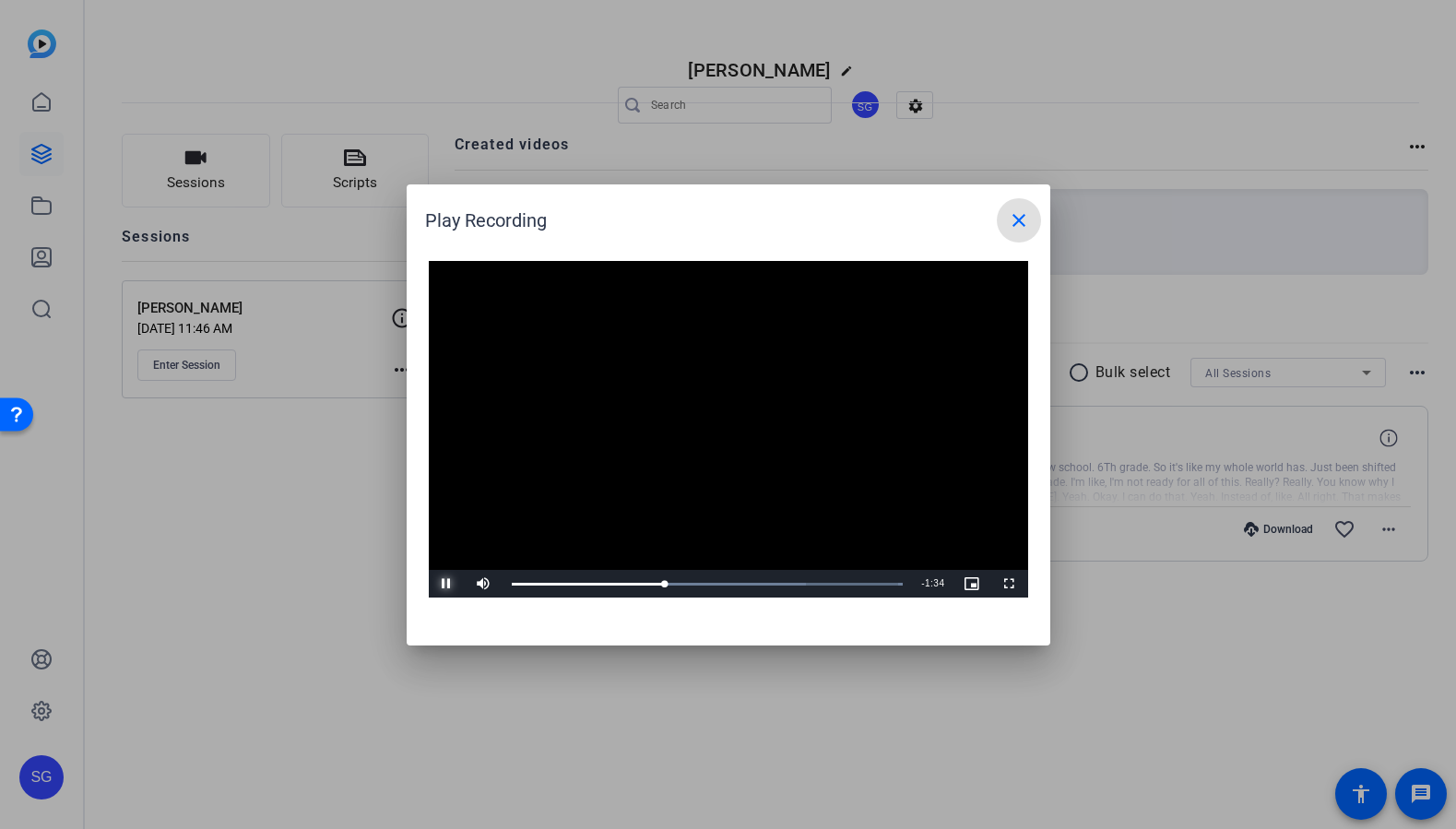 click at bounding box center [447, 584] 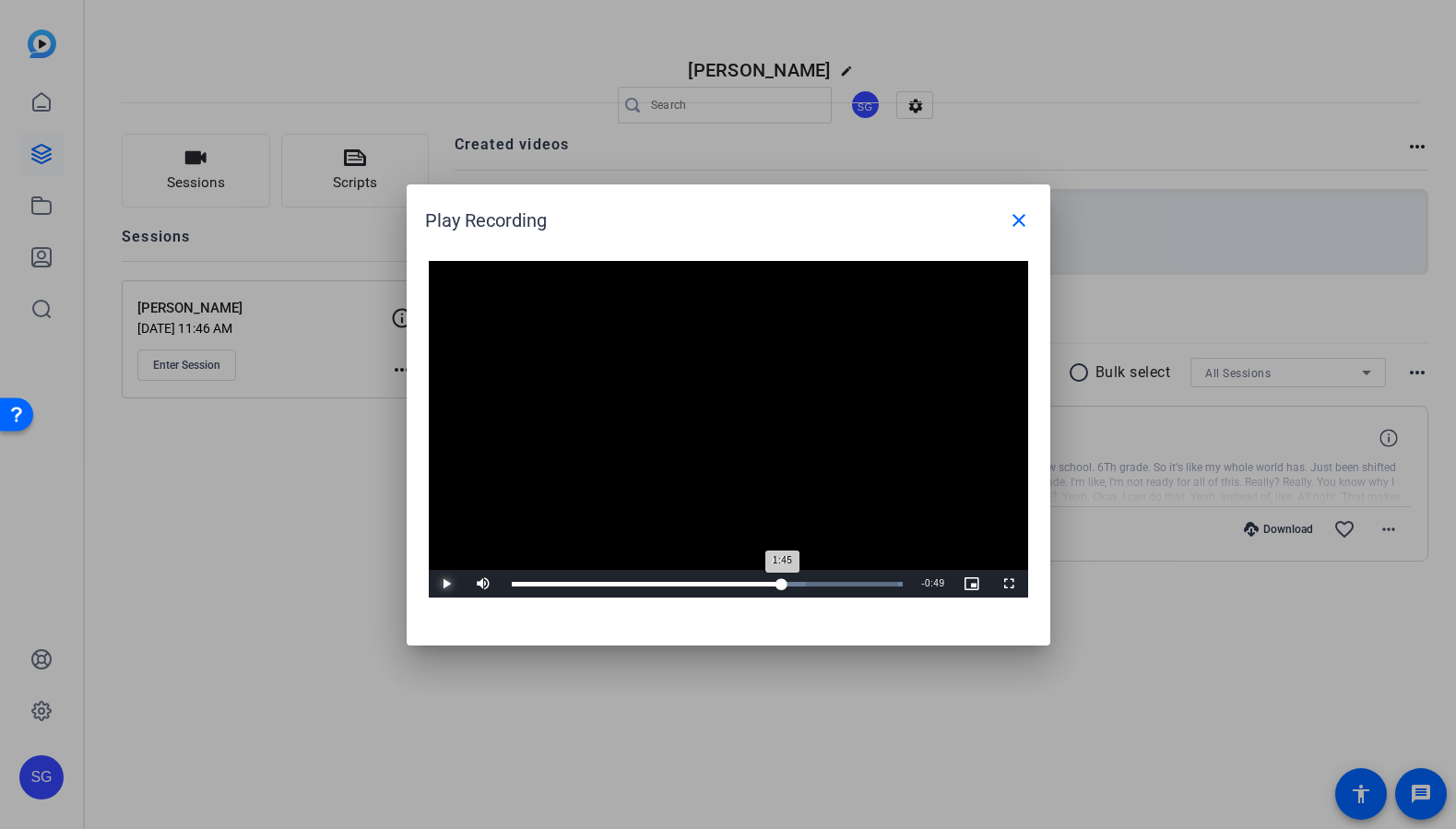 drag, startPoint x: 665, startPoint y: 583, endPoint x: 779, endPoint y: 579, distance: 114.0702 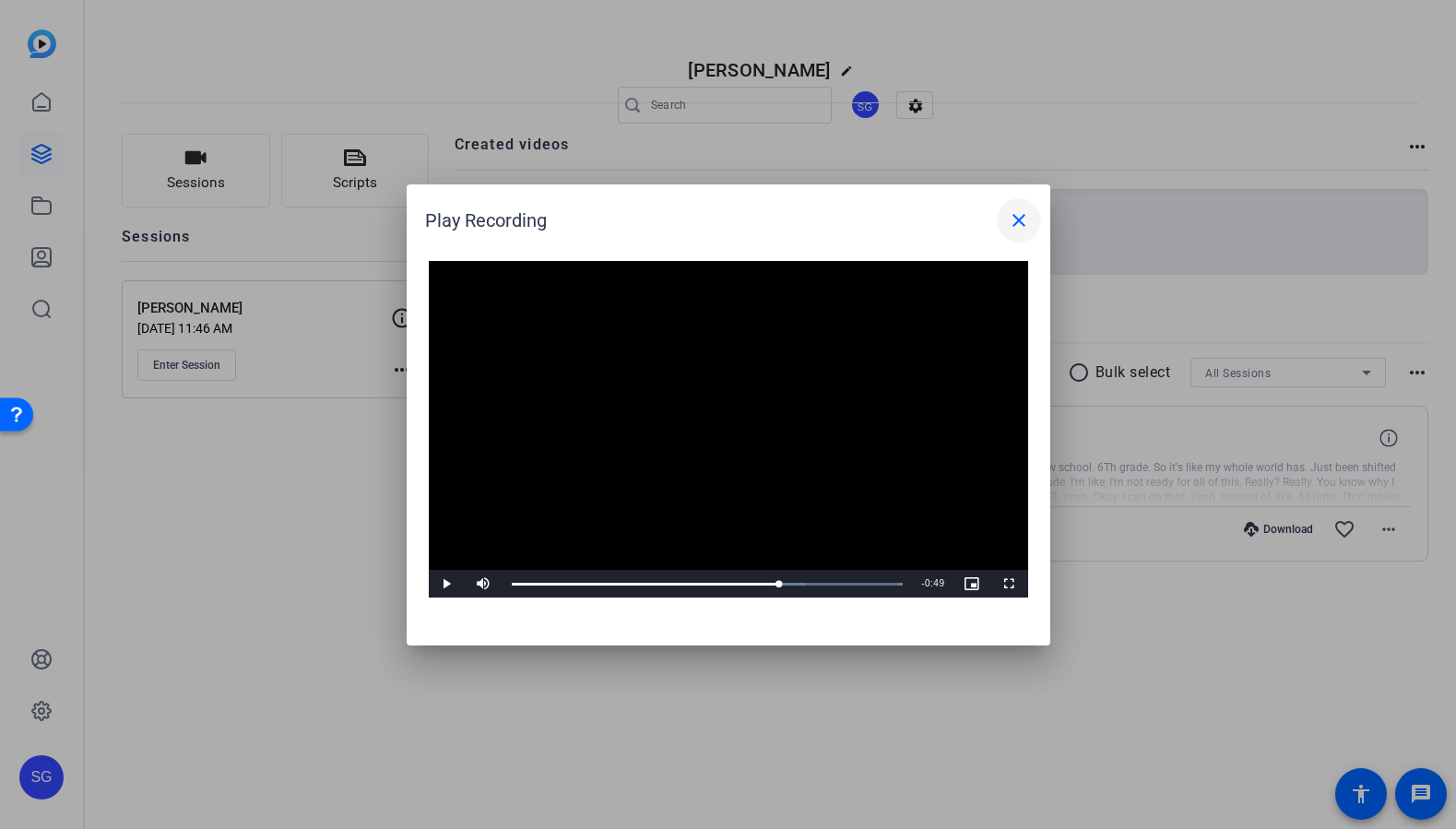 click on "close" at bounding box center (1019, 220) 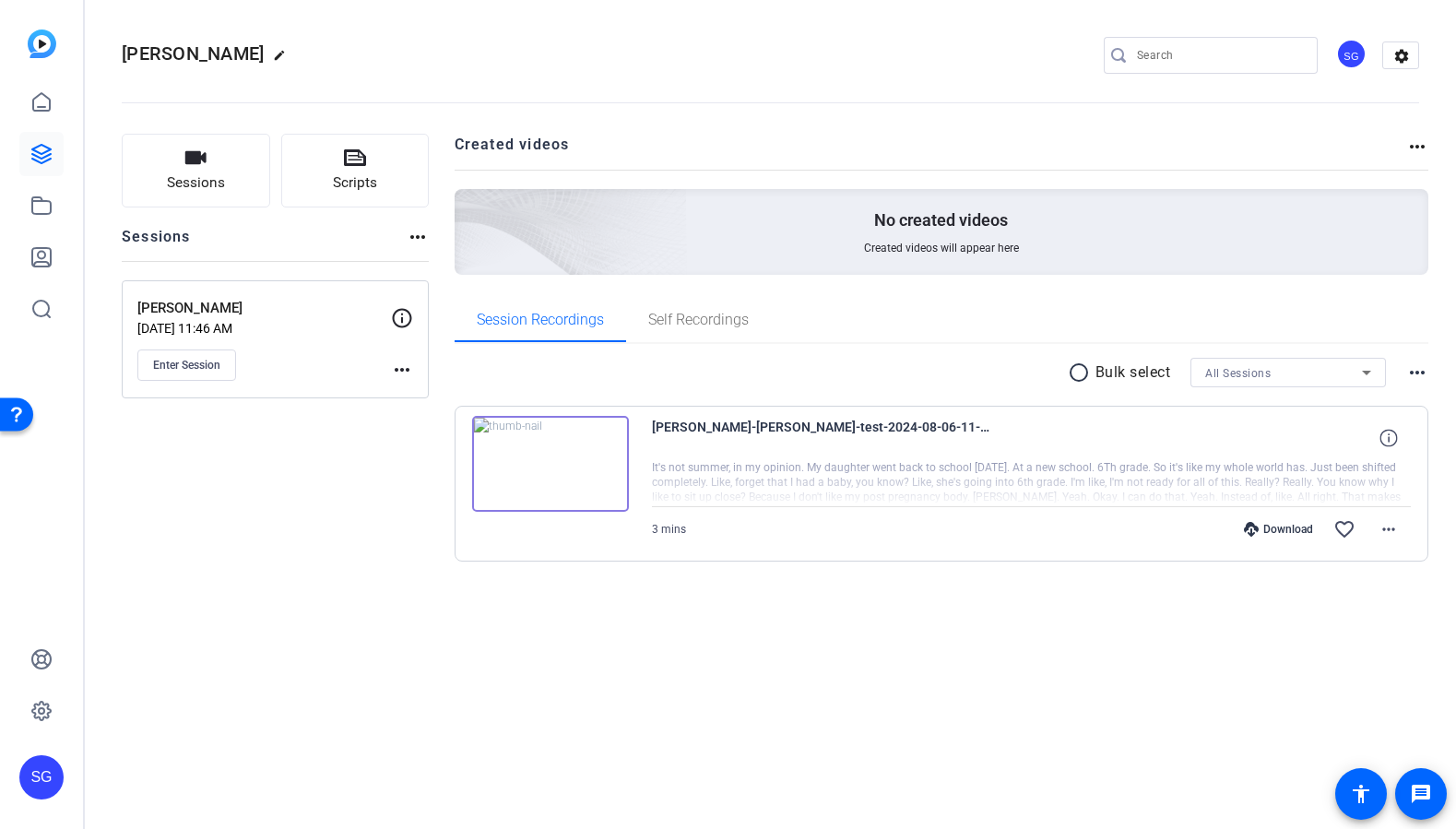 click at bounding box center [1220, 55] 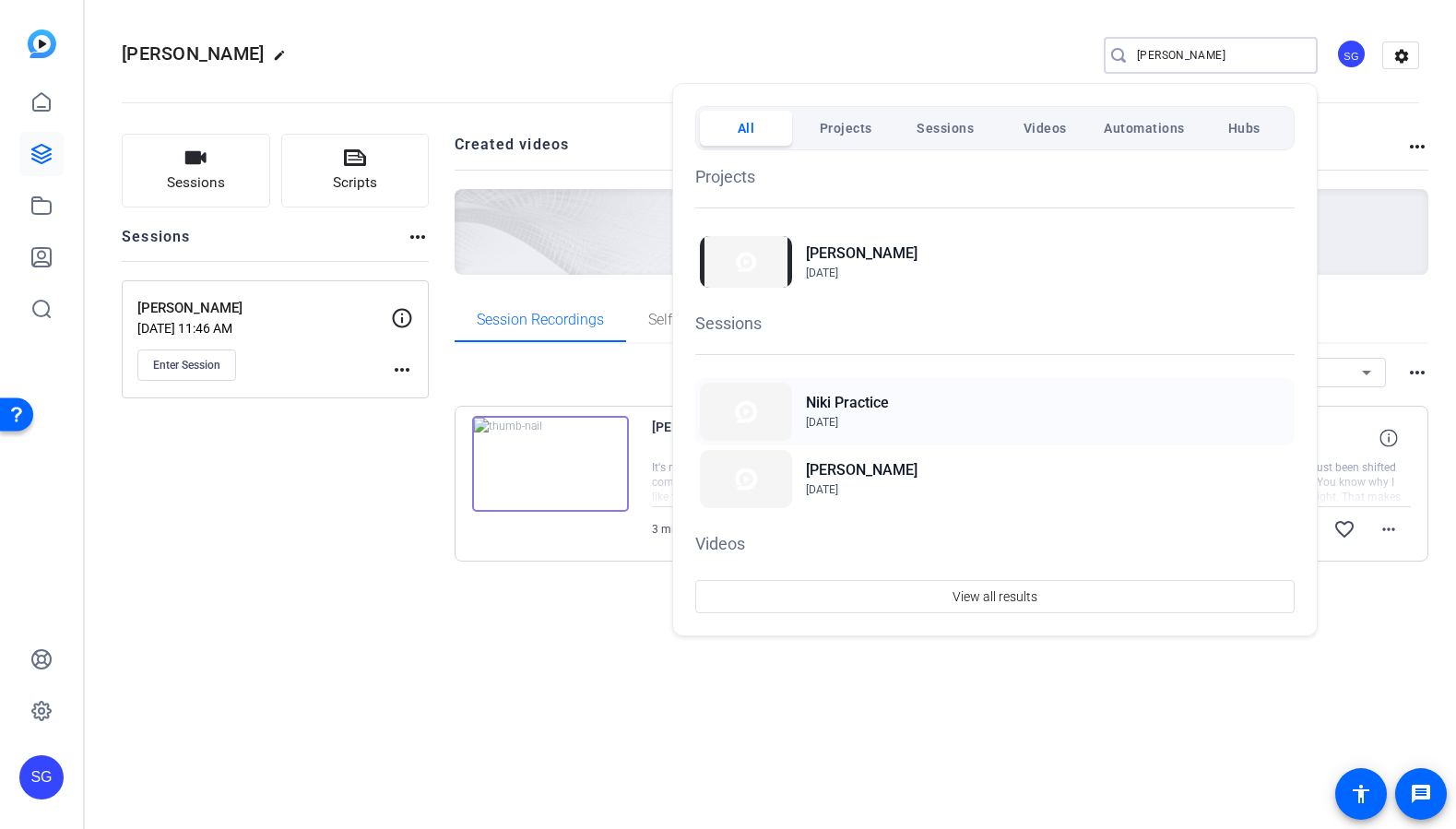 type on "niki" 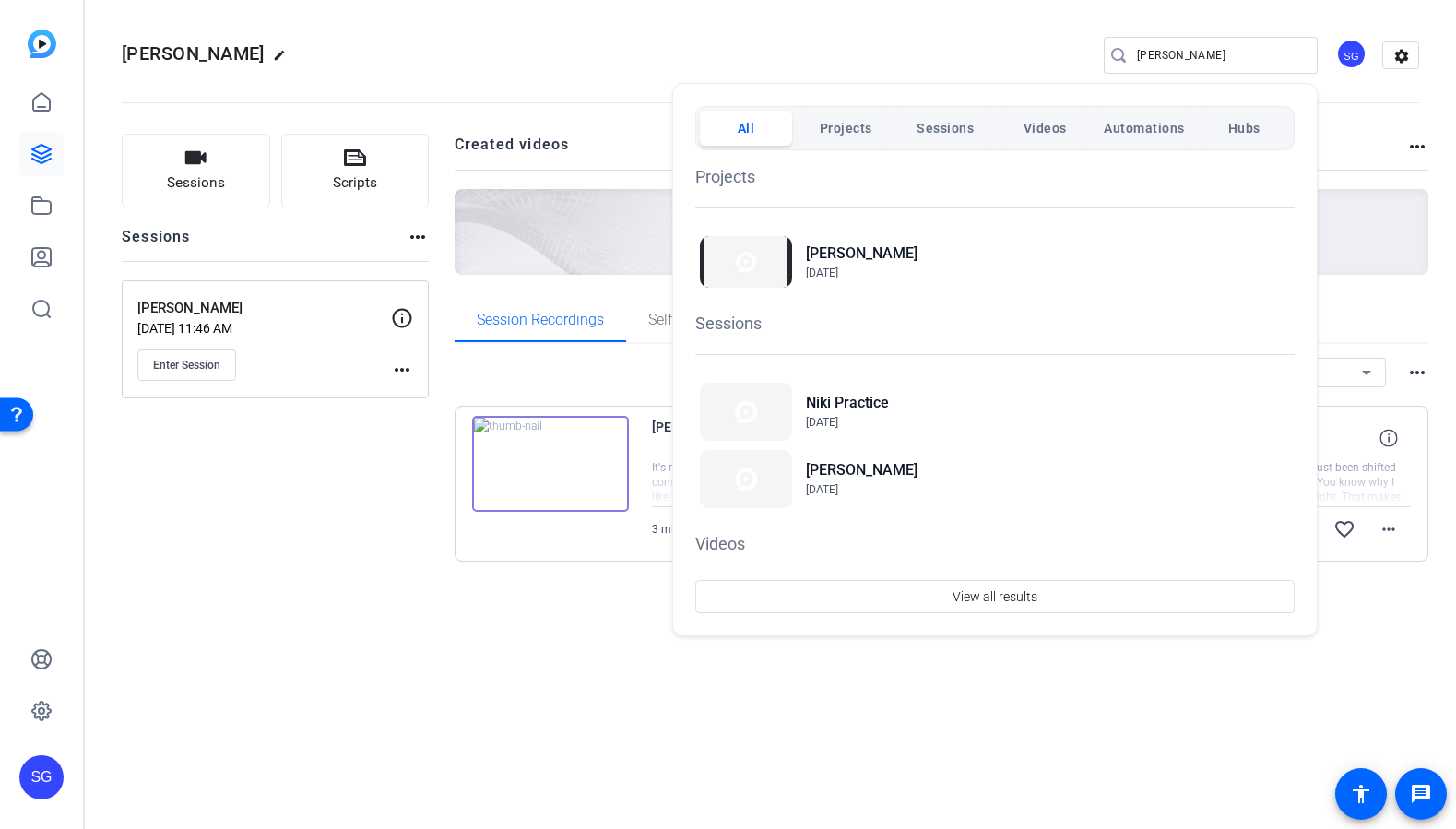 click at bounding box center [728, 414] 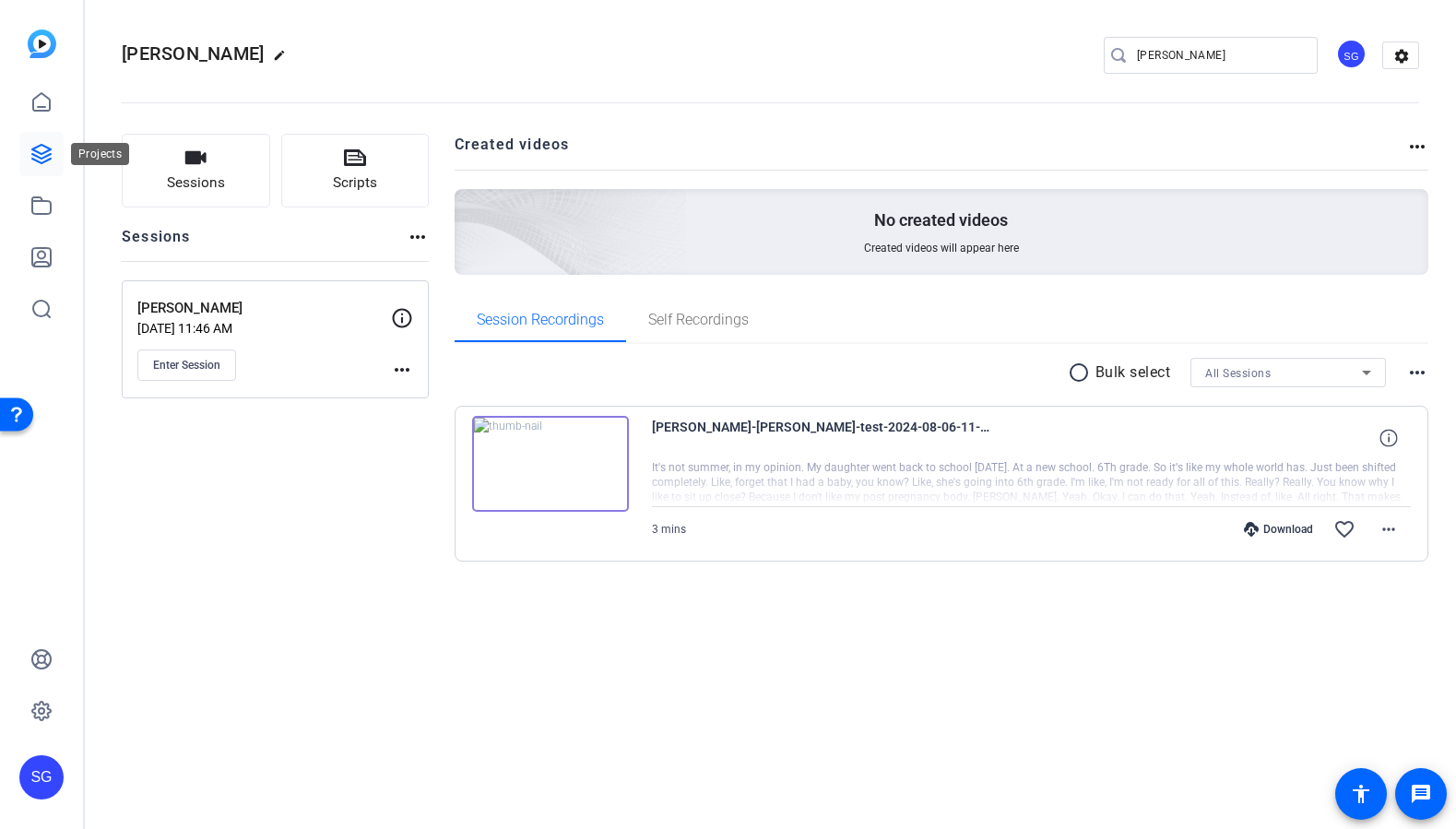 click 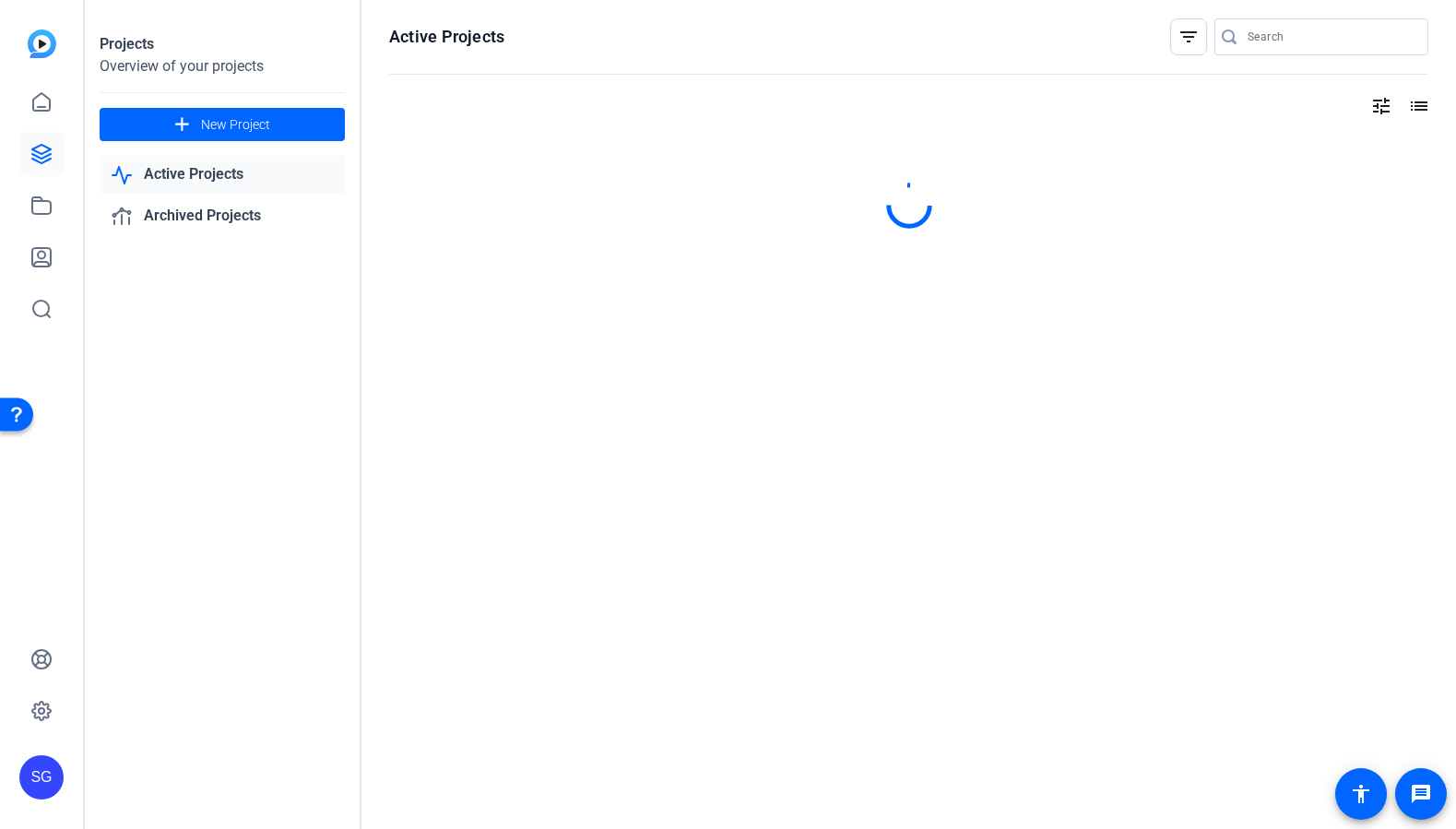 click at bounding box center [1331, 37] 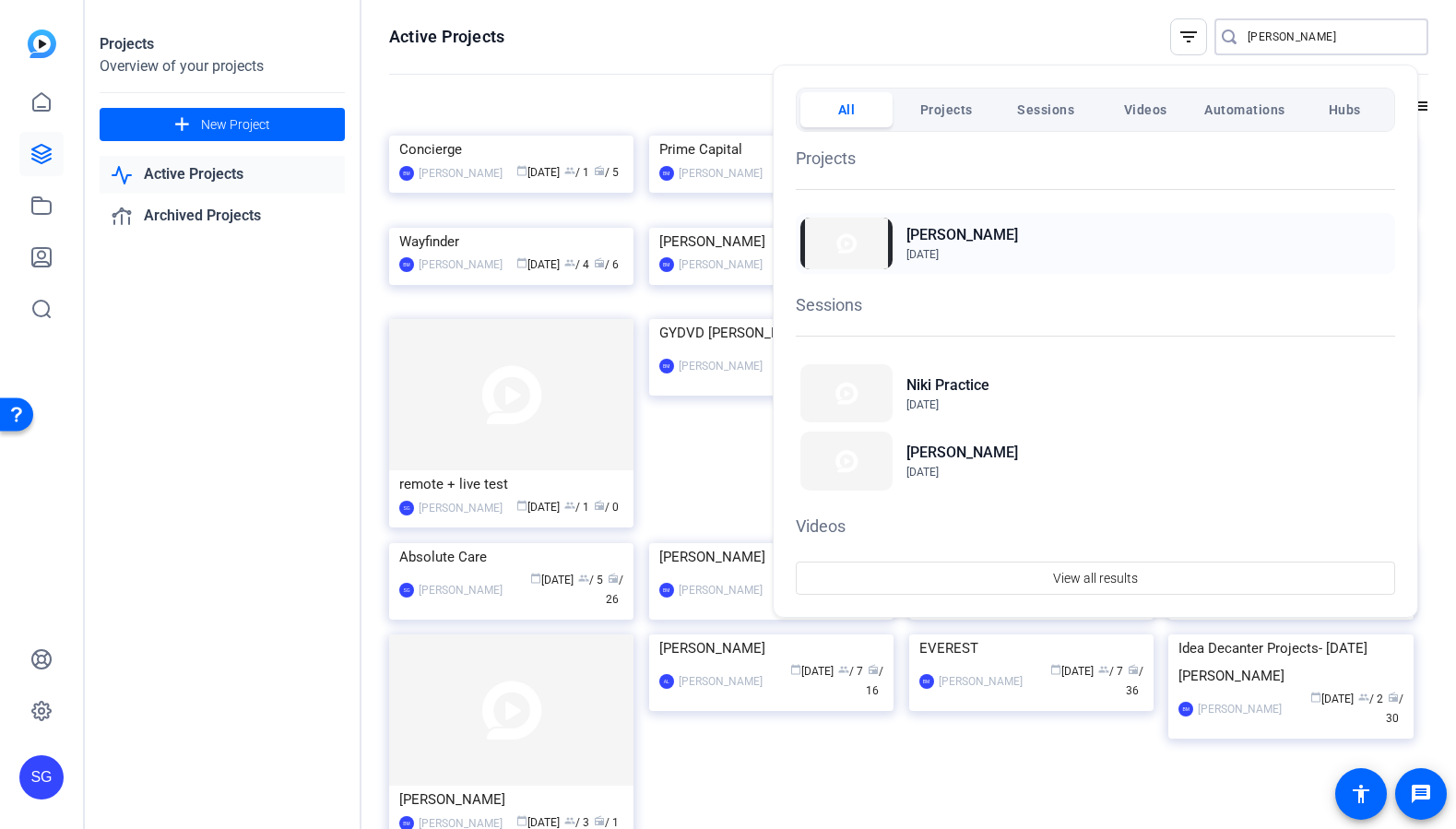 type on "niki" 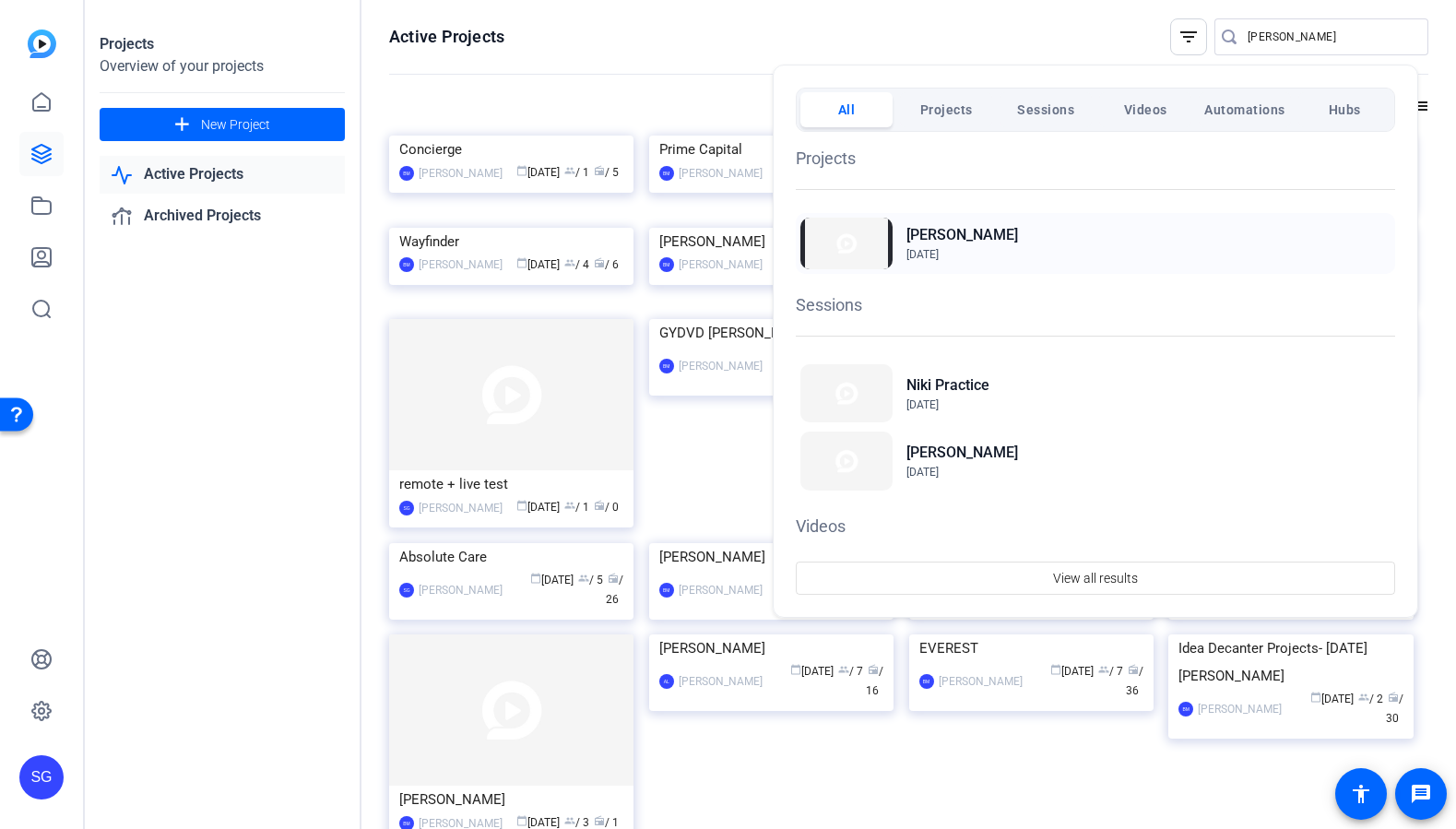 click on "Niki Clark" at bounding box center (962, 235) 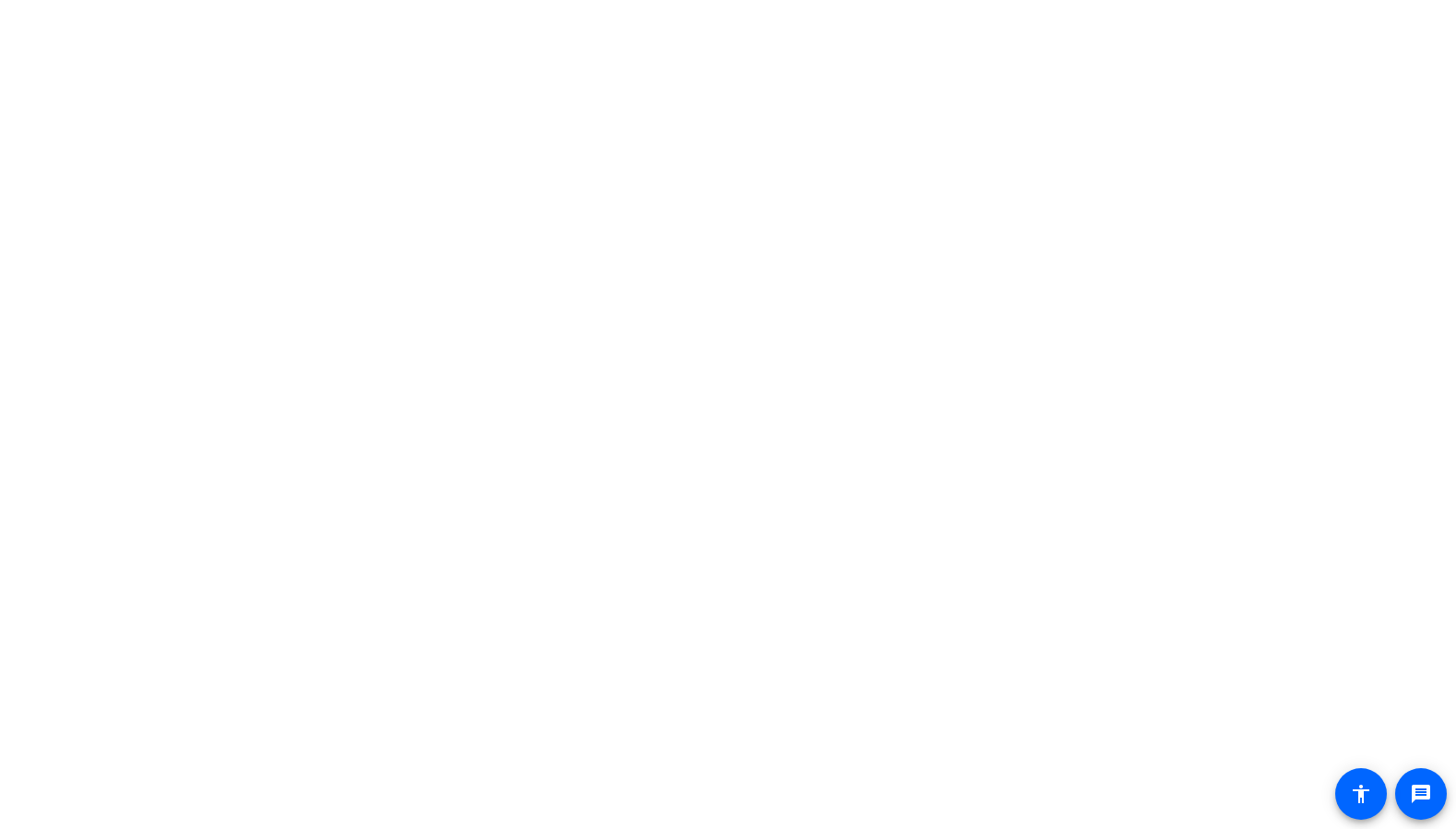 scroll, scrollTop: 0, scrollLeft: 0, axis: both 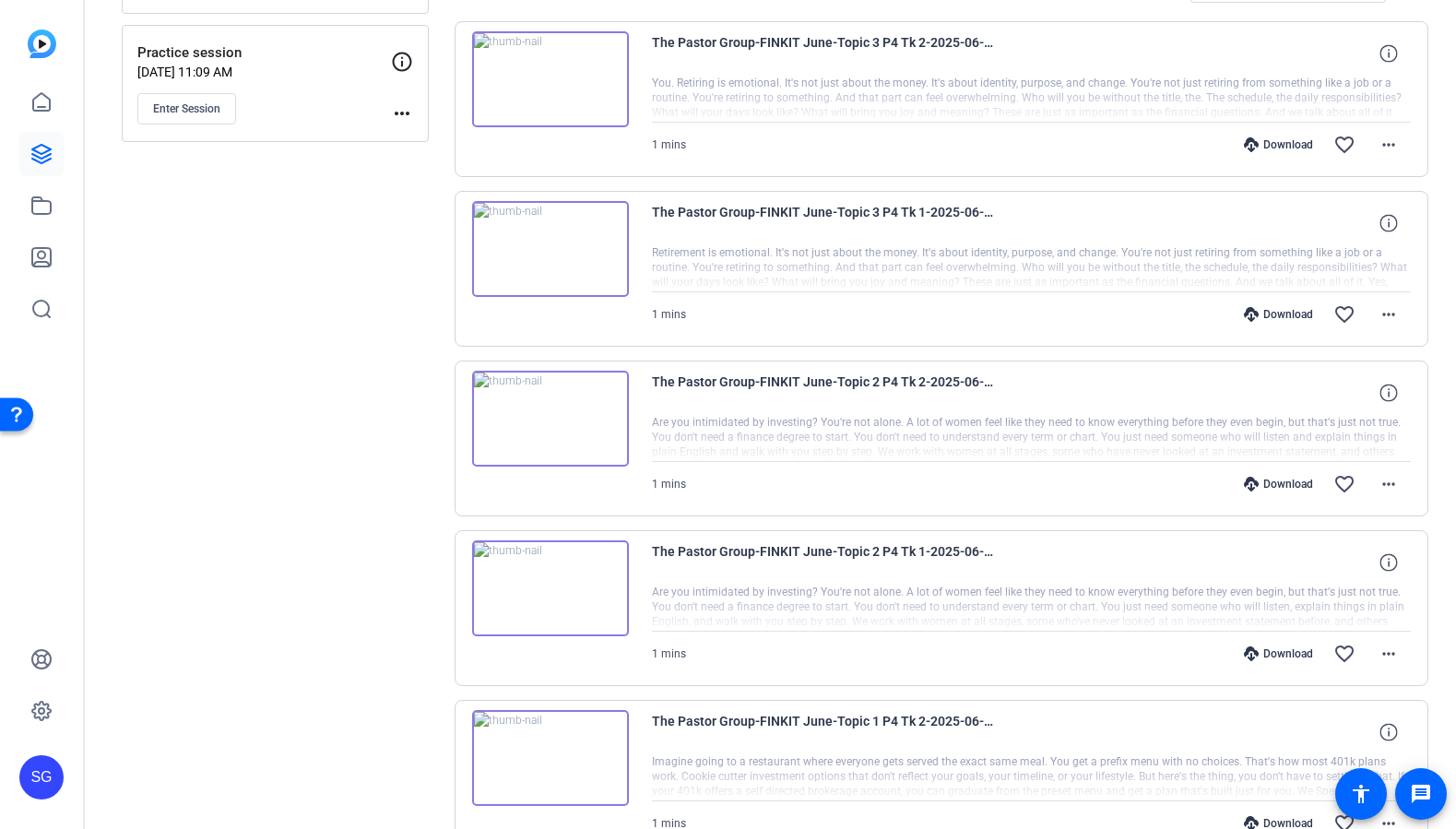 click at bounding box center (550, 419) 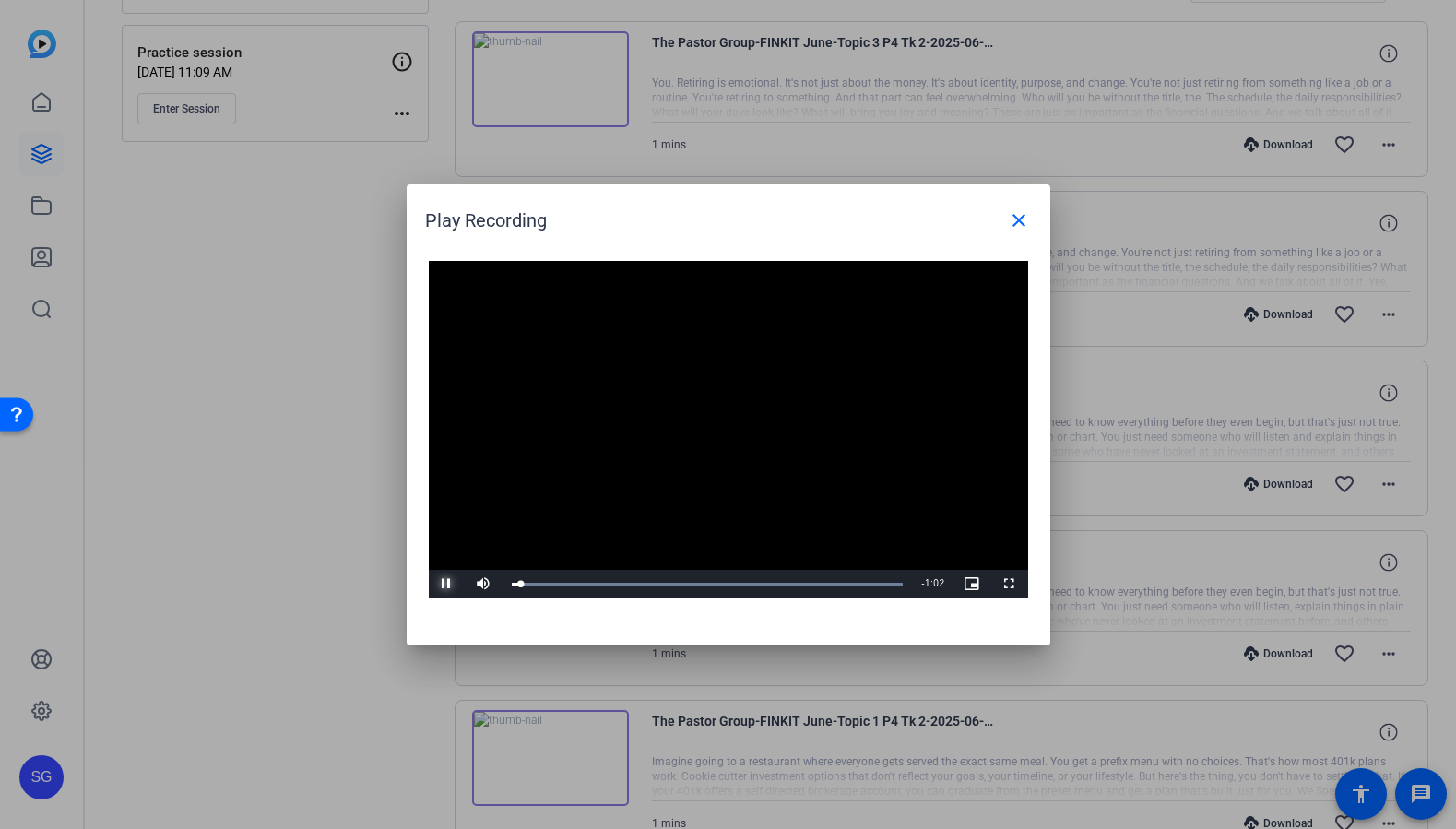 click at bounding box center (447, 584) 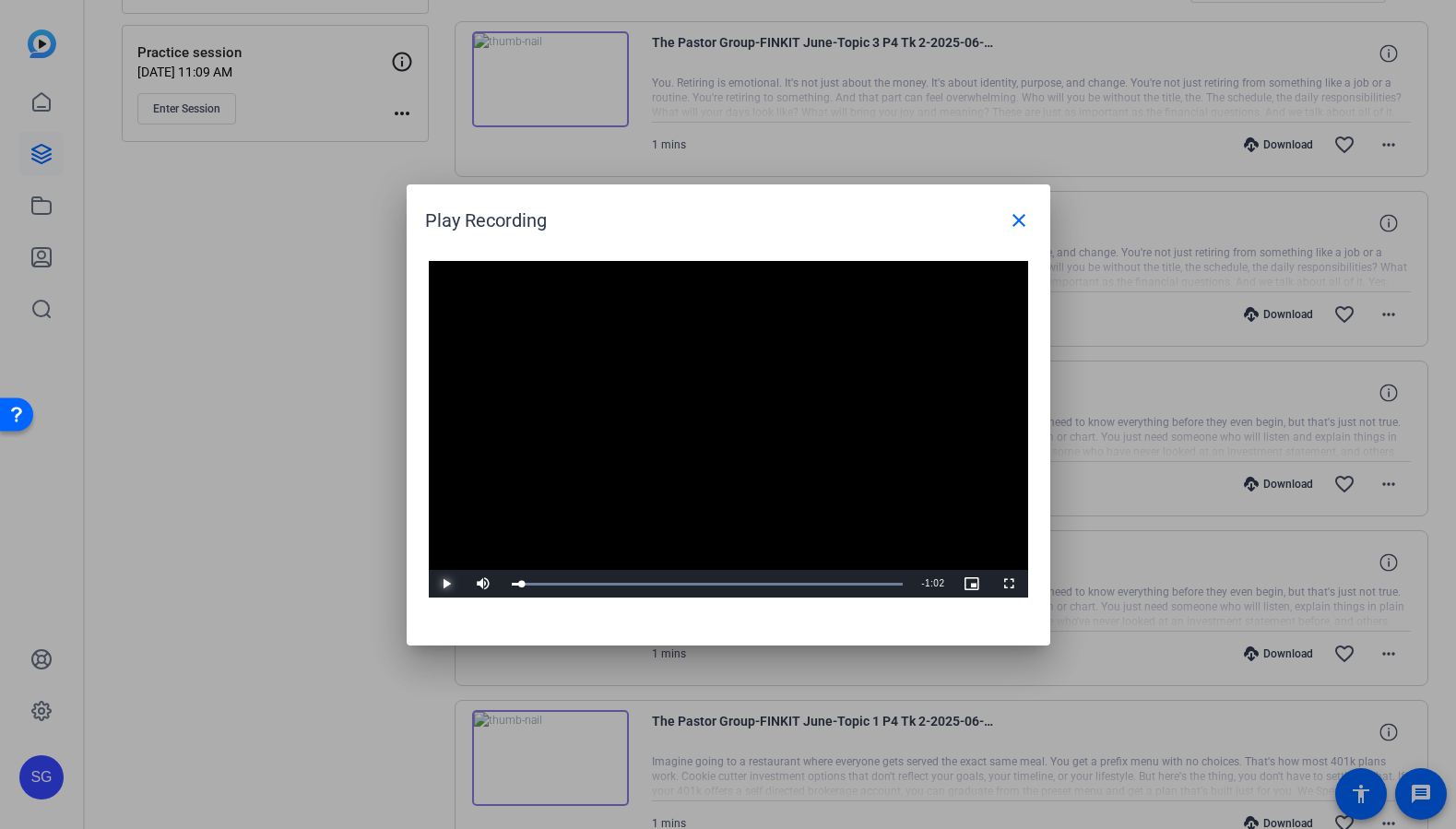 type 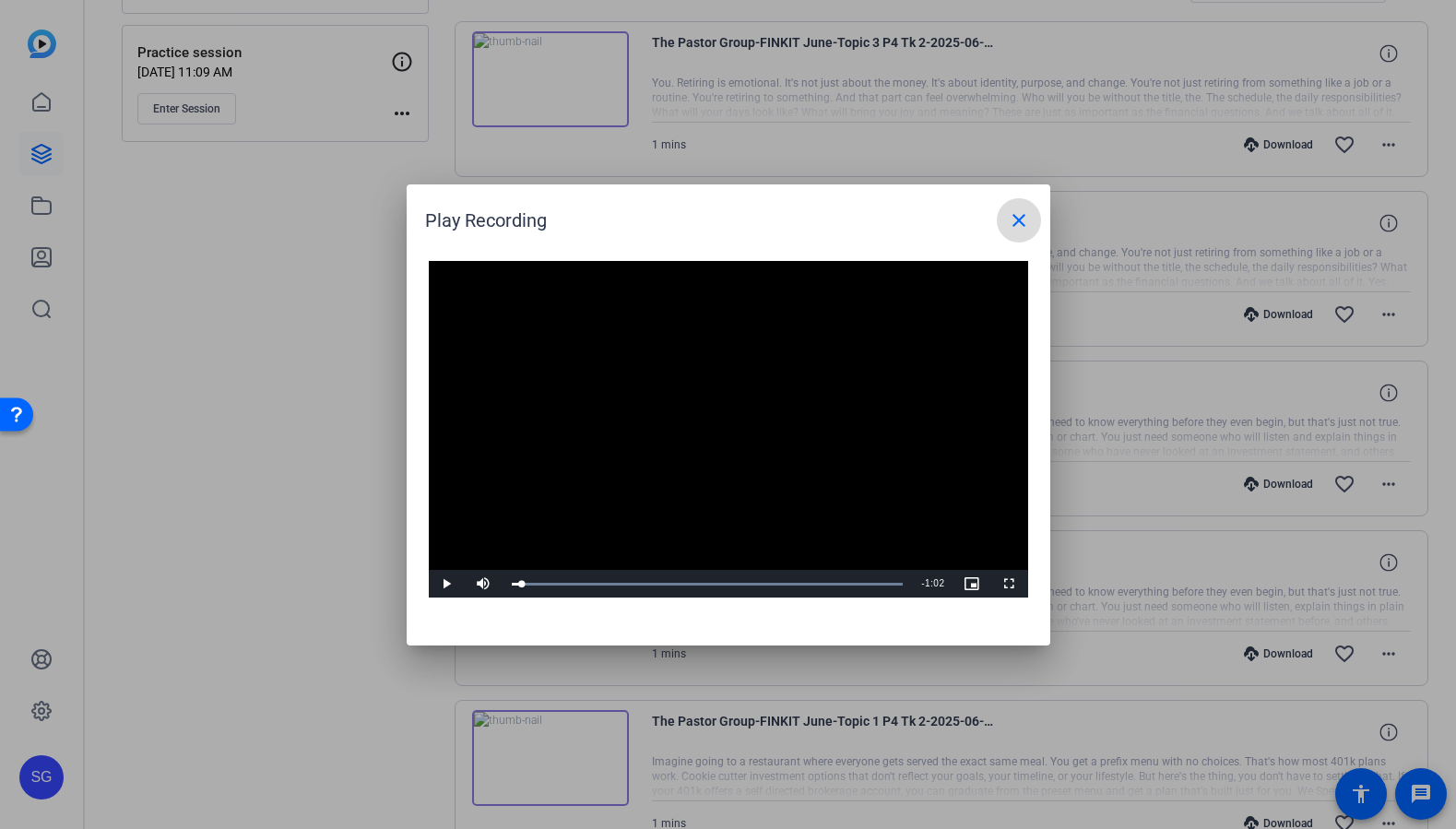 click on "close" at bounding box center [1019, 220] 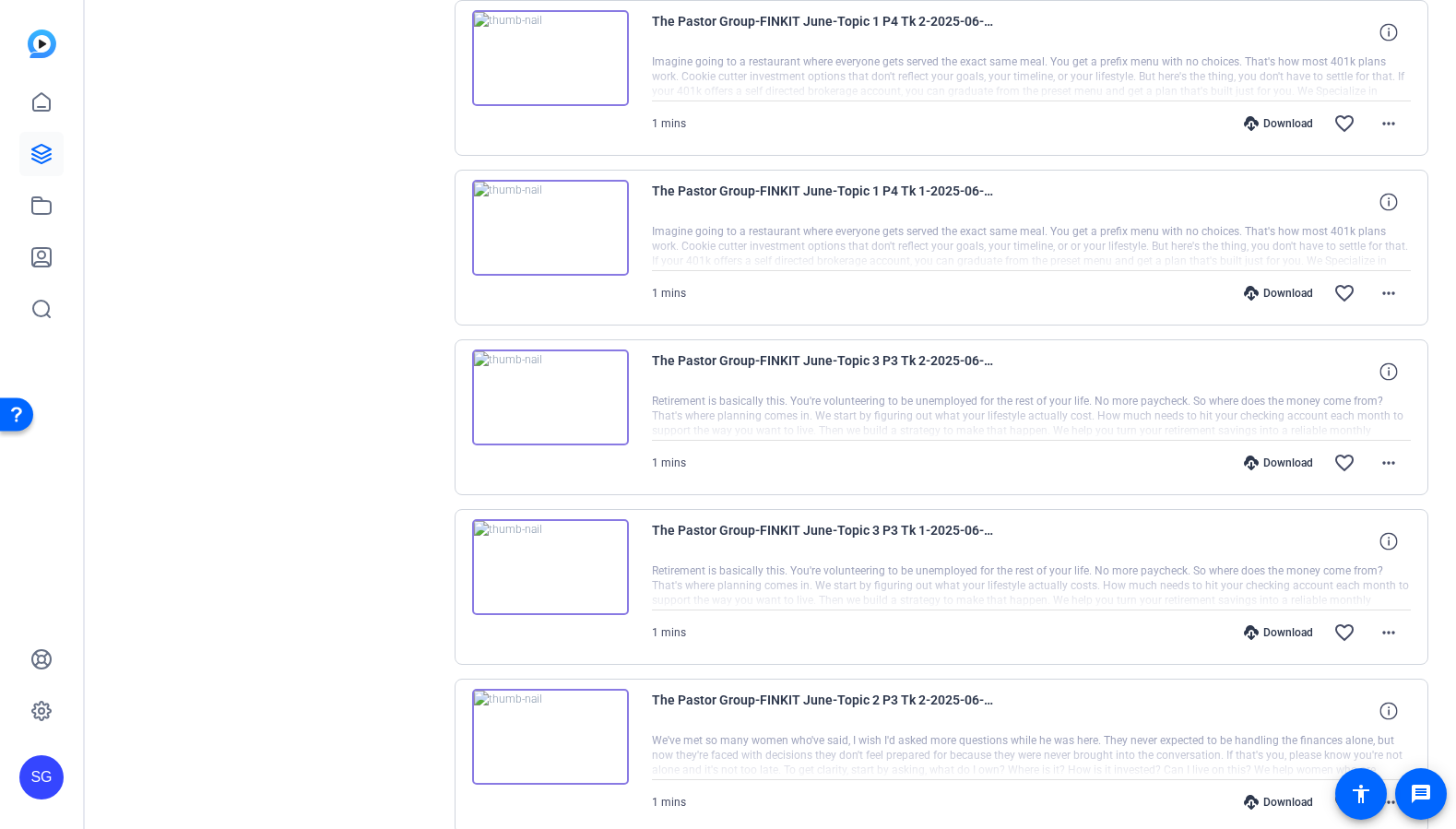 scroll, scrollTop: 1085, scrollLeft: 0, axis: vertical 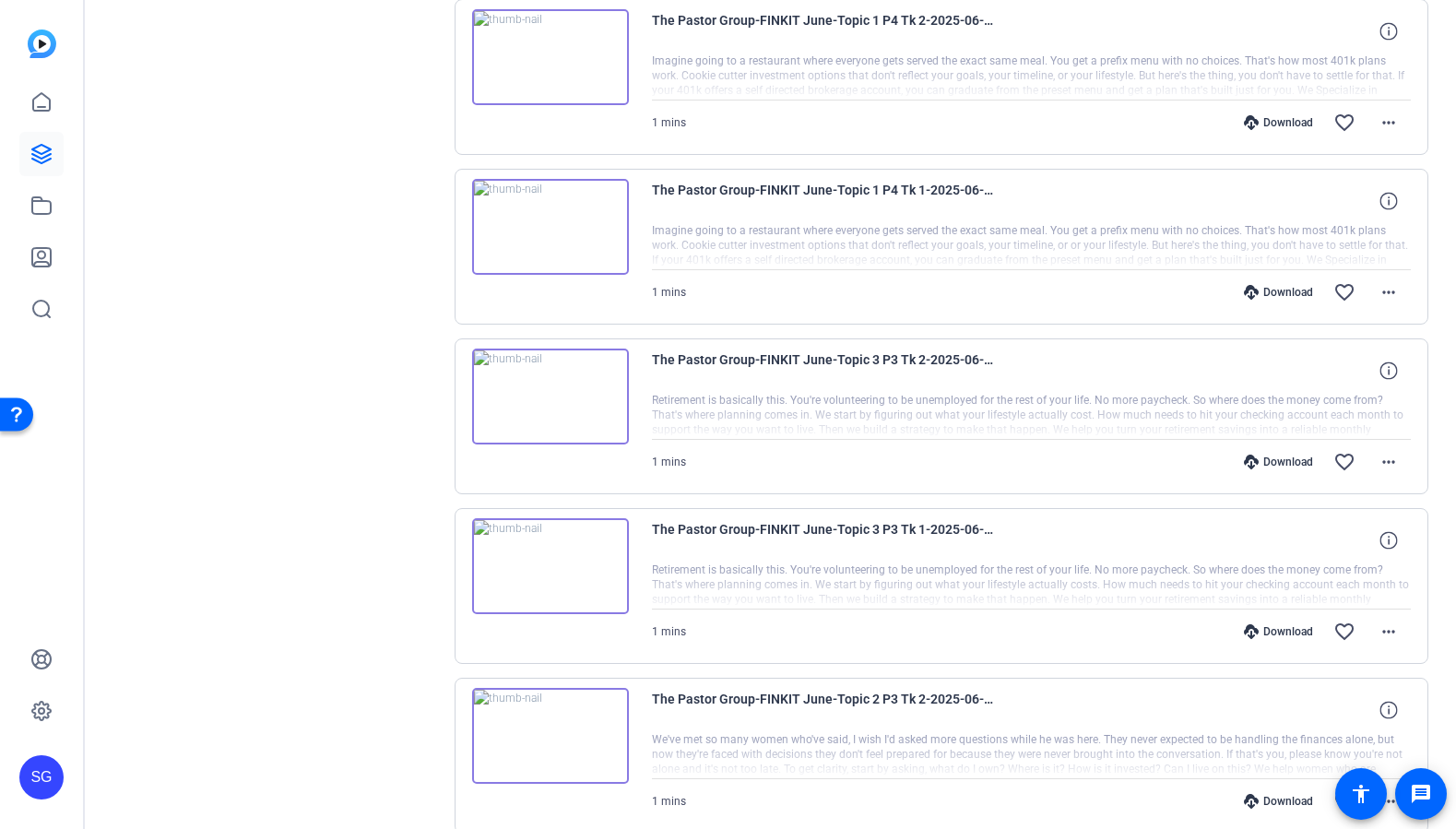 click at bounding box center (550, 566) 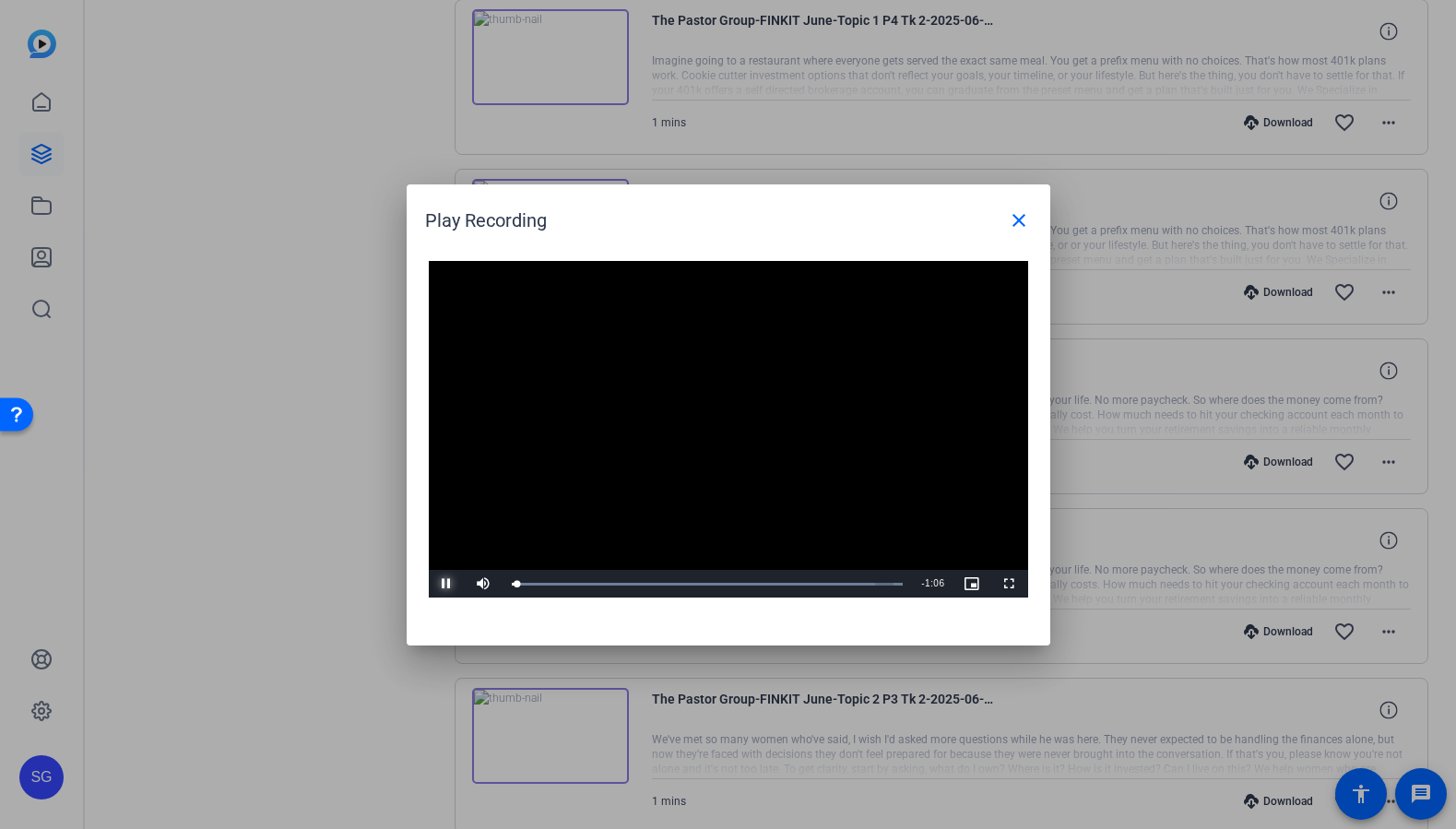 click at bounding box center (447, 584) 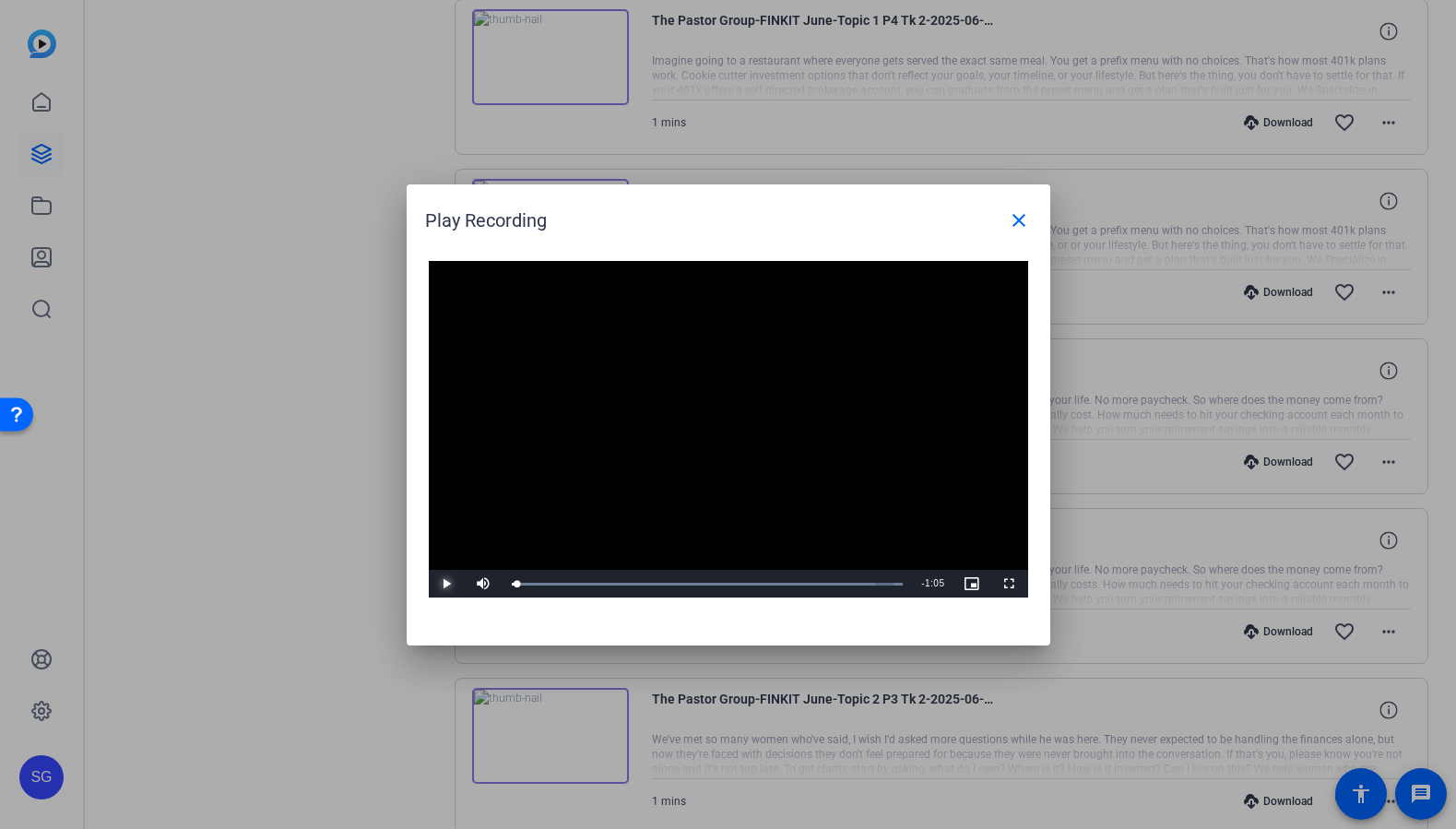 type 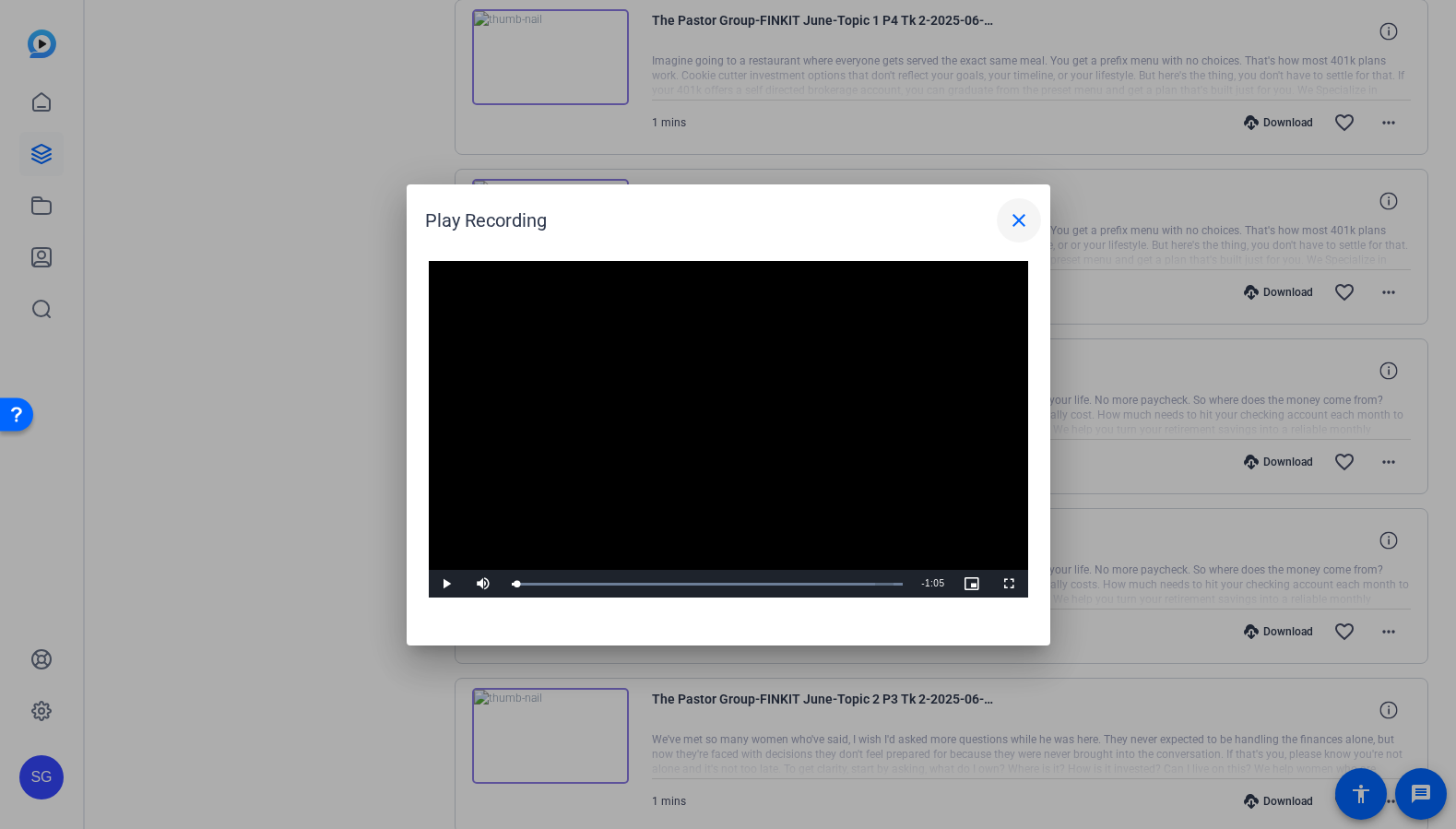 click on "close" at bounding box center (1019, 220) 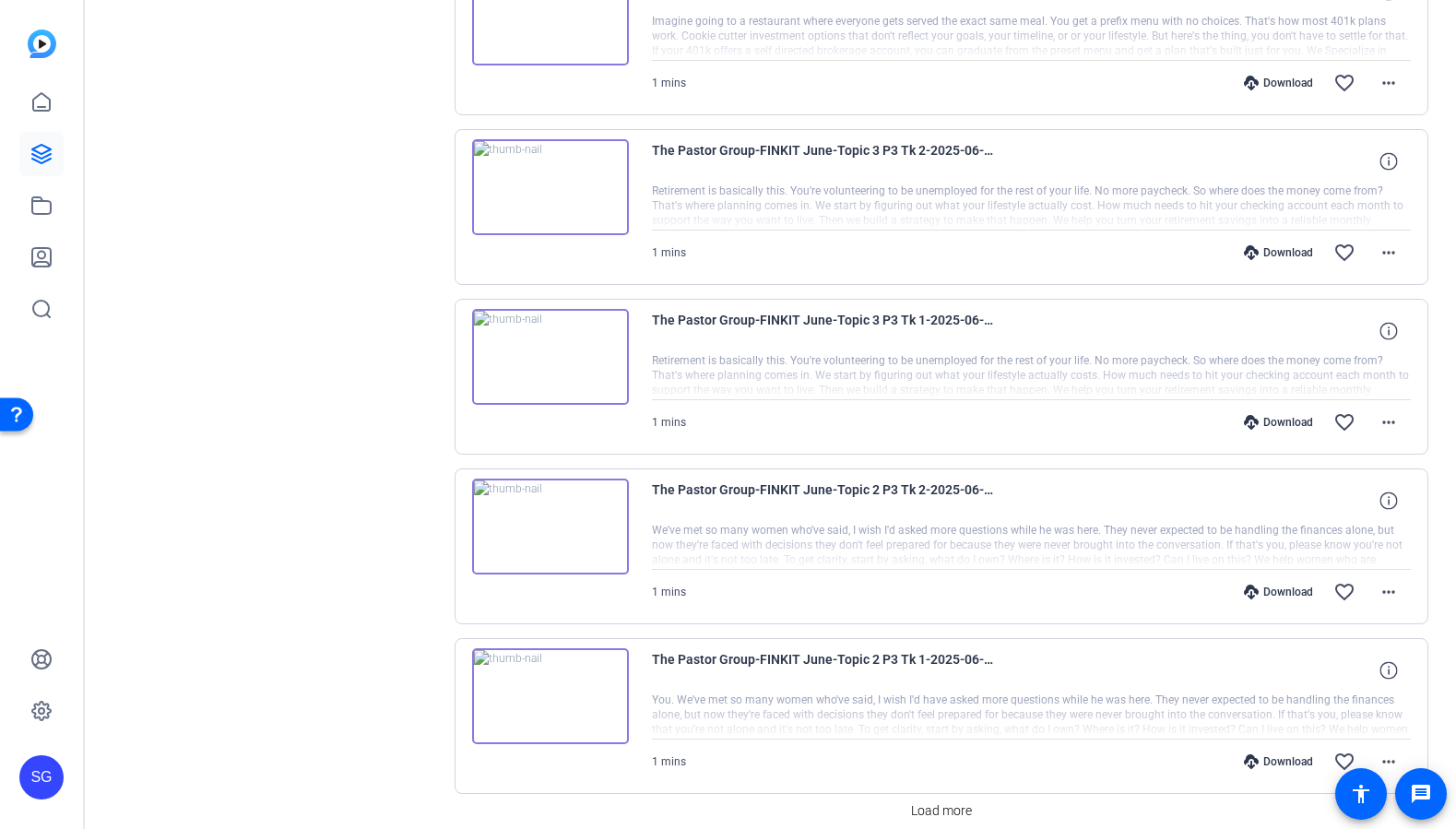 scroll, scrollTop: 1375, scrollLeft: 0, axis: vertical 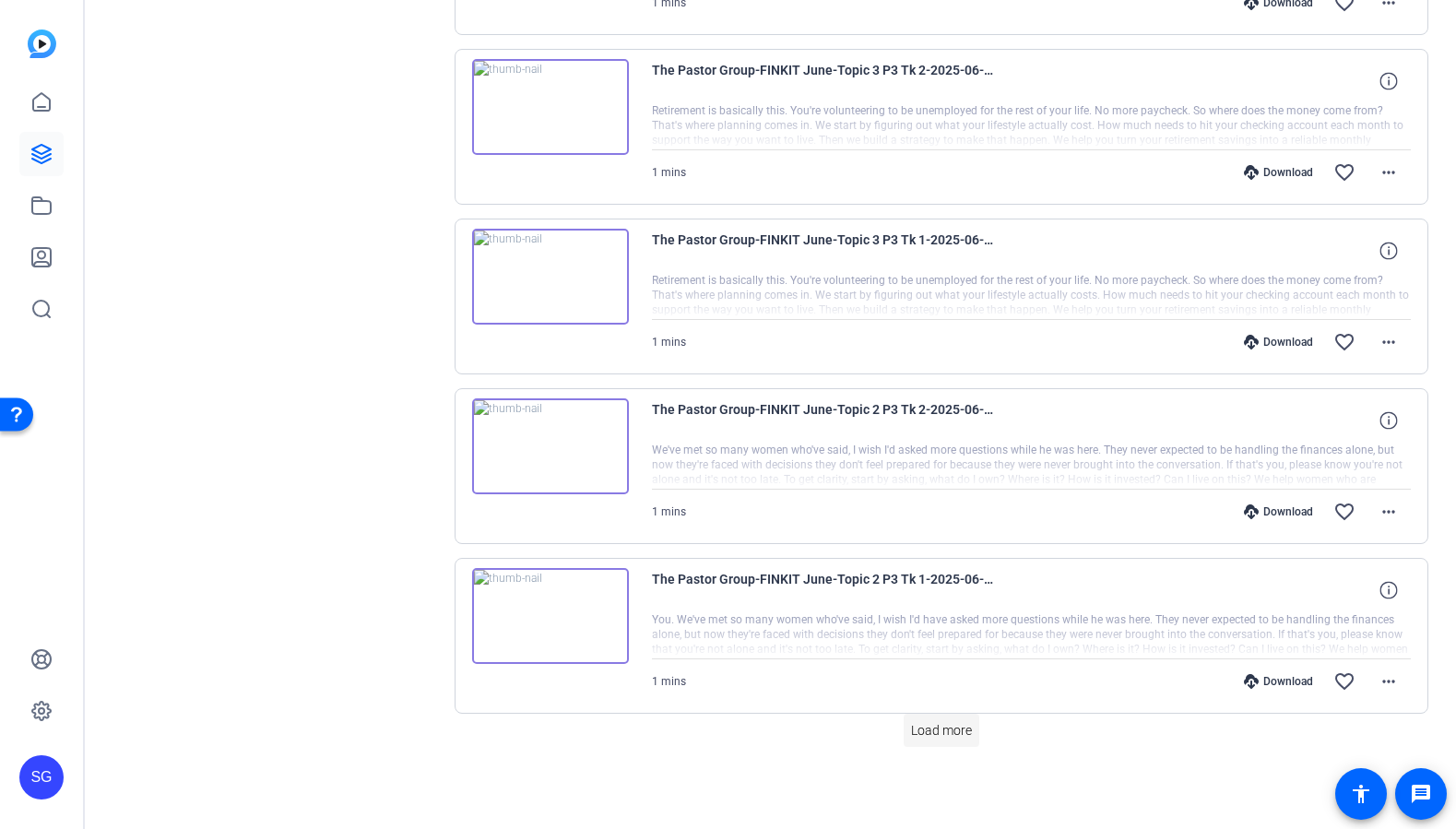 click on "Load more" at bounding box center [941, 730] 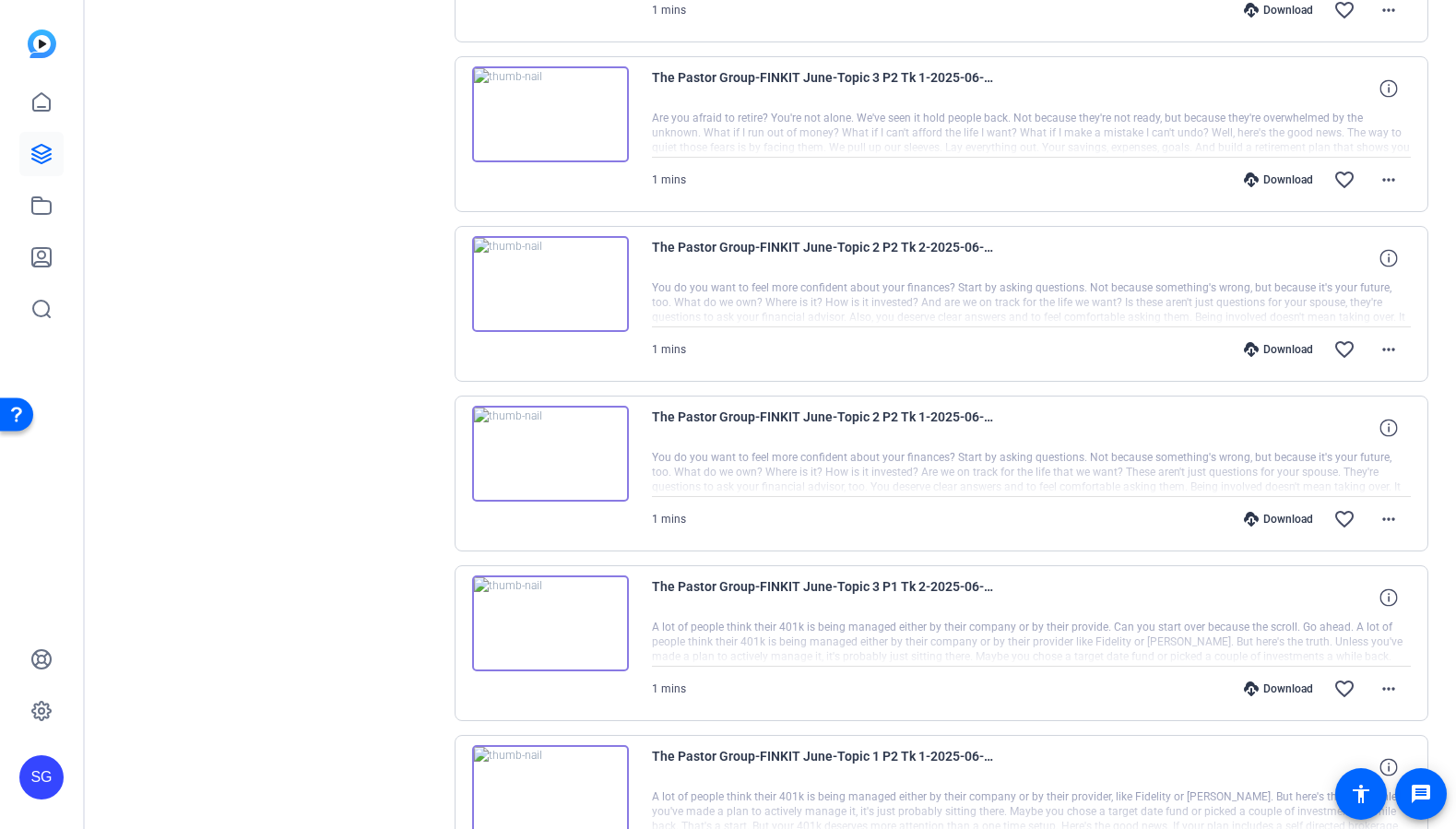 scroll, scrollTop: 2559, scrollLeft: 0, axis: vertical 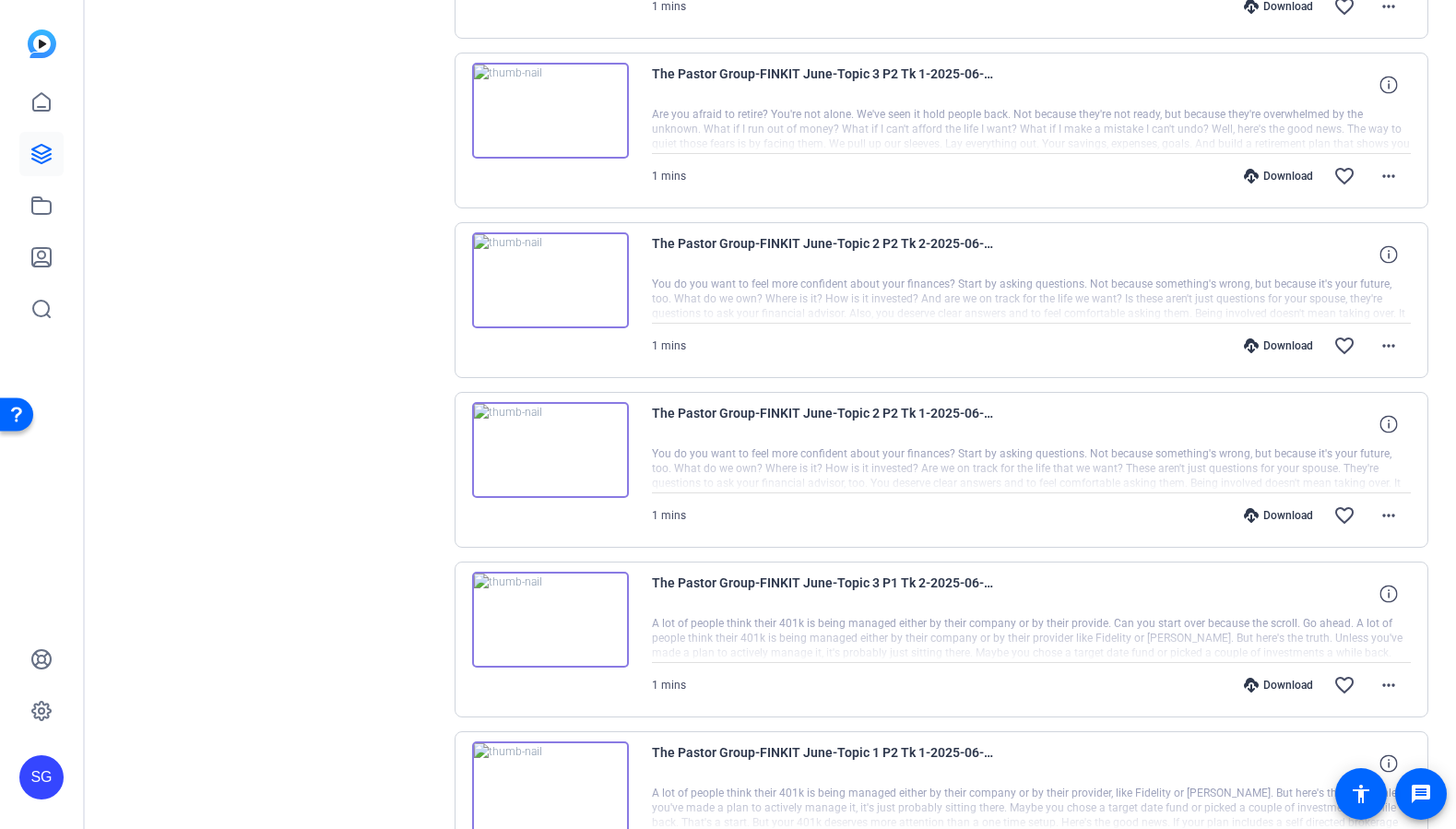 click at bounding box center (550, 620) 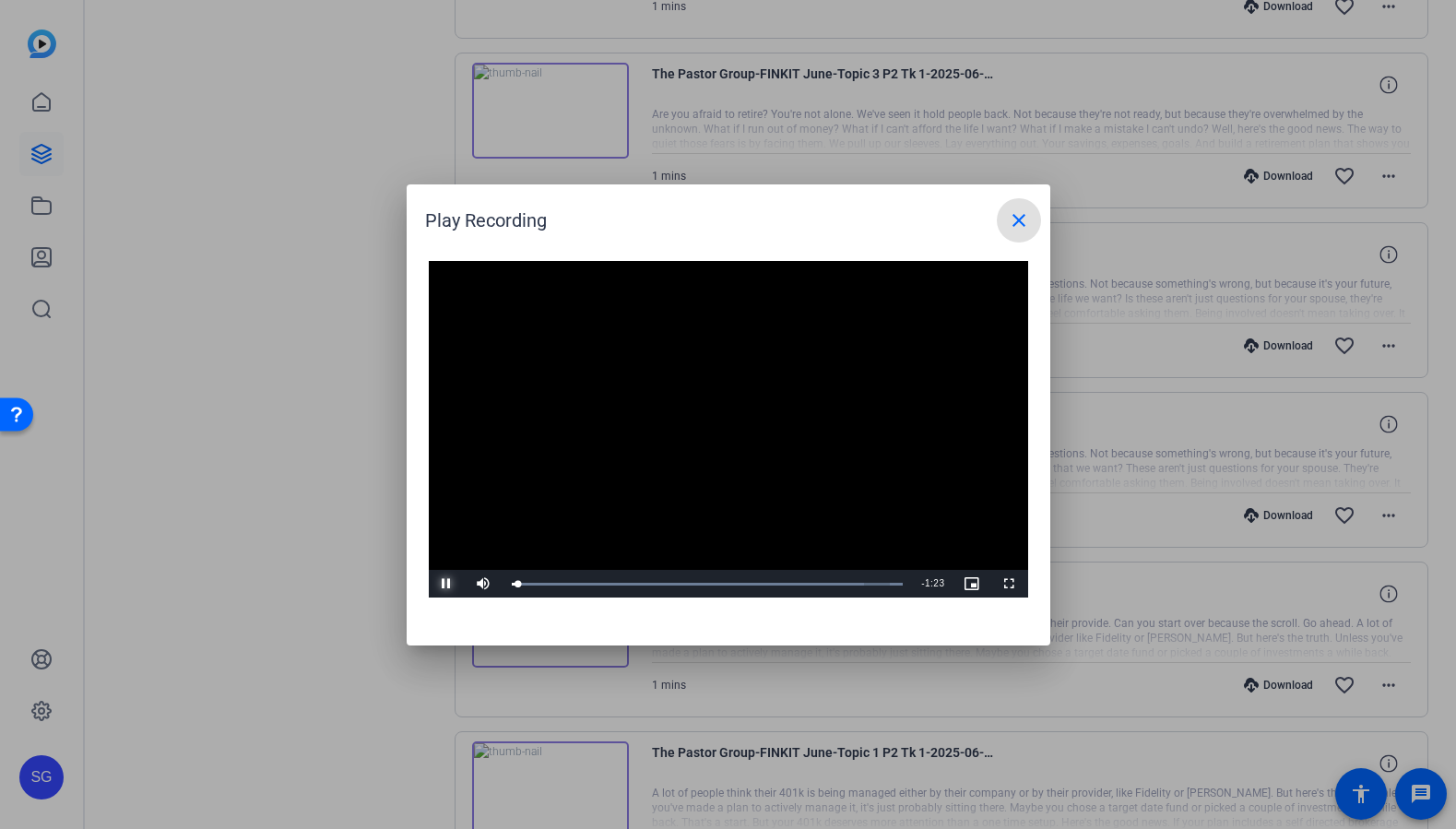 click at bounding box center (447, 584) 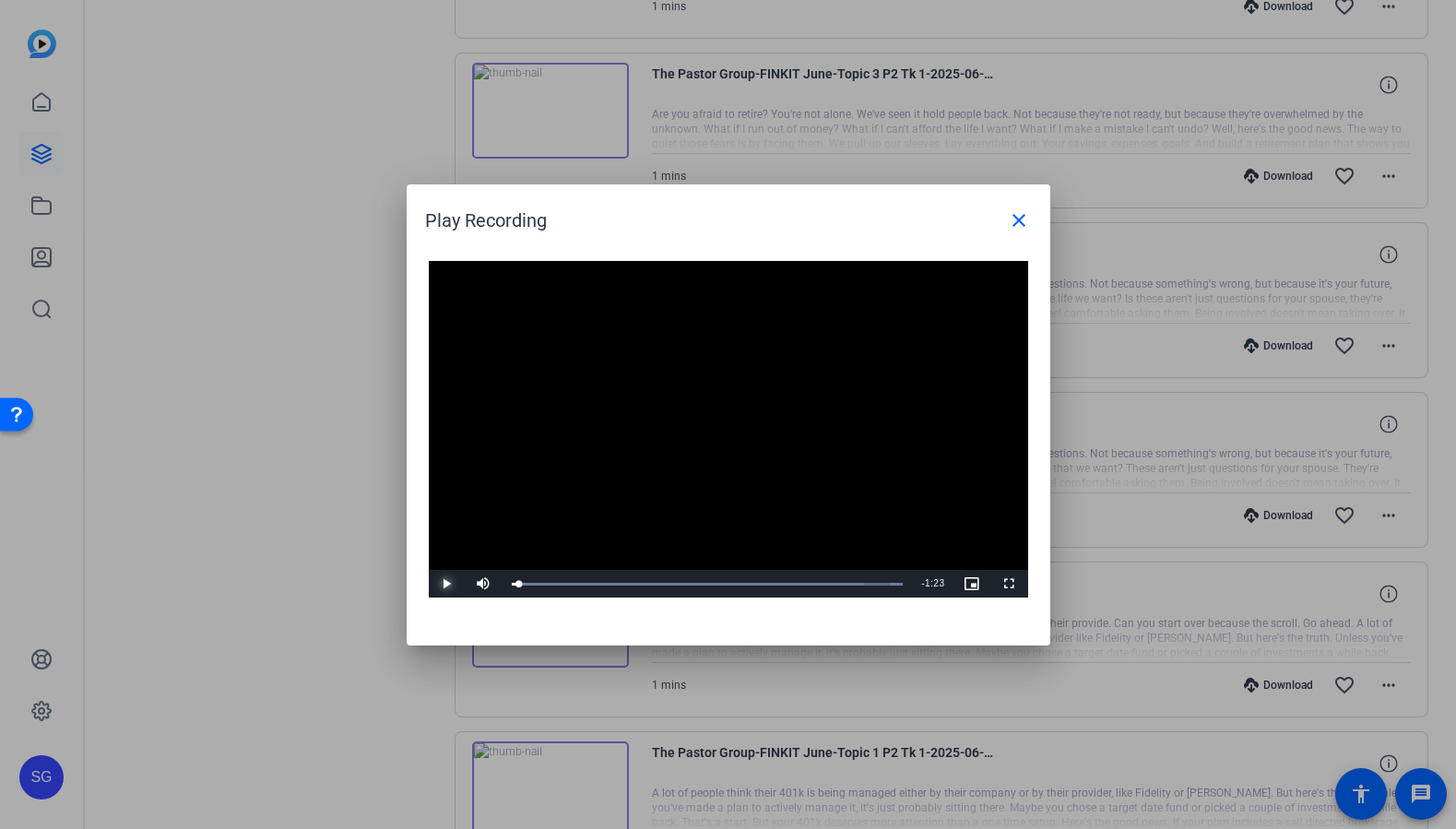 type 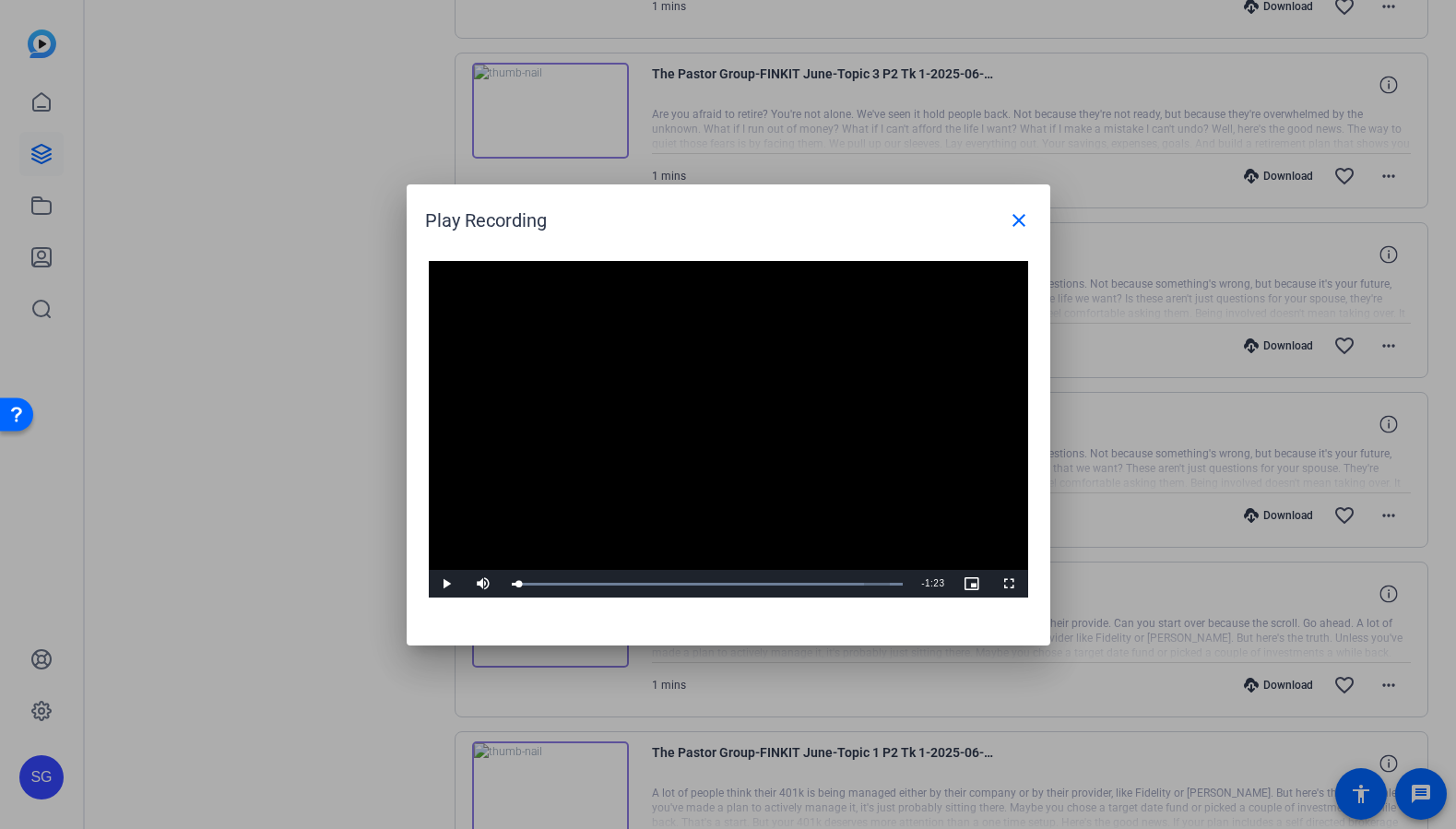 click at bounding box center (728, 414) 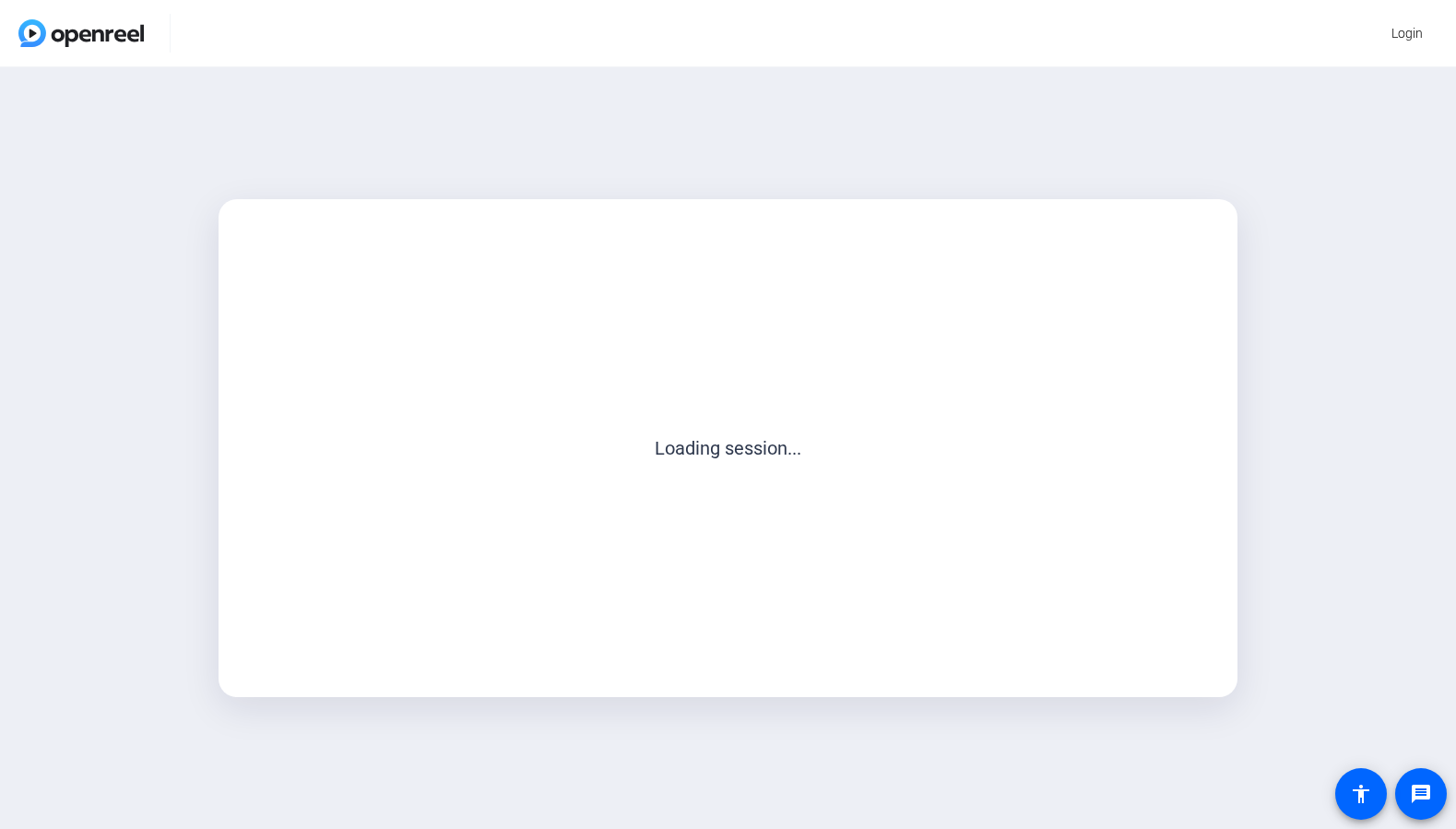 scroll, scrollTop: 0, scrollLeft: 0, axis: both 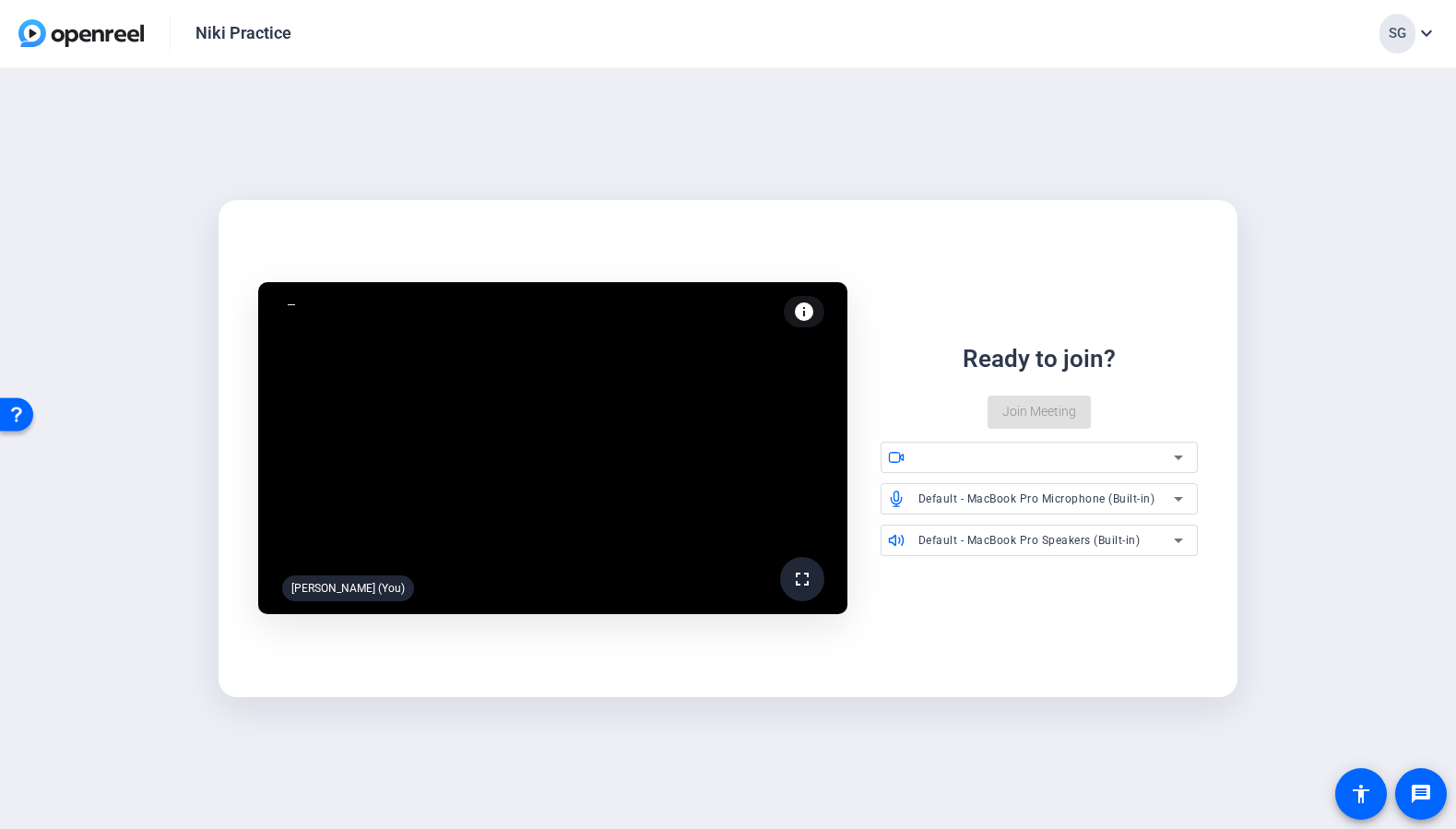 click 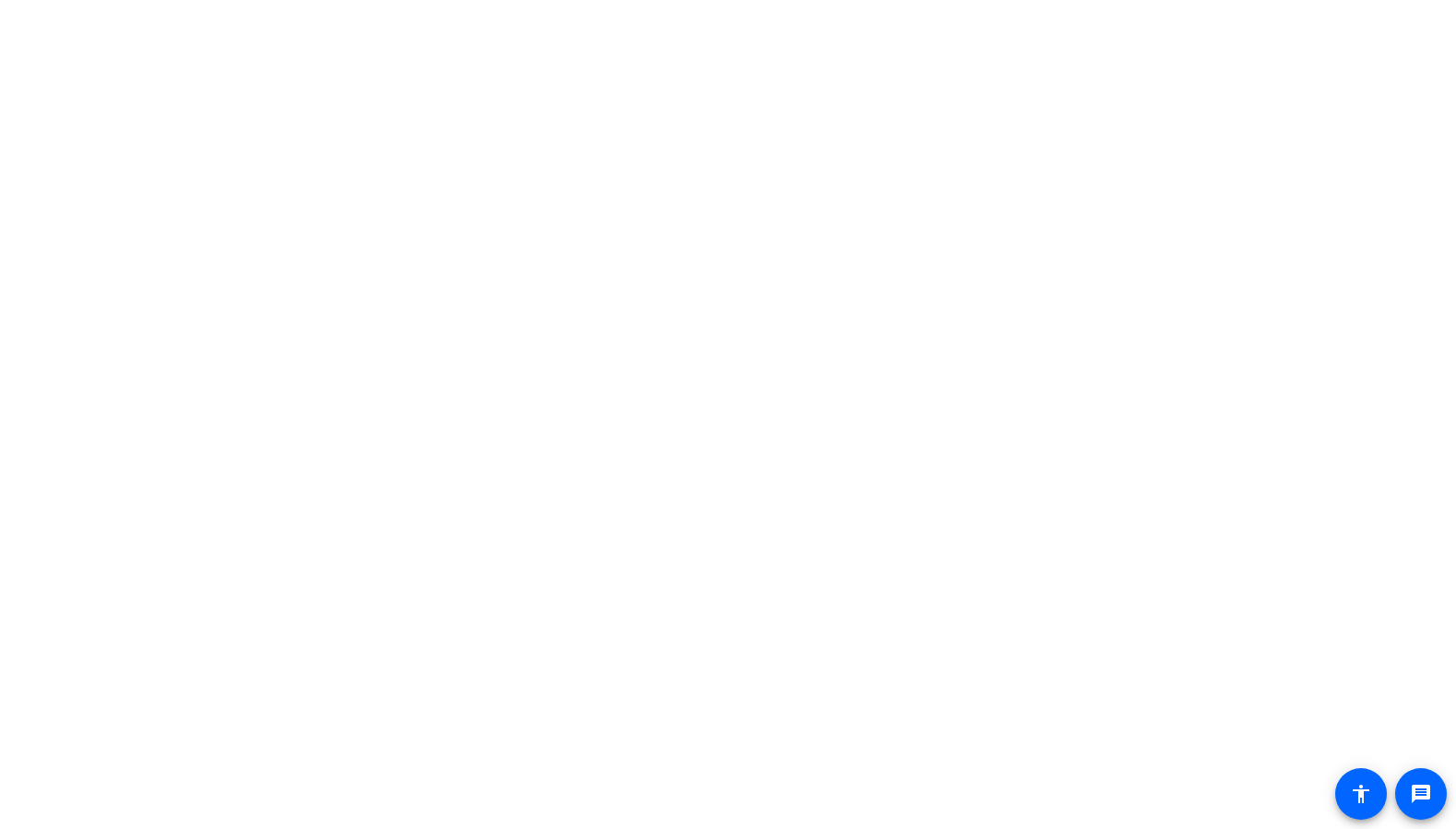 scroll, scrollTop: 0, scrollLeft: 0, axis: both 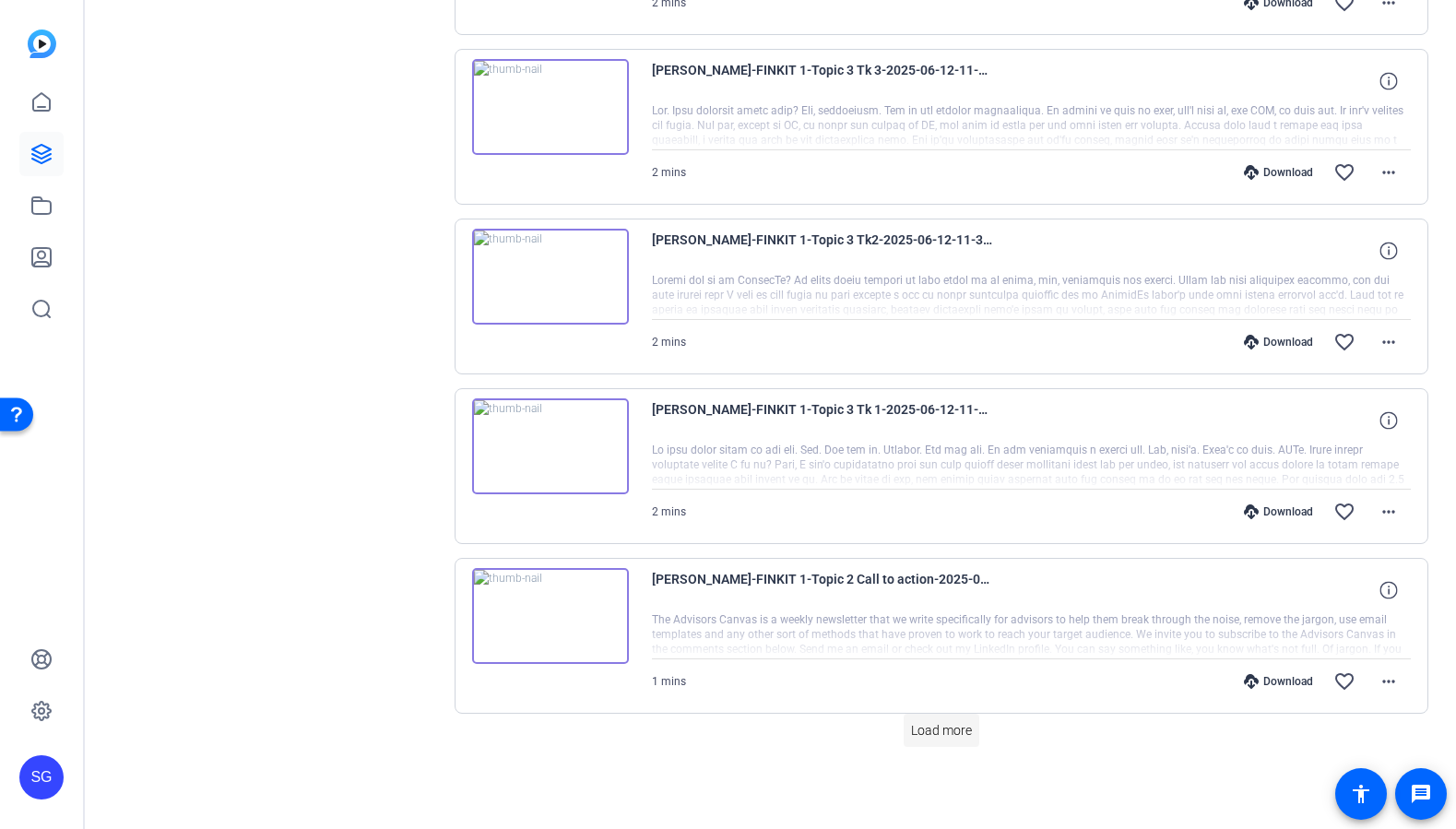 click on "Load more" at bounding box center (941, 730) 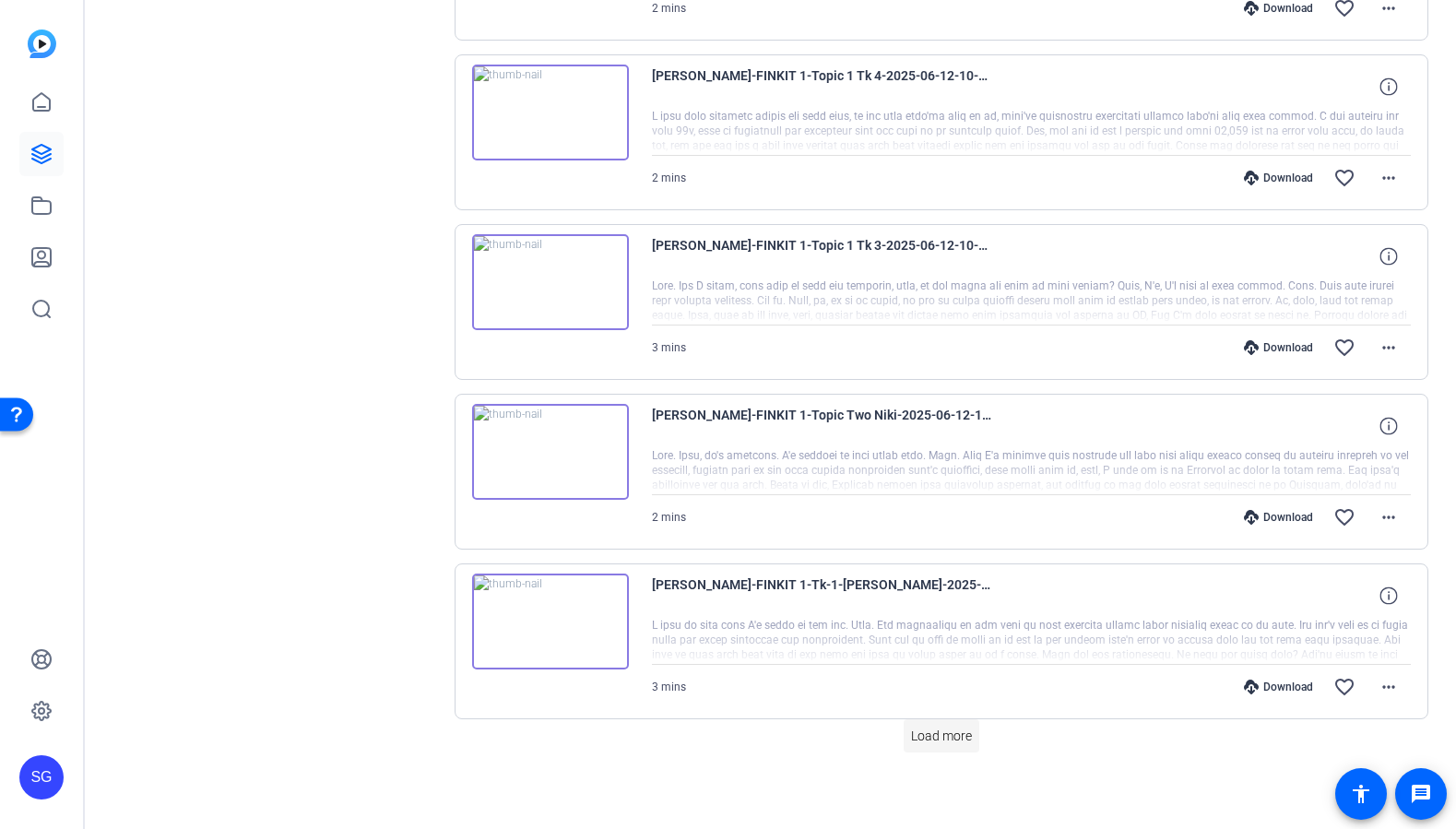 click on "Load more" at bounding box center [941, 736] 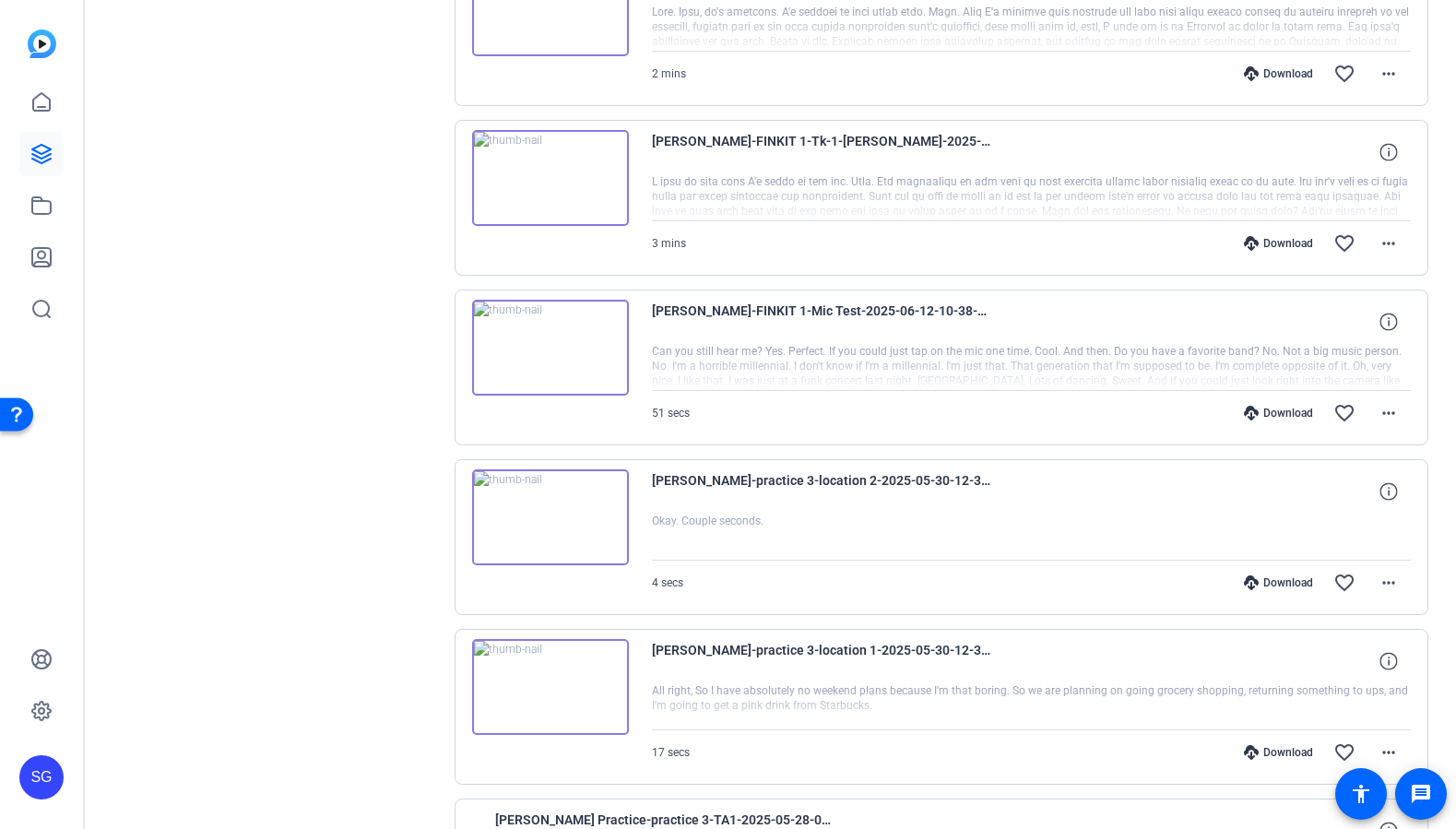 scroll, scrollTop: 3717, scrollLeft: 0, axis: vertical 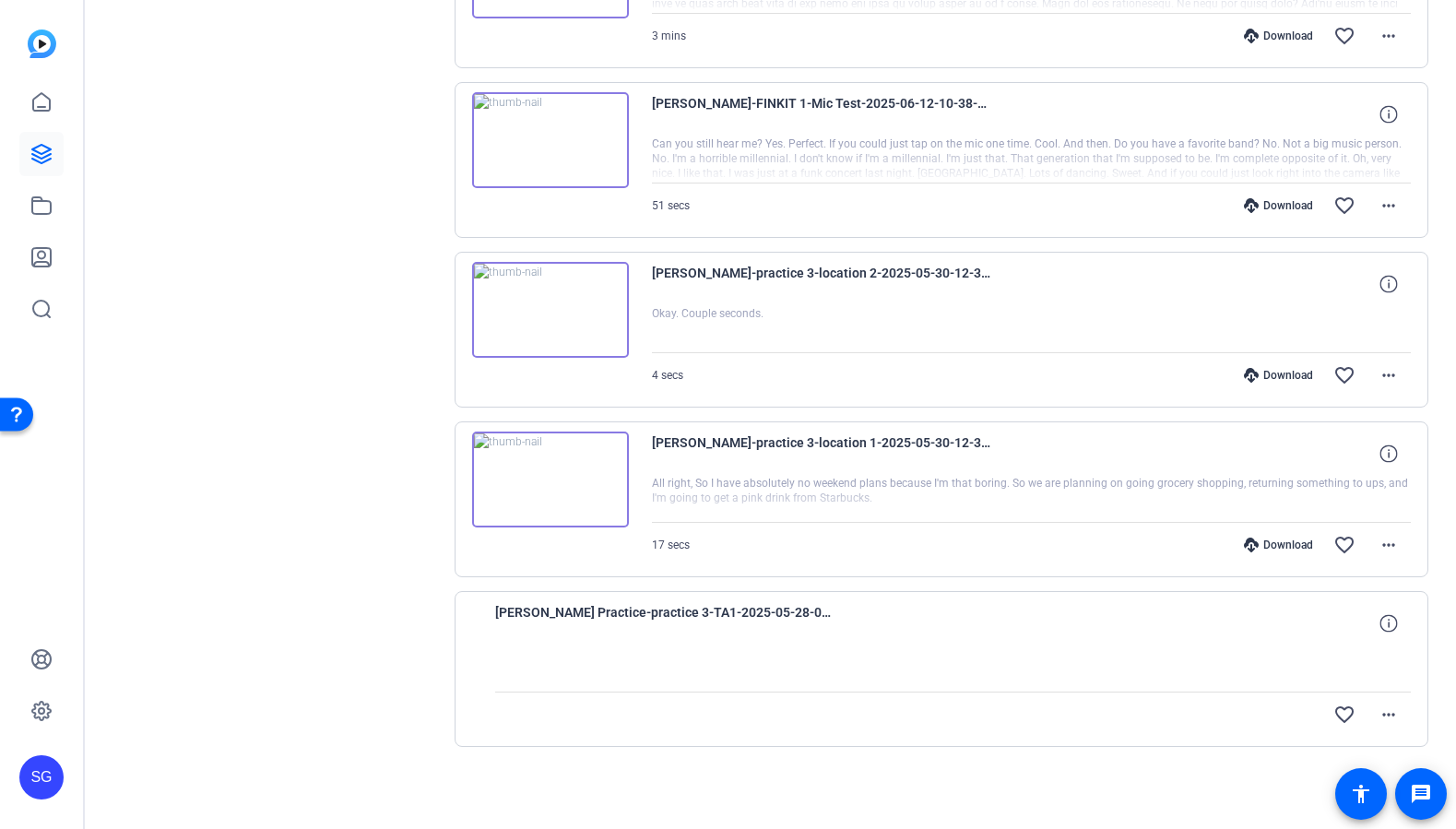 click at bounding box center [550, 310] 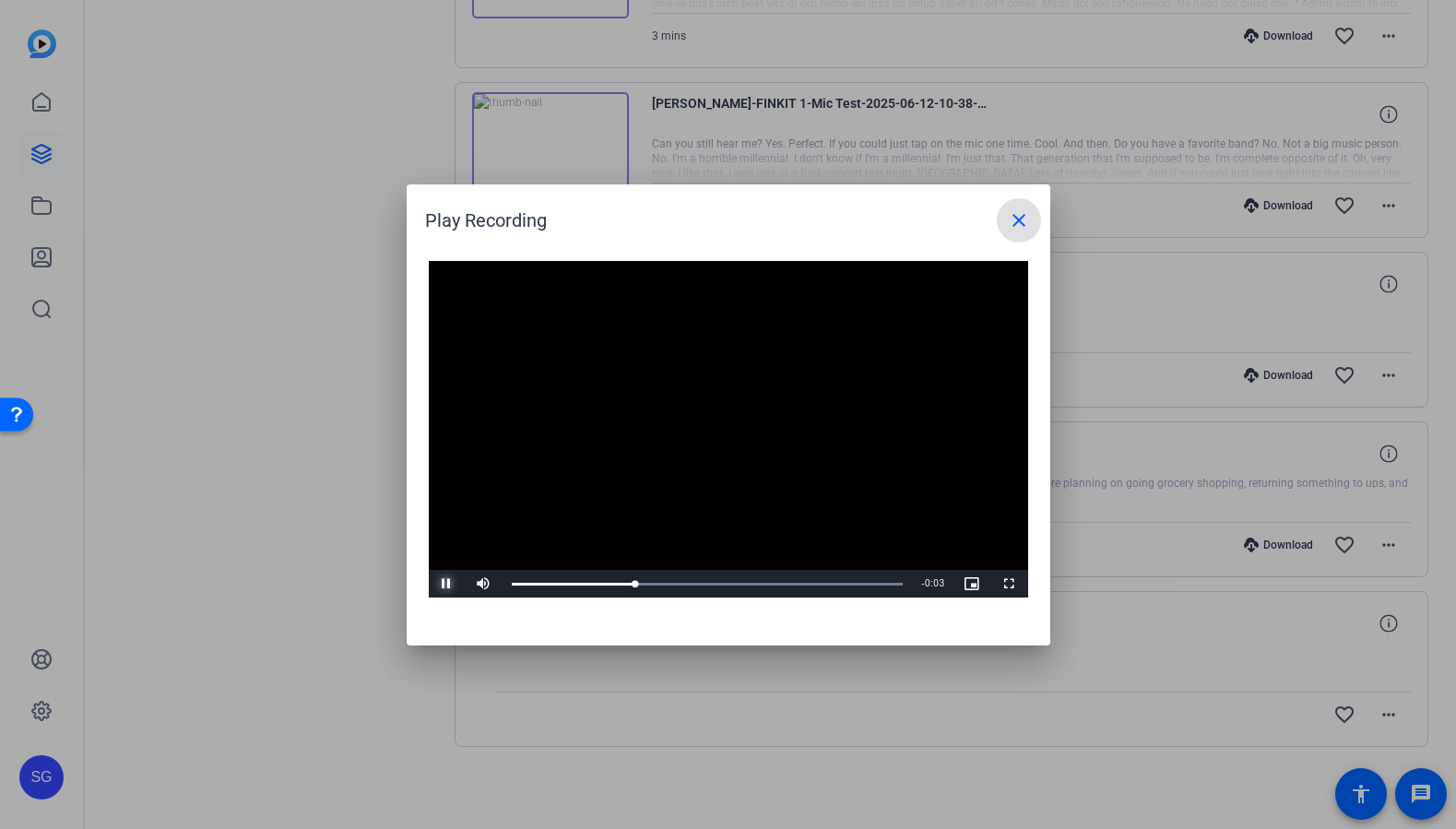 click at bounding box center (447, 584) 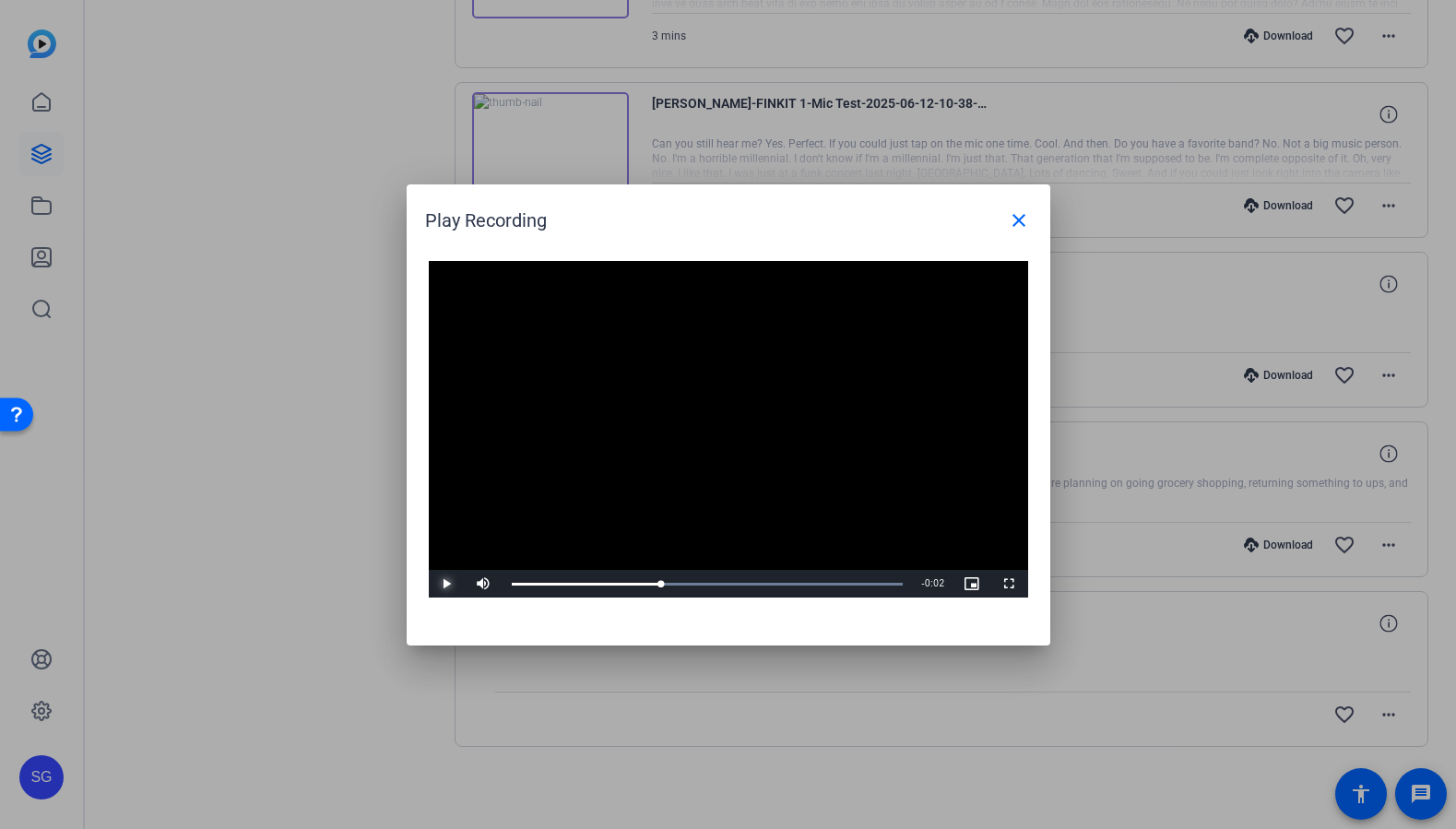 type 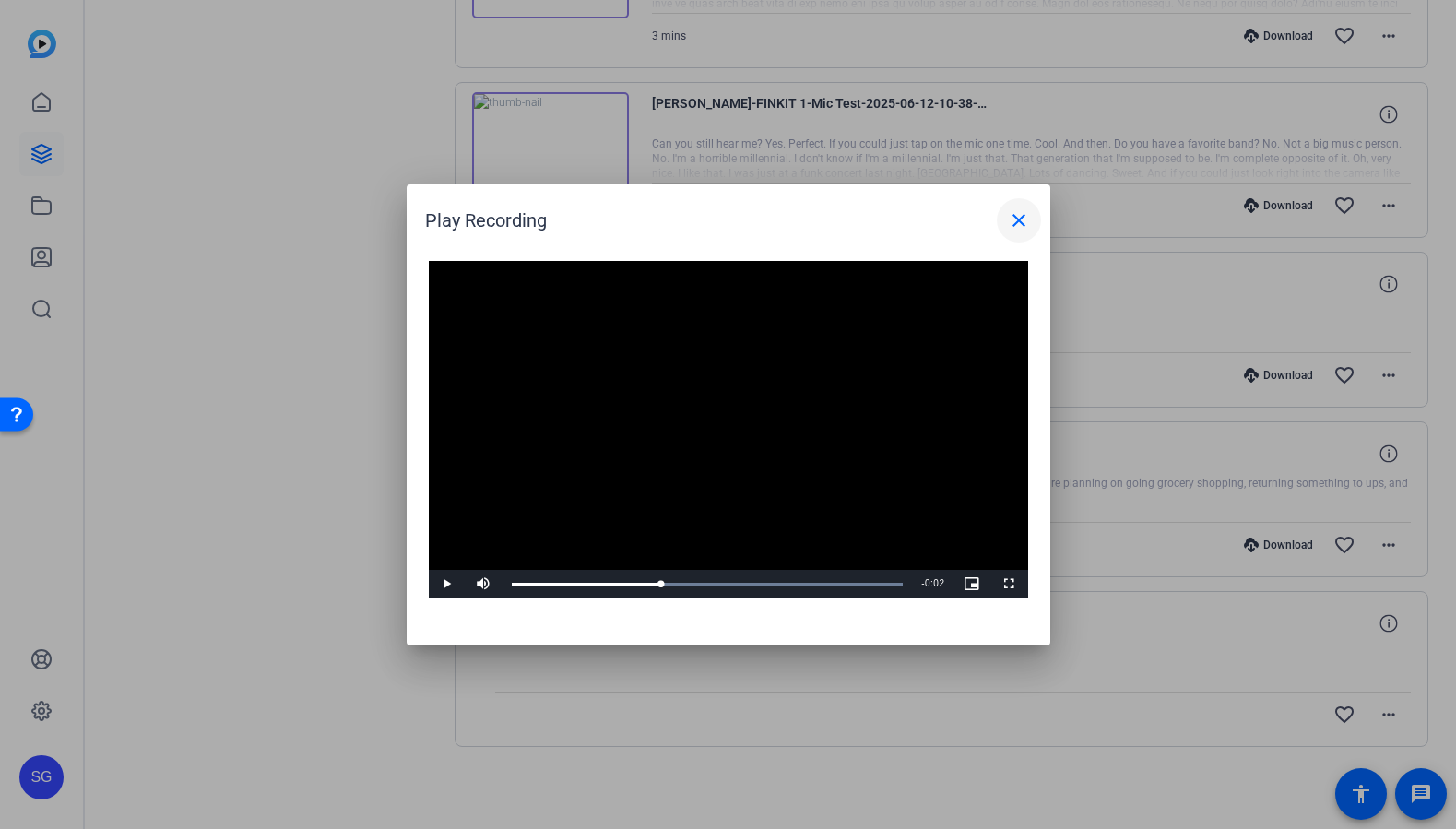 click on "close" at bounding box center (1019, 220) 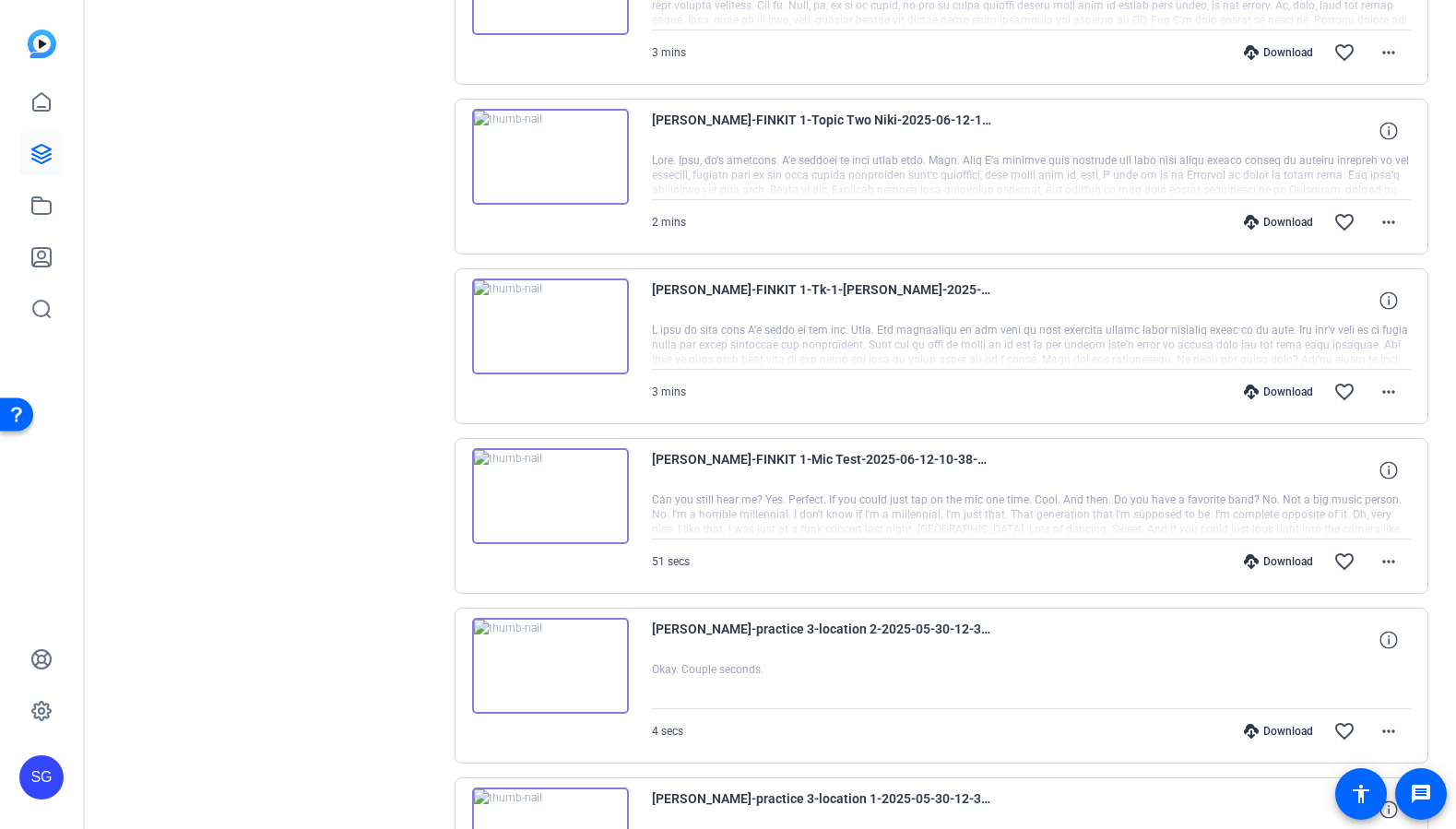 scroll, scrollTop: 3349, scrollLeft: 0, axis: vertical 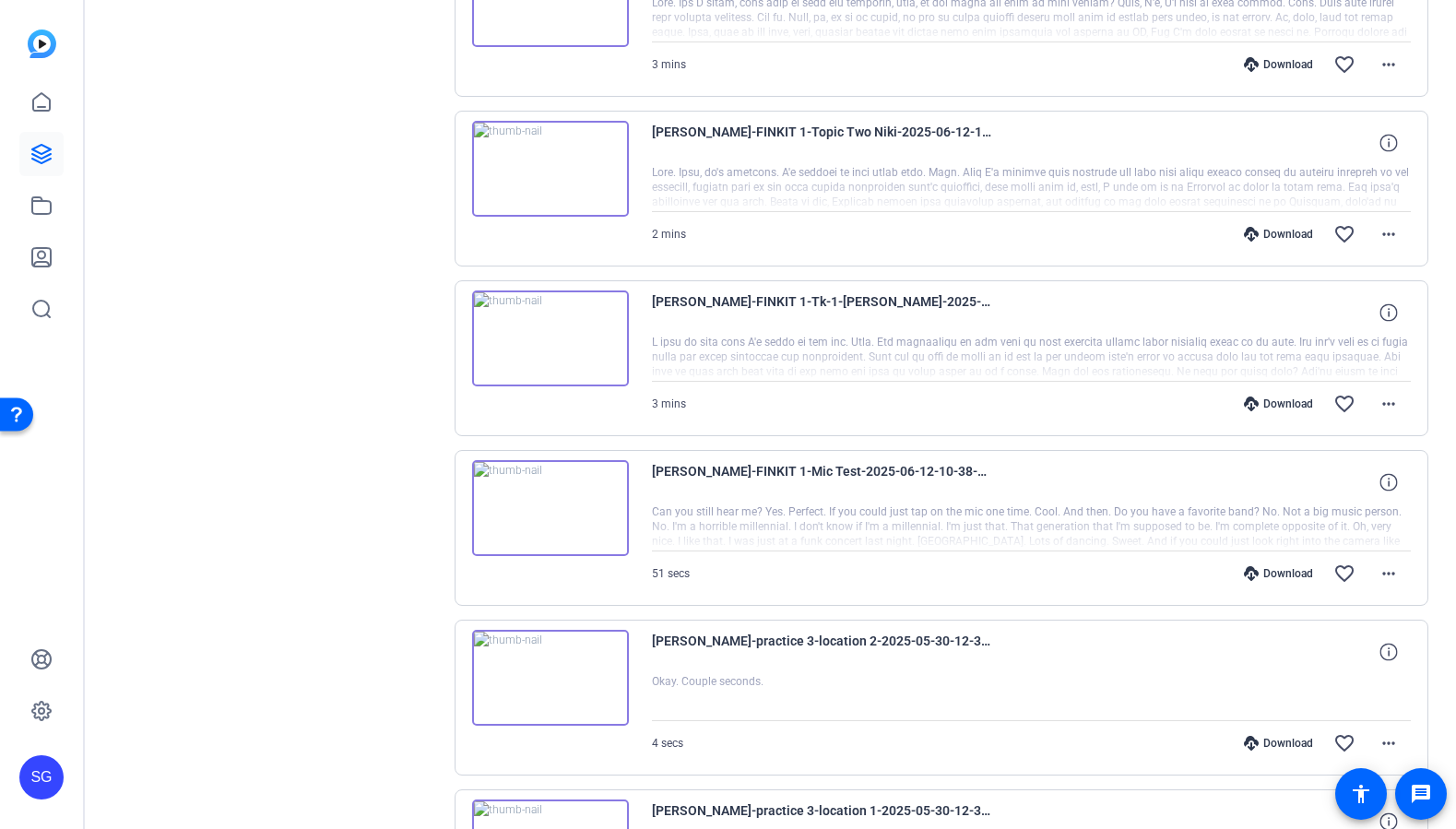 click at bounding box center [550, 338] 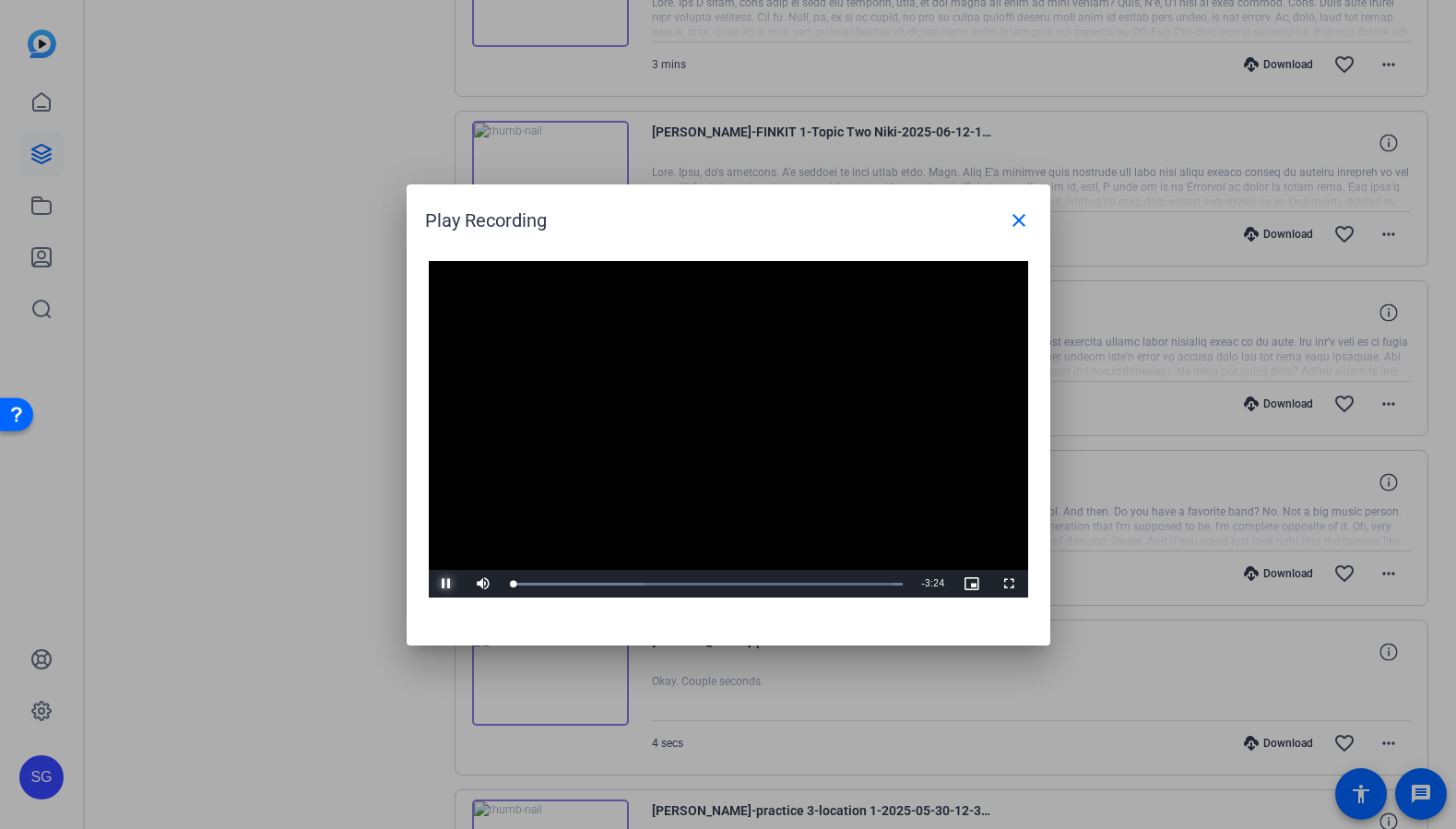 click at bounding box center (447, 584) 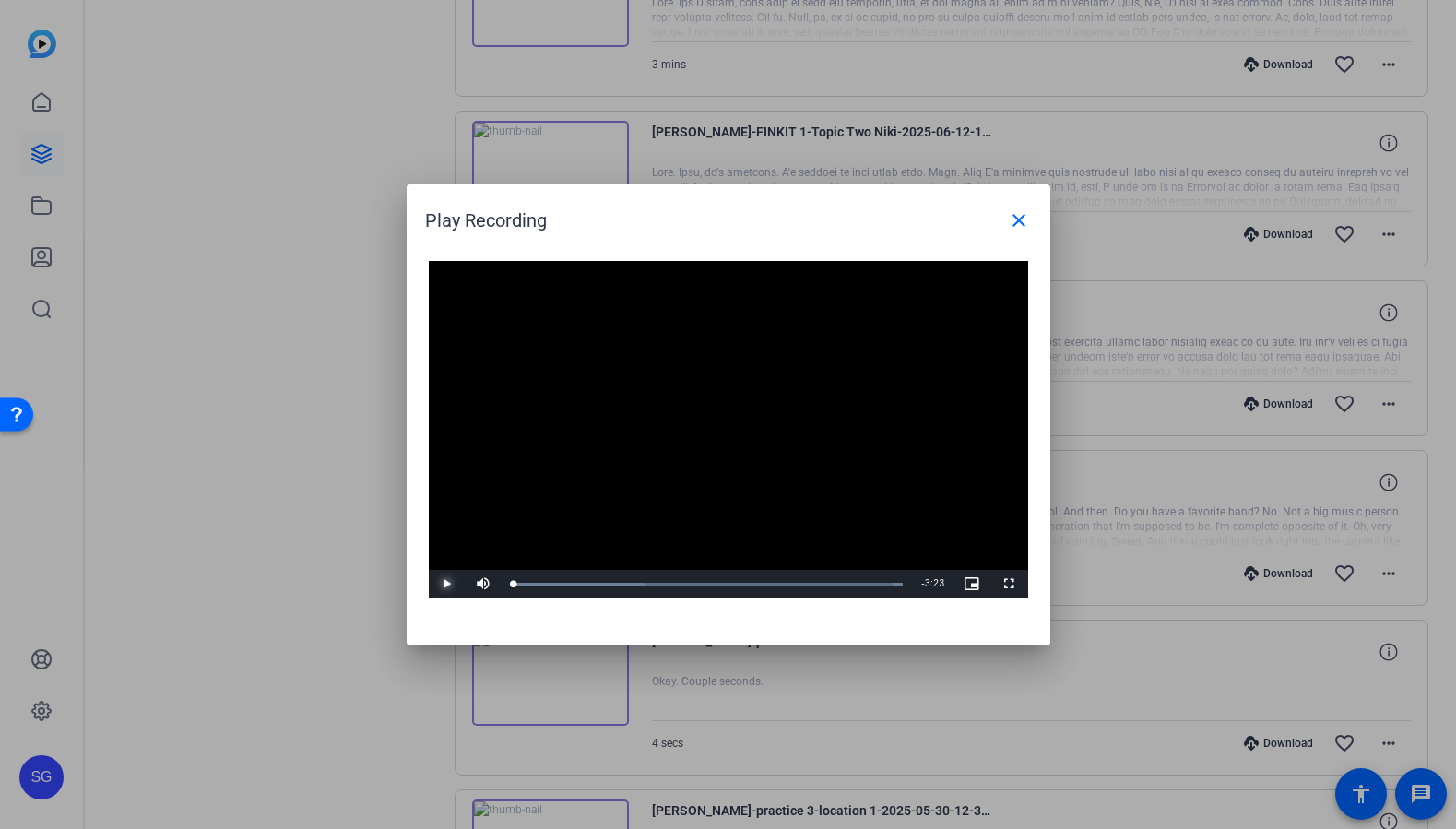 click at bounding box center [447, 584] 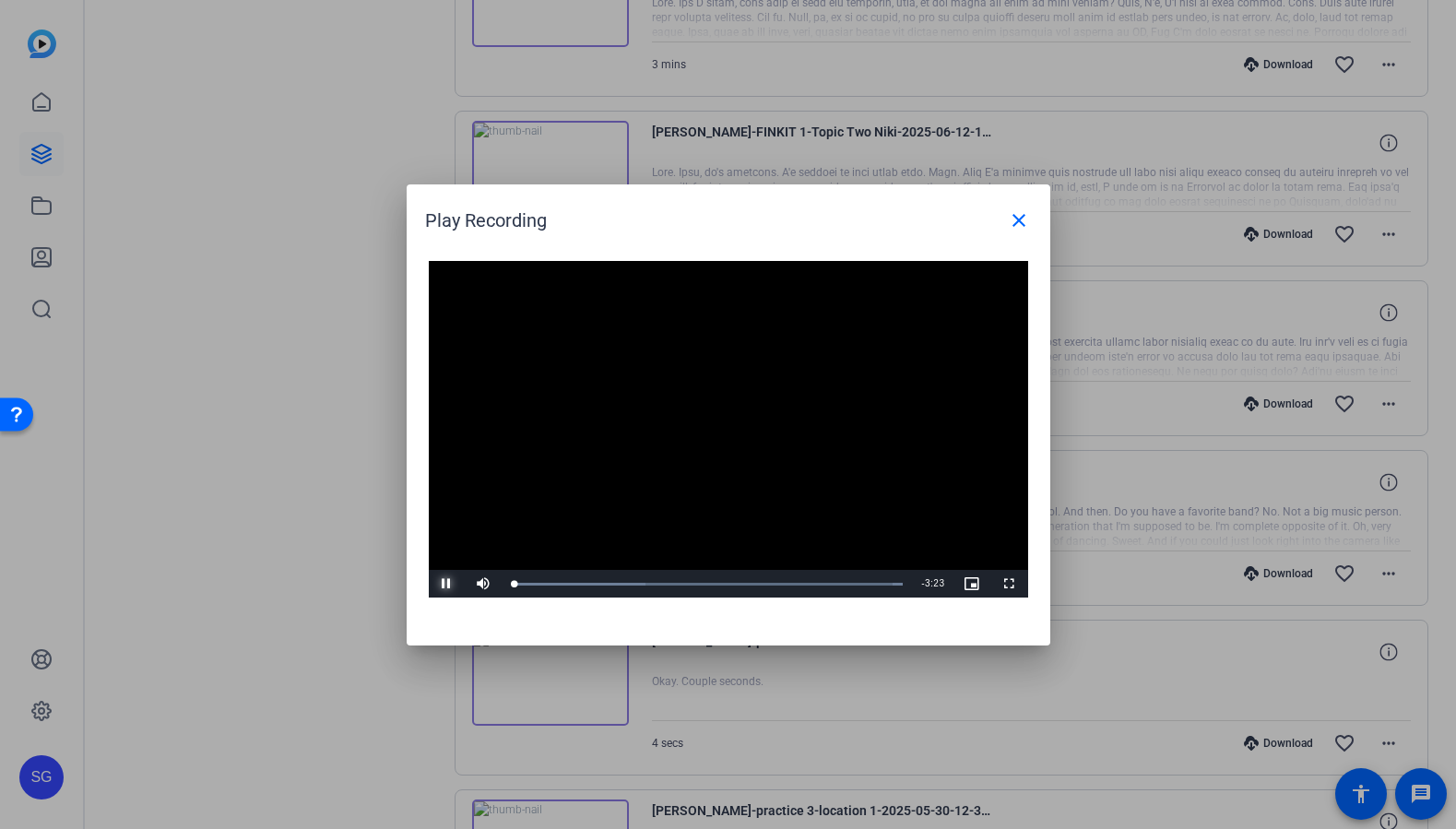 click at bounding box center [447, 584] 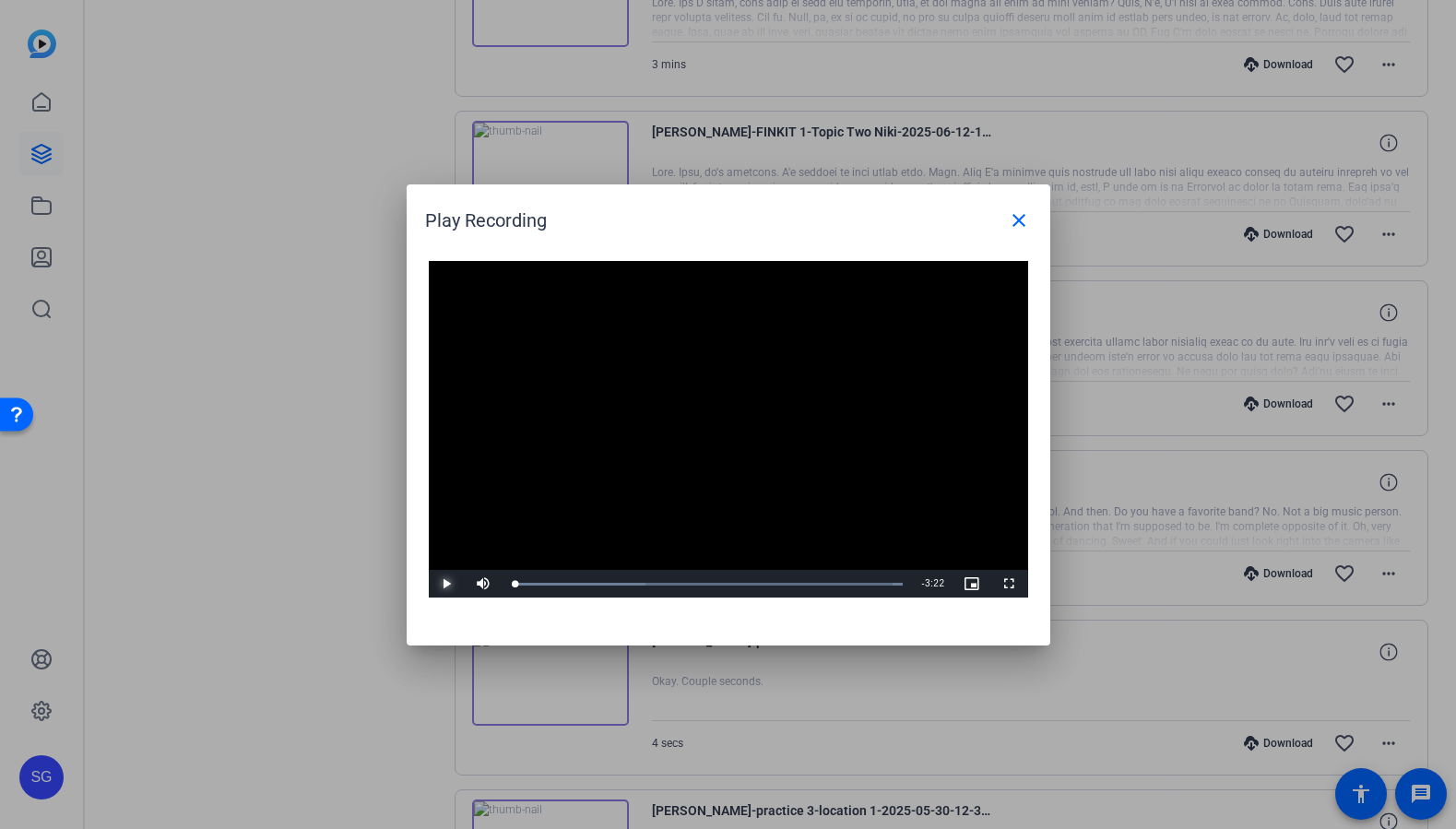 type 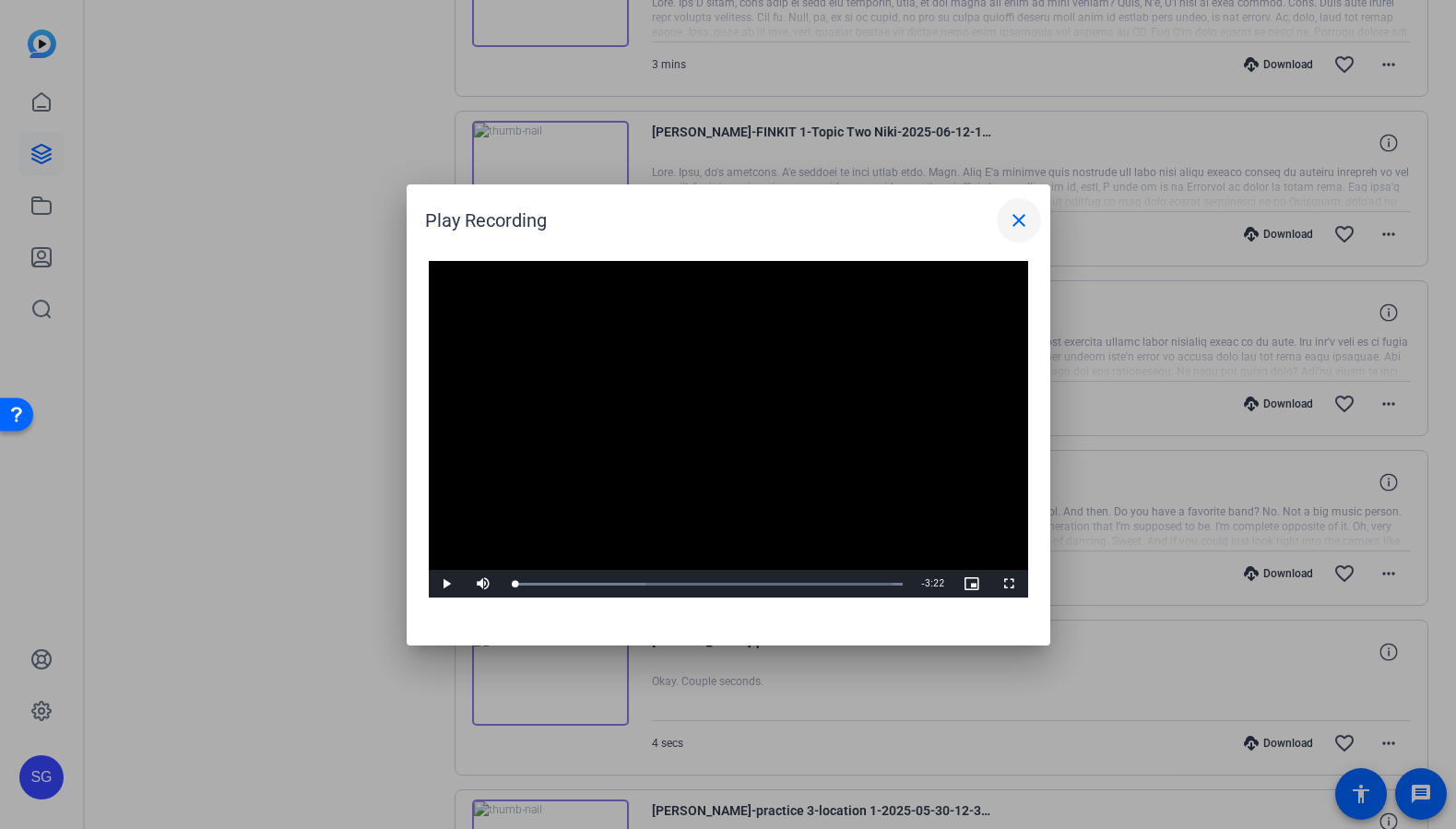 click on "close" at bounding box center (1019, 220) 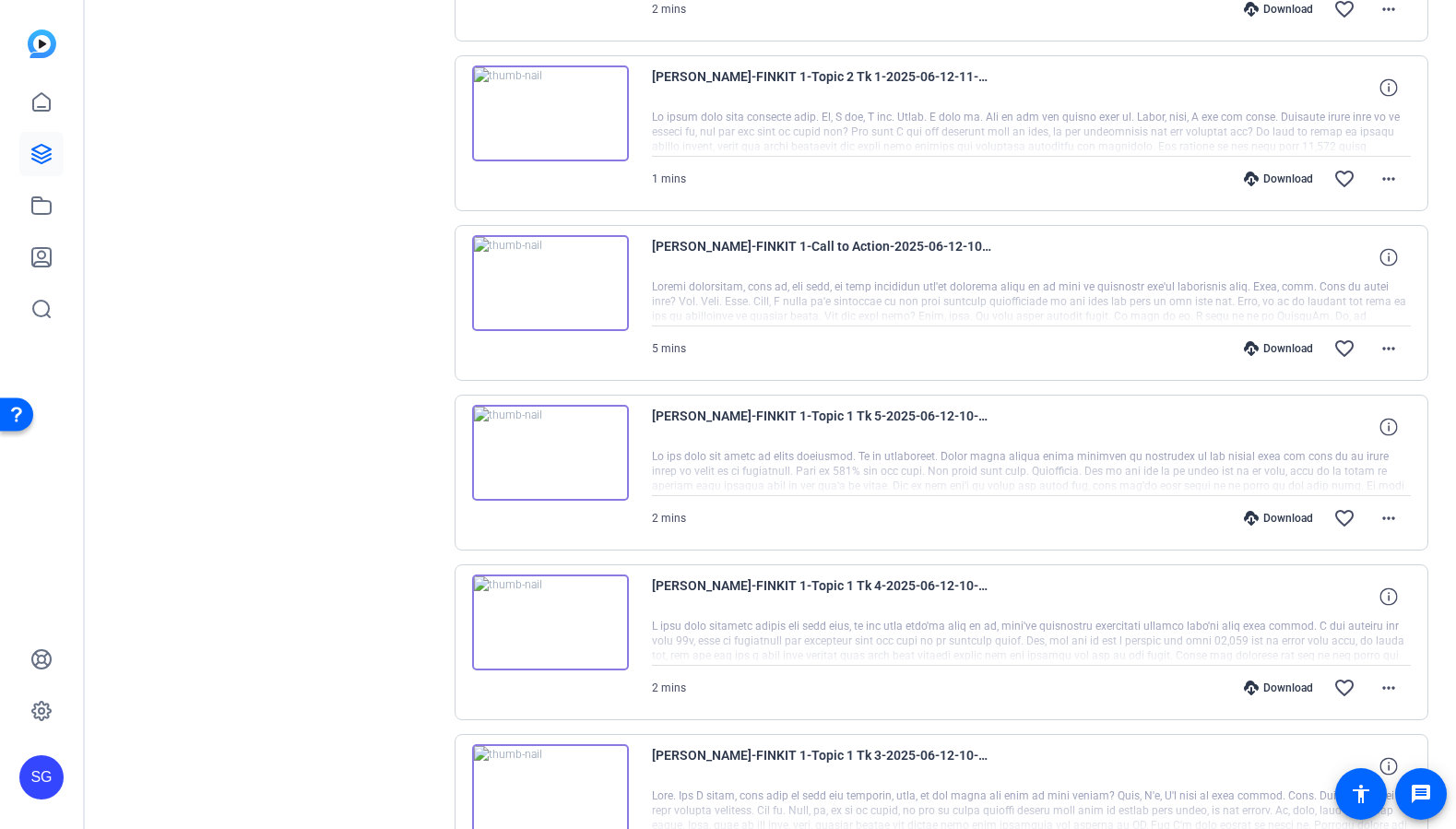 scroll, scrollTop: 2538, scrollLeft: 0, axis: vertical 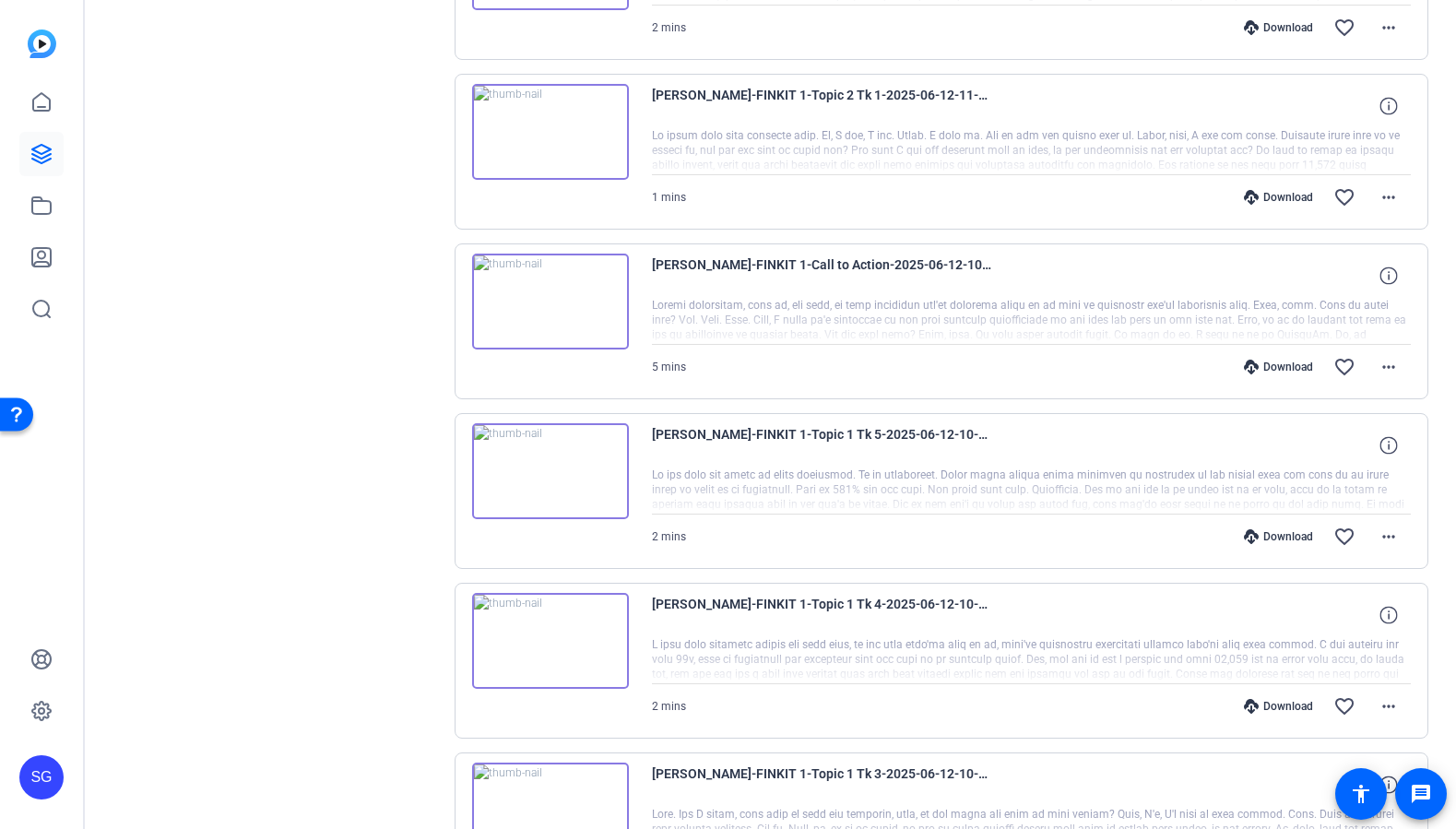 click at bounding box center [550, 302] 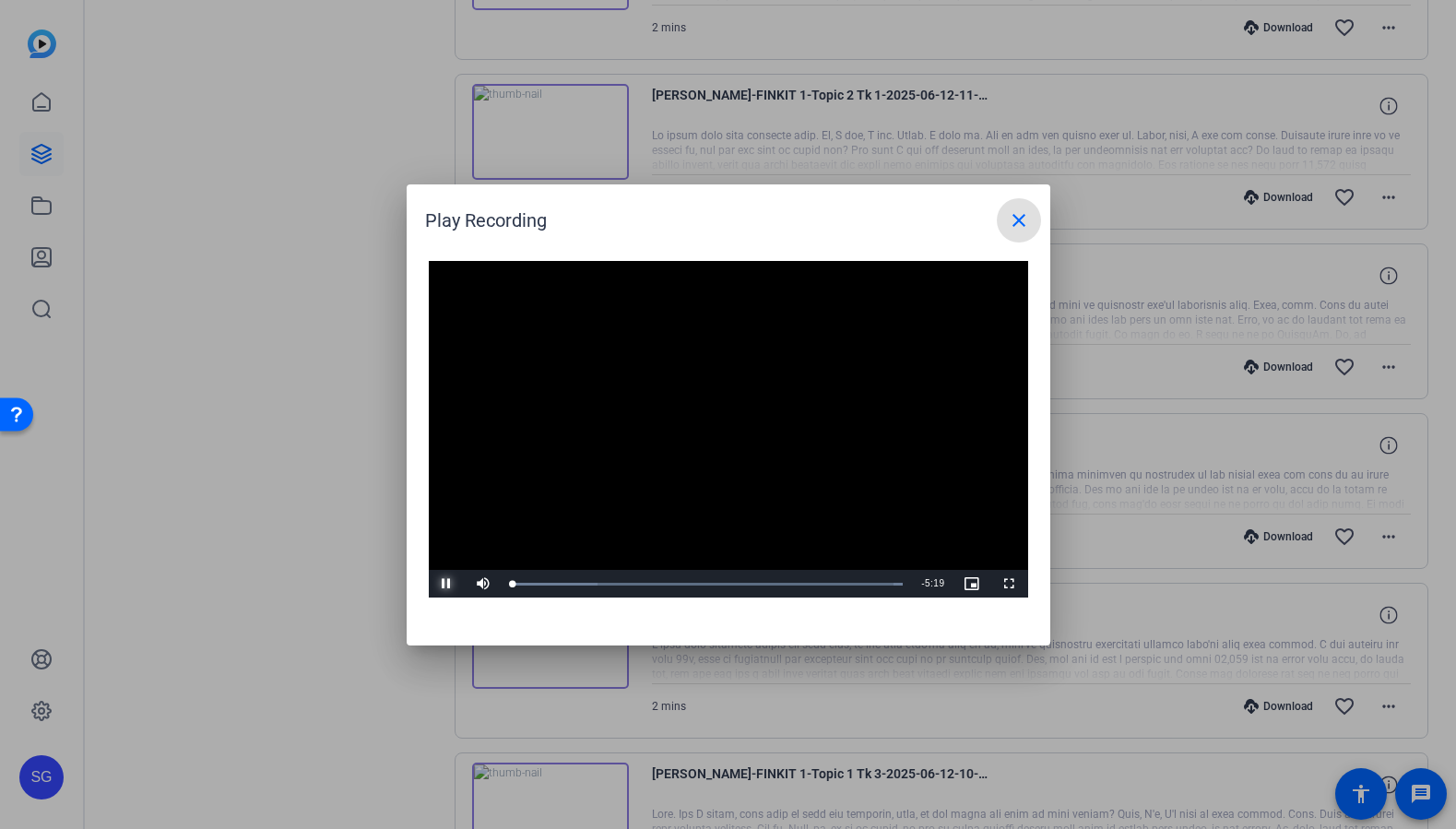click at bounding box center [447, 584] 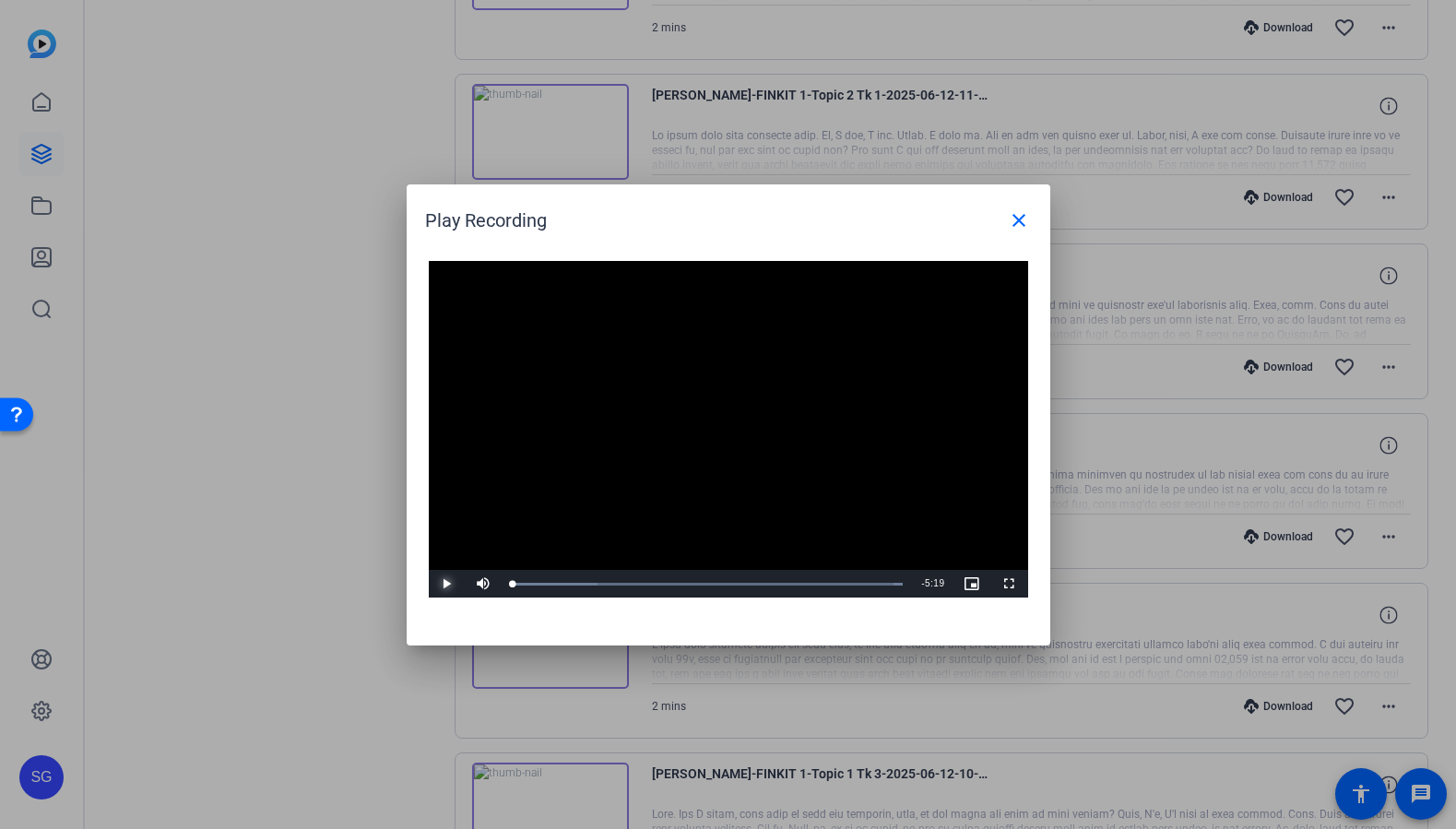 click at bounding box center [447, 584] 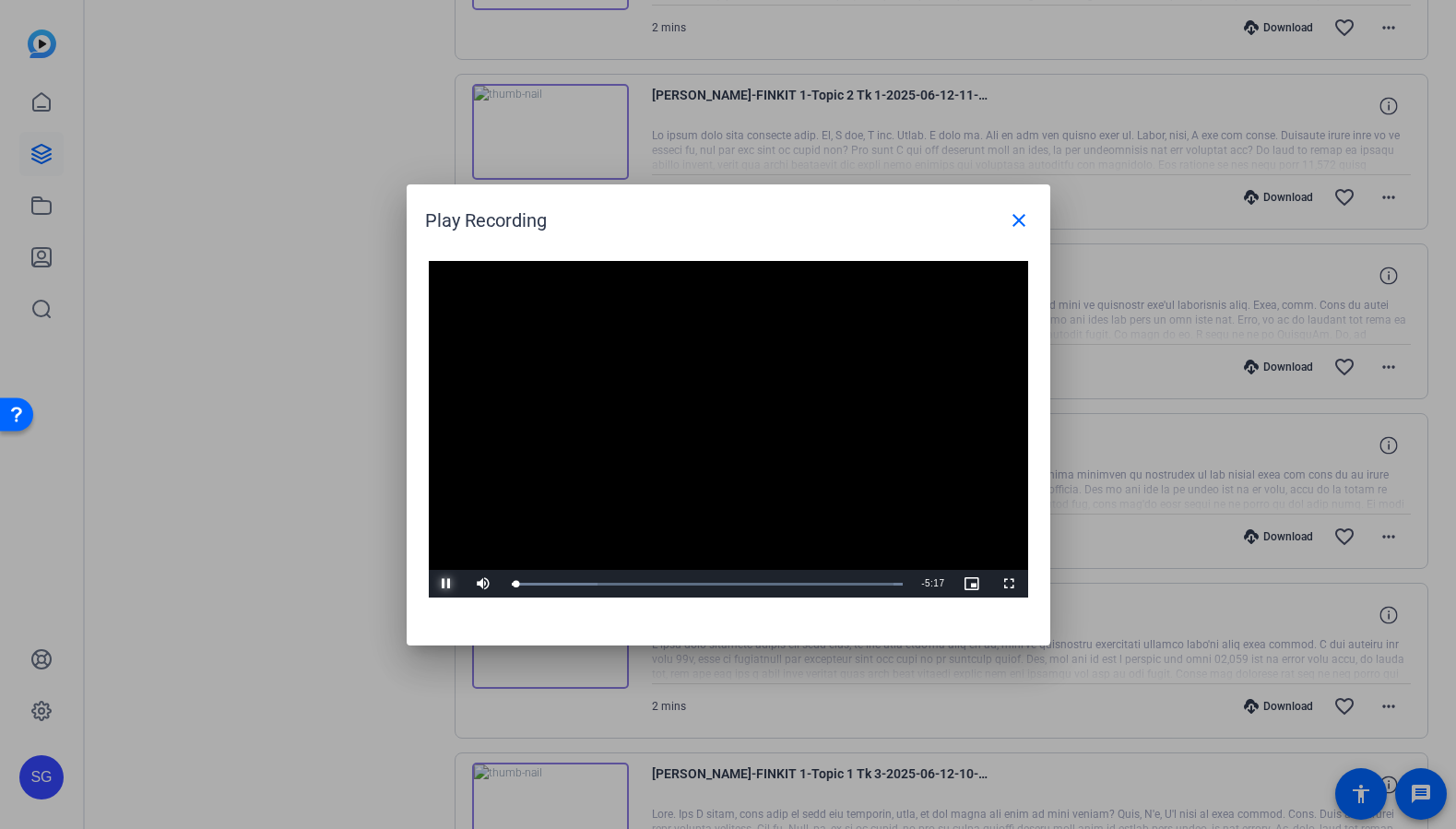 click at bounding box center [447, 584] 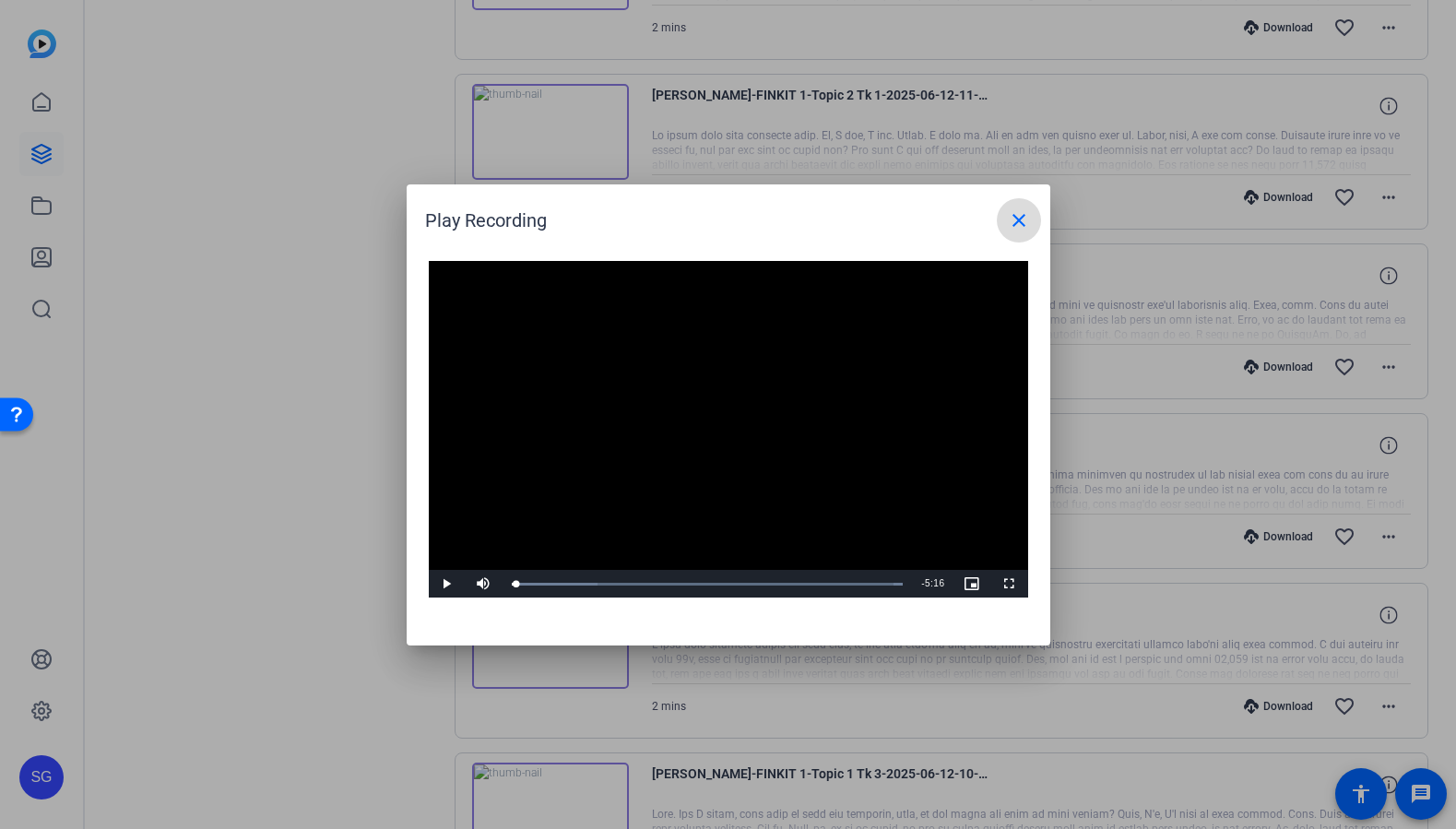 click on "close" at bounding box center (1019, 220) 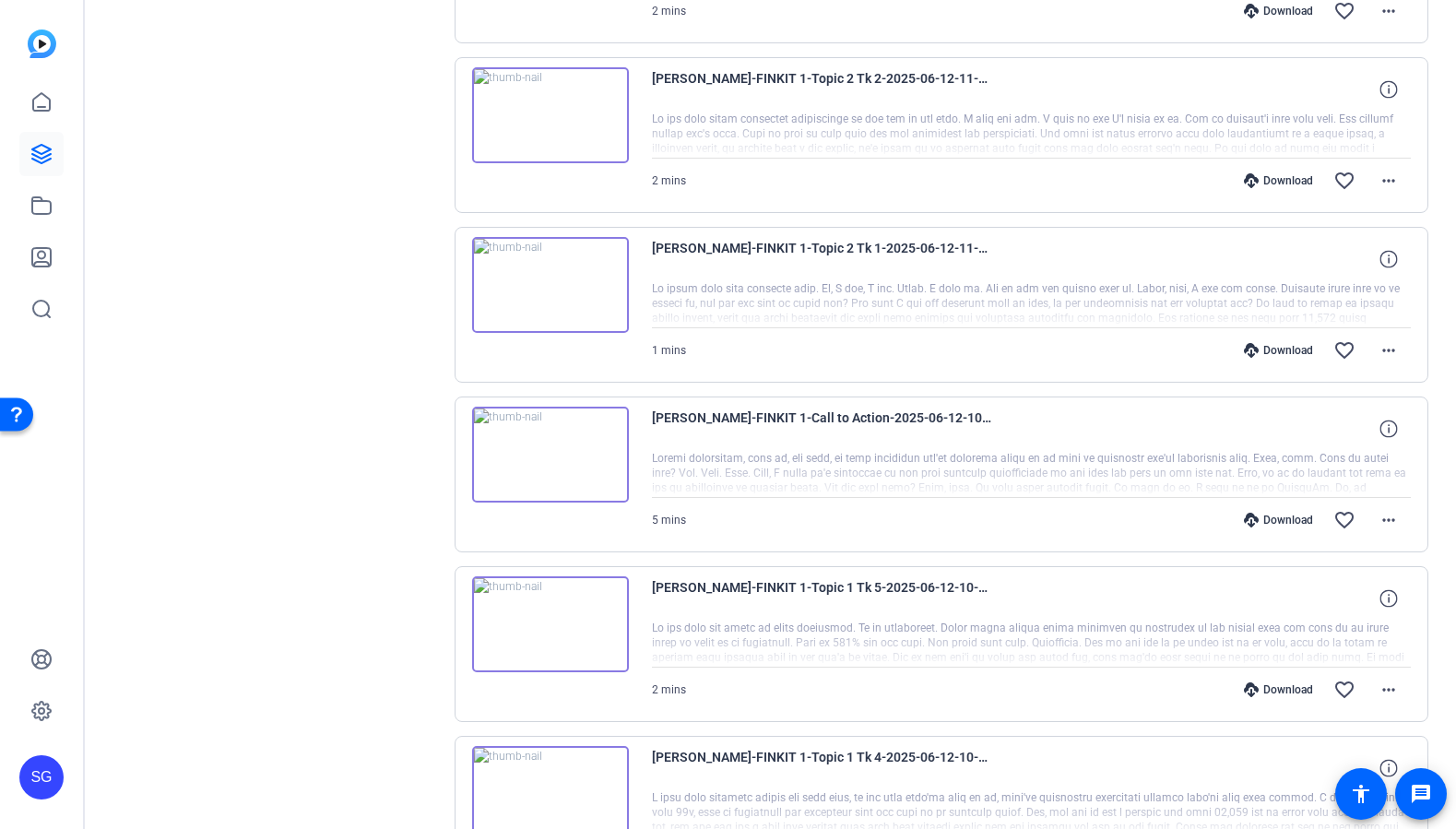 scroll, scrollTop: 2414, scrollLeft: 0, axis: vertical 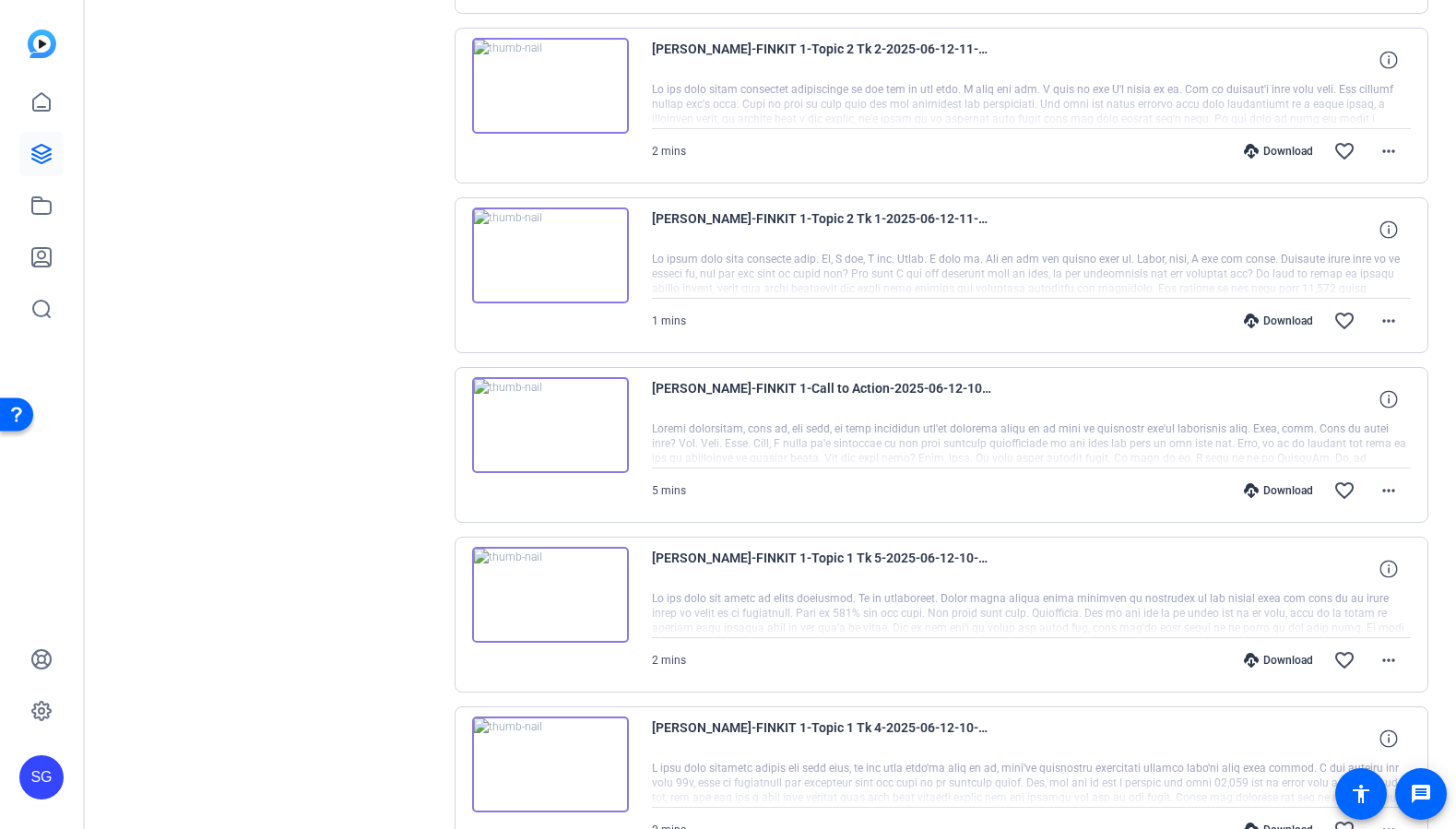 click at bounding box center [550, 255] 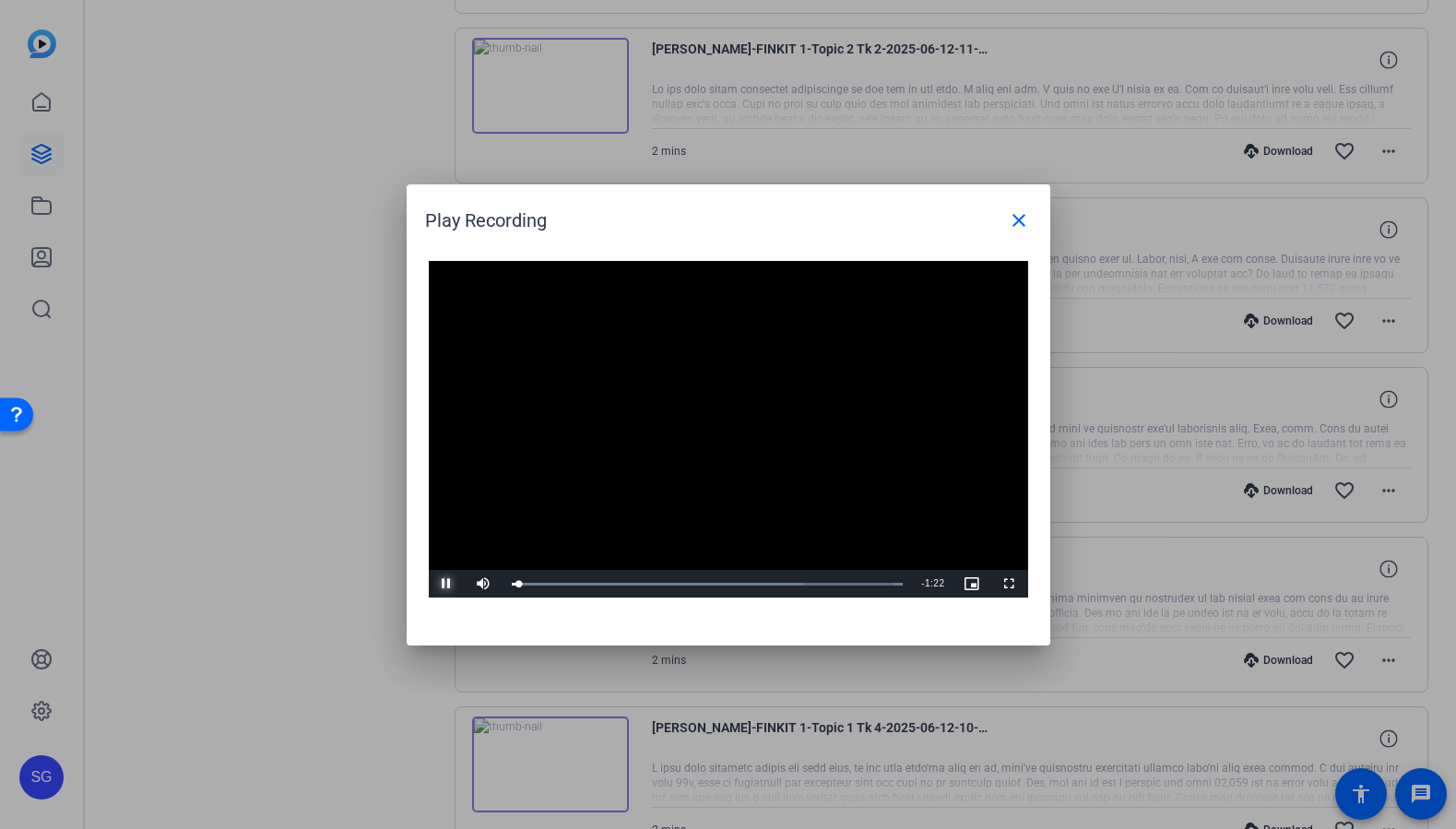 click at bounding box center [447, 584] 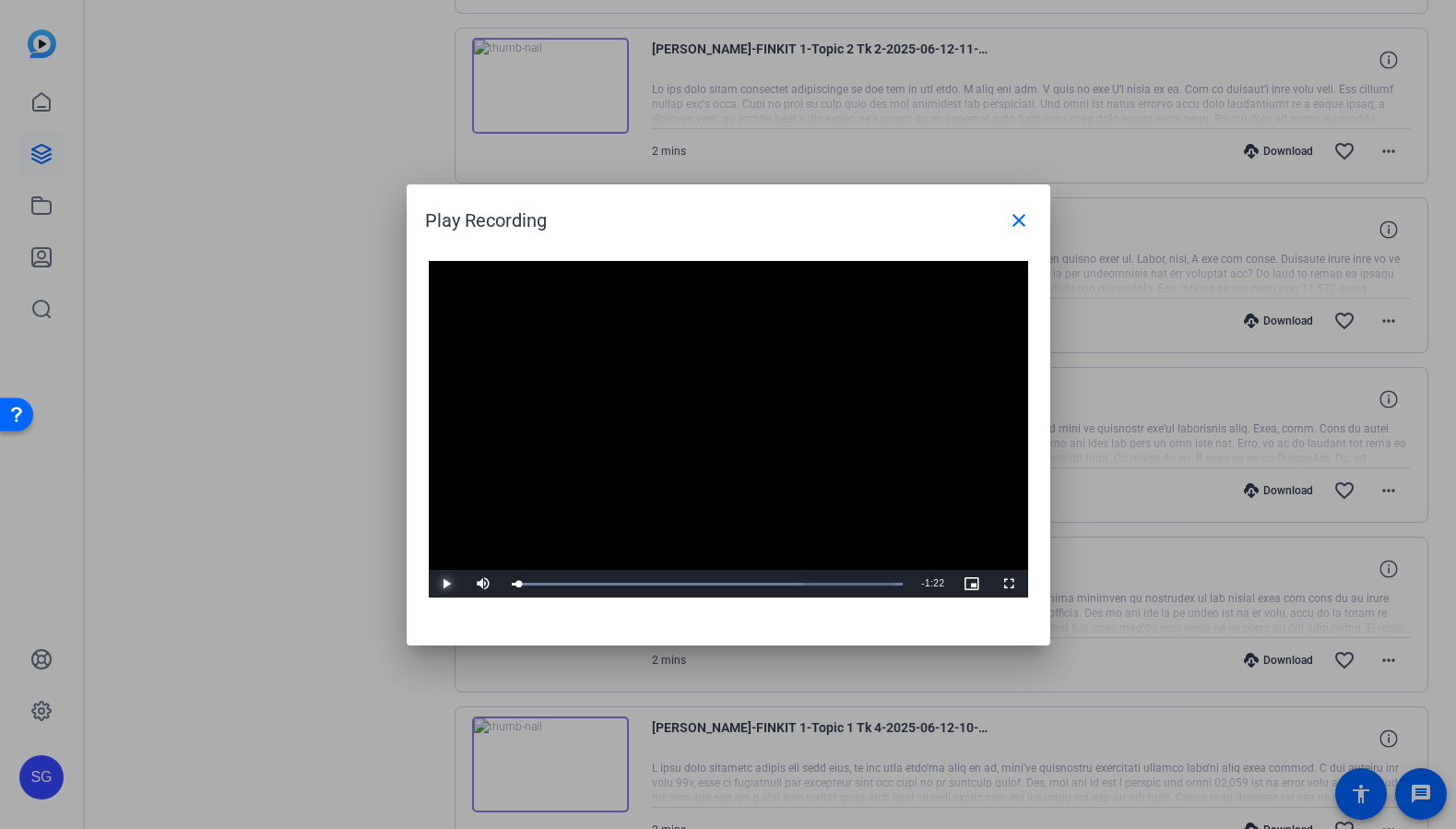 click at bounding box center [447, 584] 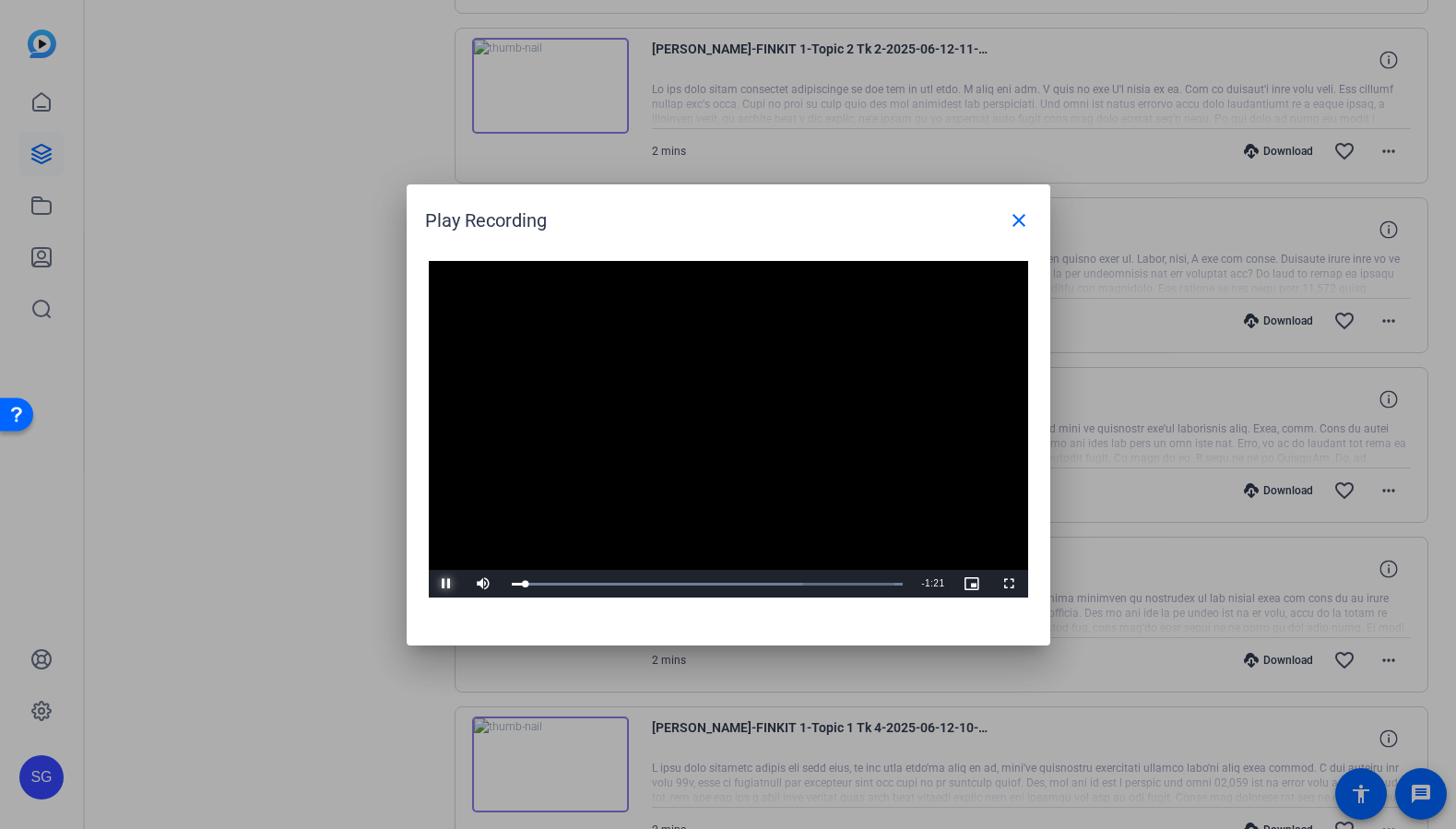 click at bounding box center [447, 584] 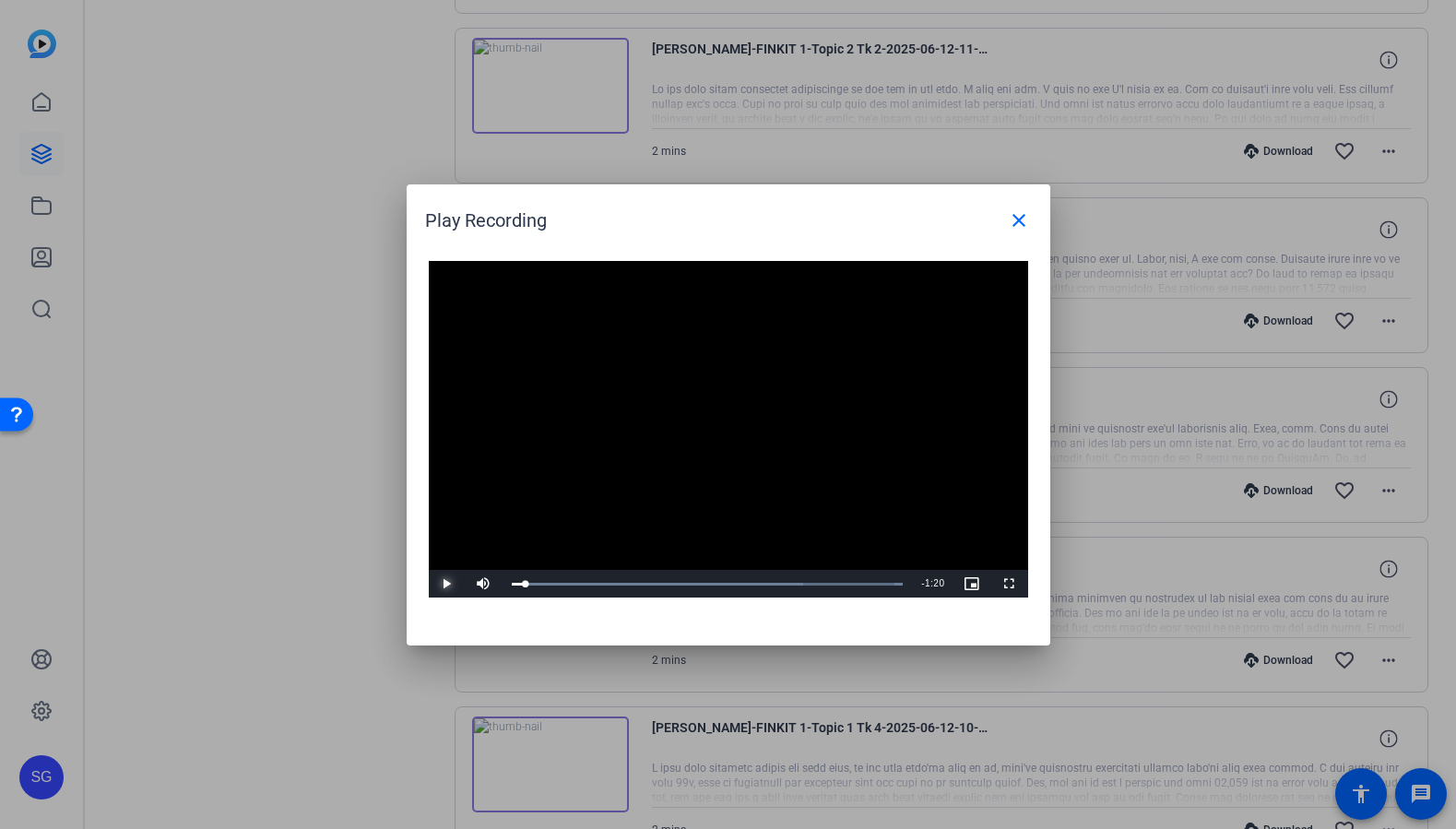 type 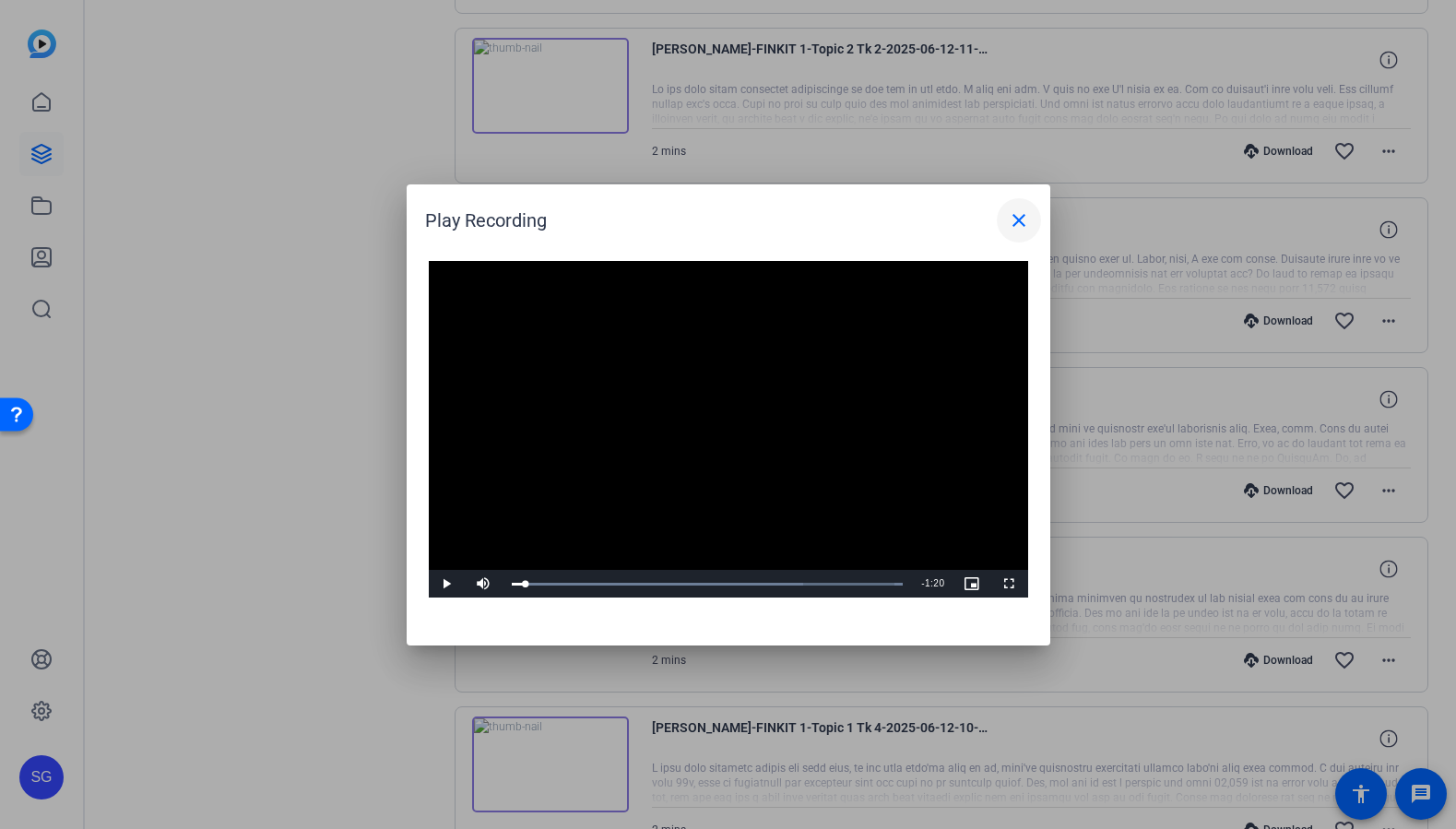 click on "close" at bounding box center [1019, 220] 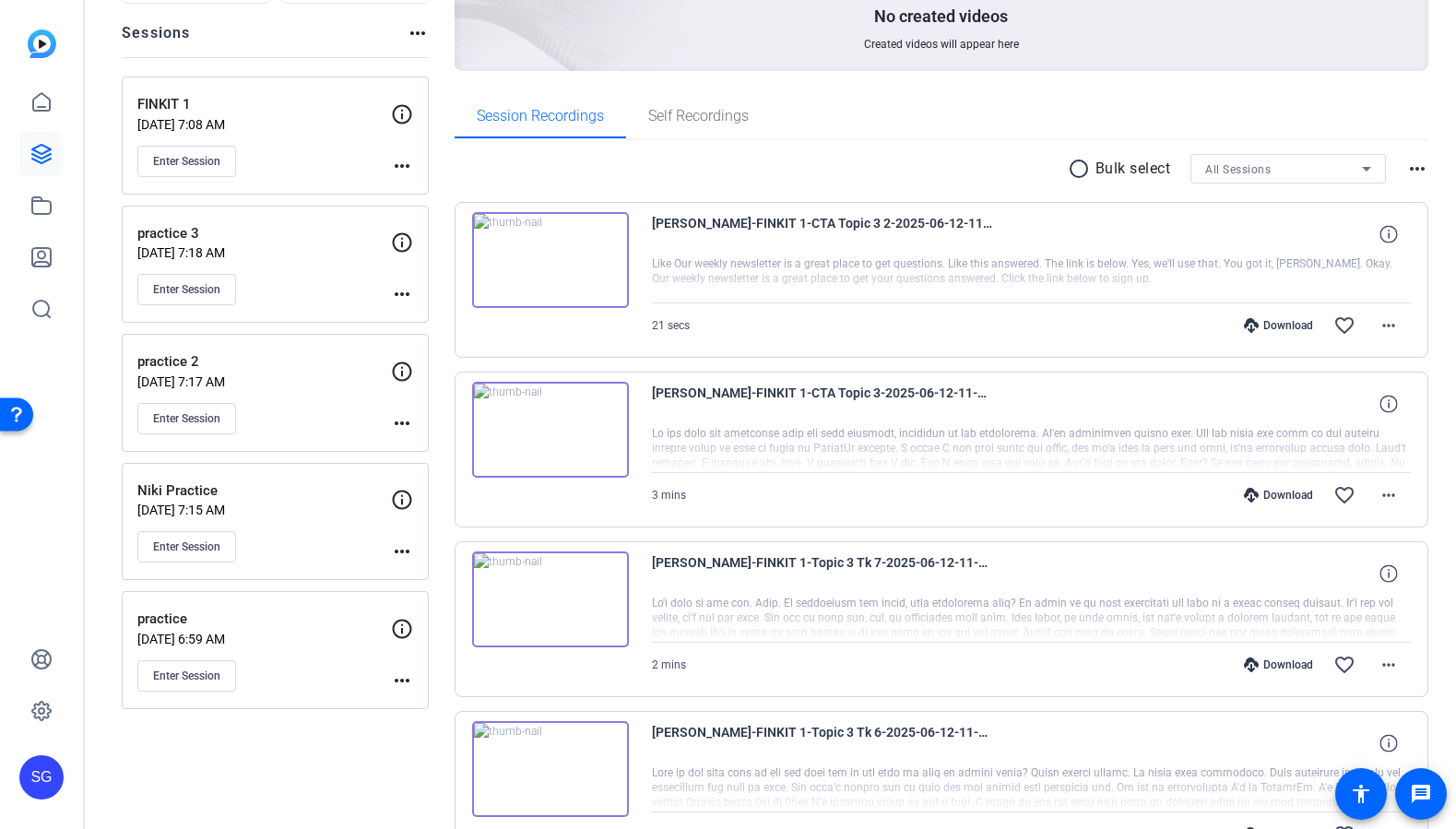 scroll, scrollTop: 0, scrollLeft: 0, axis: both 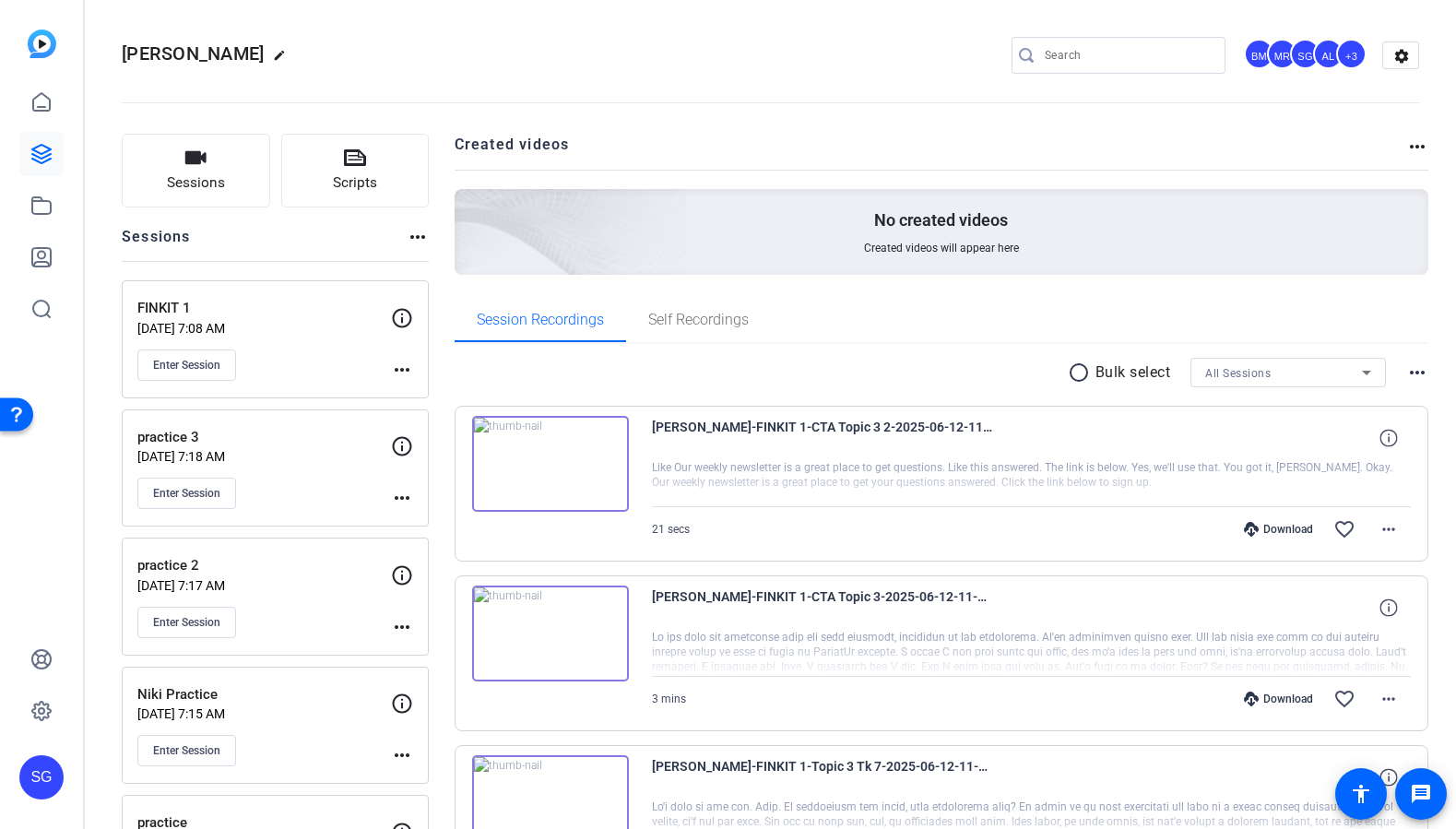 click at bounding box center [1128, 55] 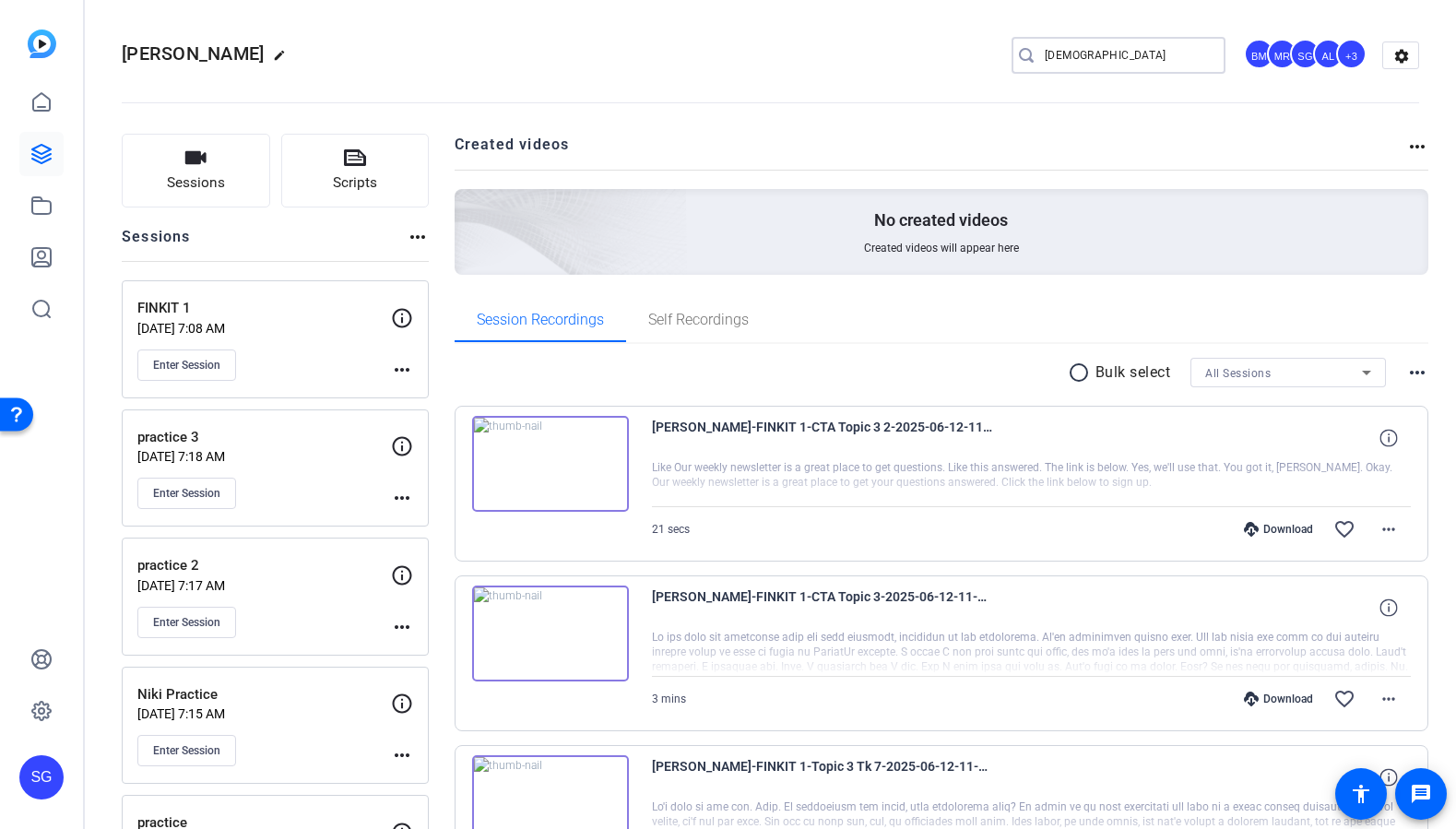 type on "[DEMOGRAPHIC_DATA]" 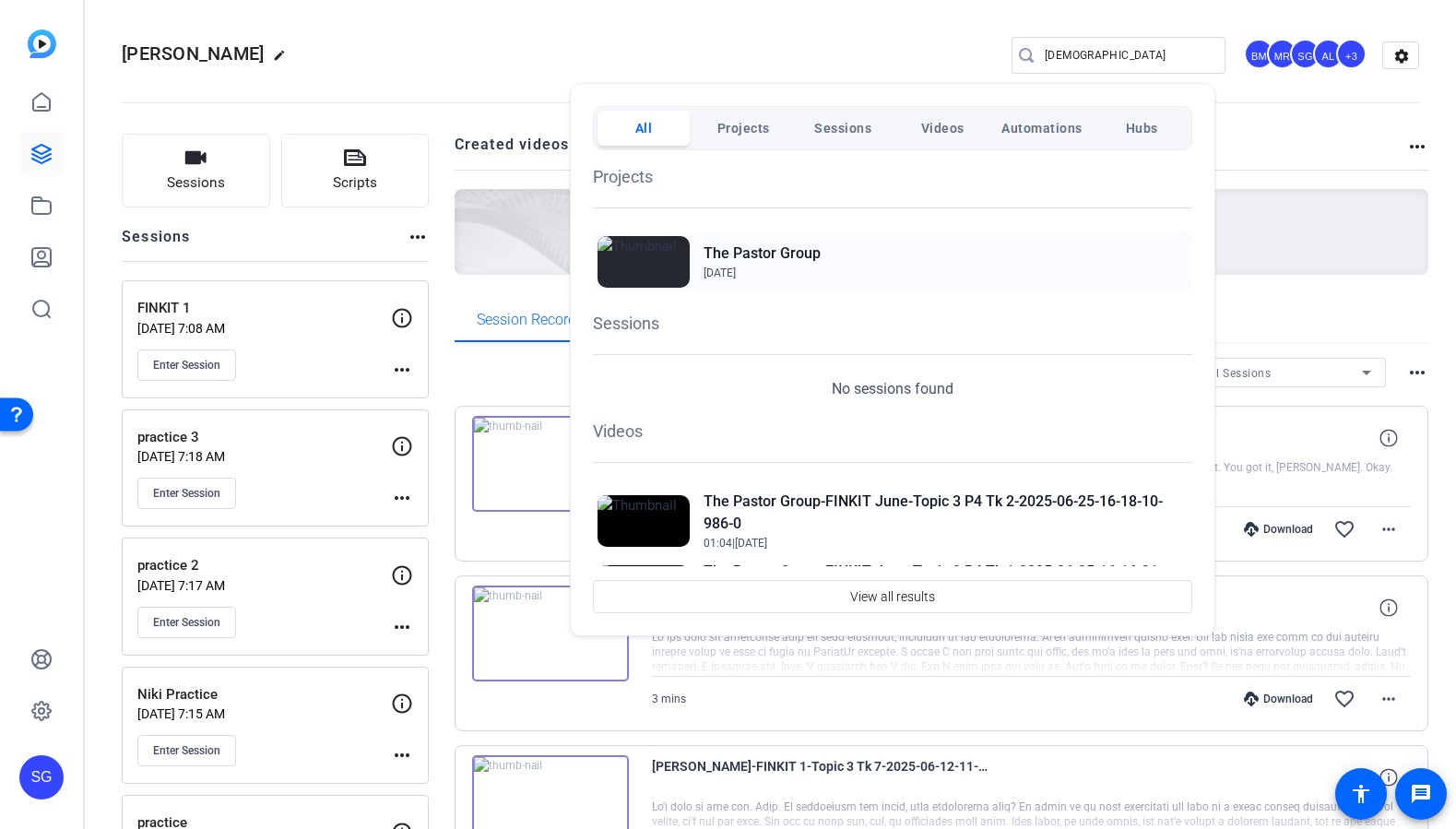click on "The Pastor Group" at bounding box center [762, 254] 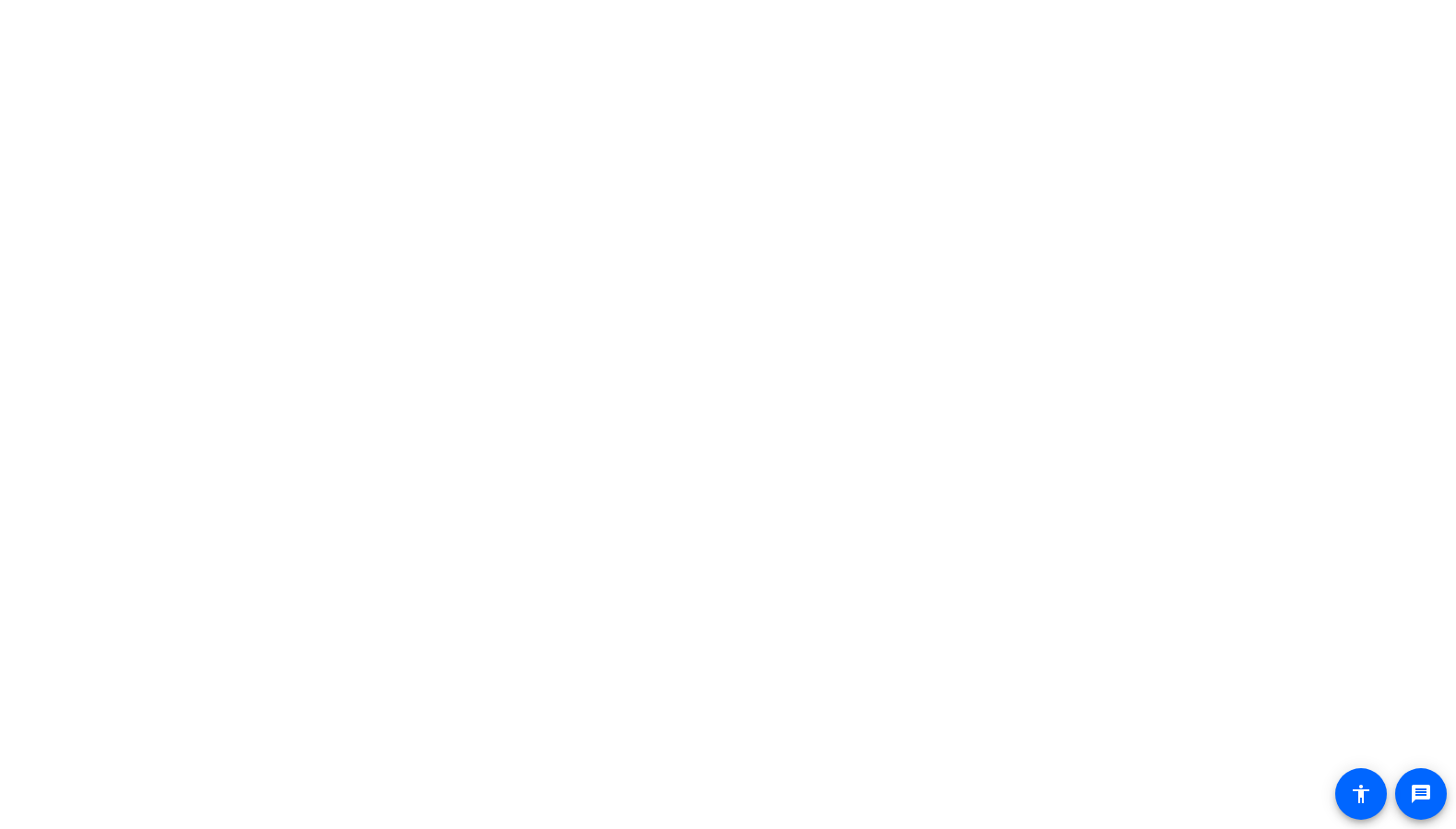 scroll, scrollTop: 0, scrollLeft: 0, axis: both 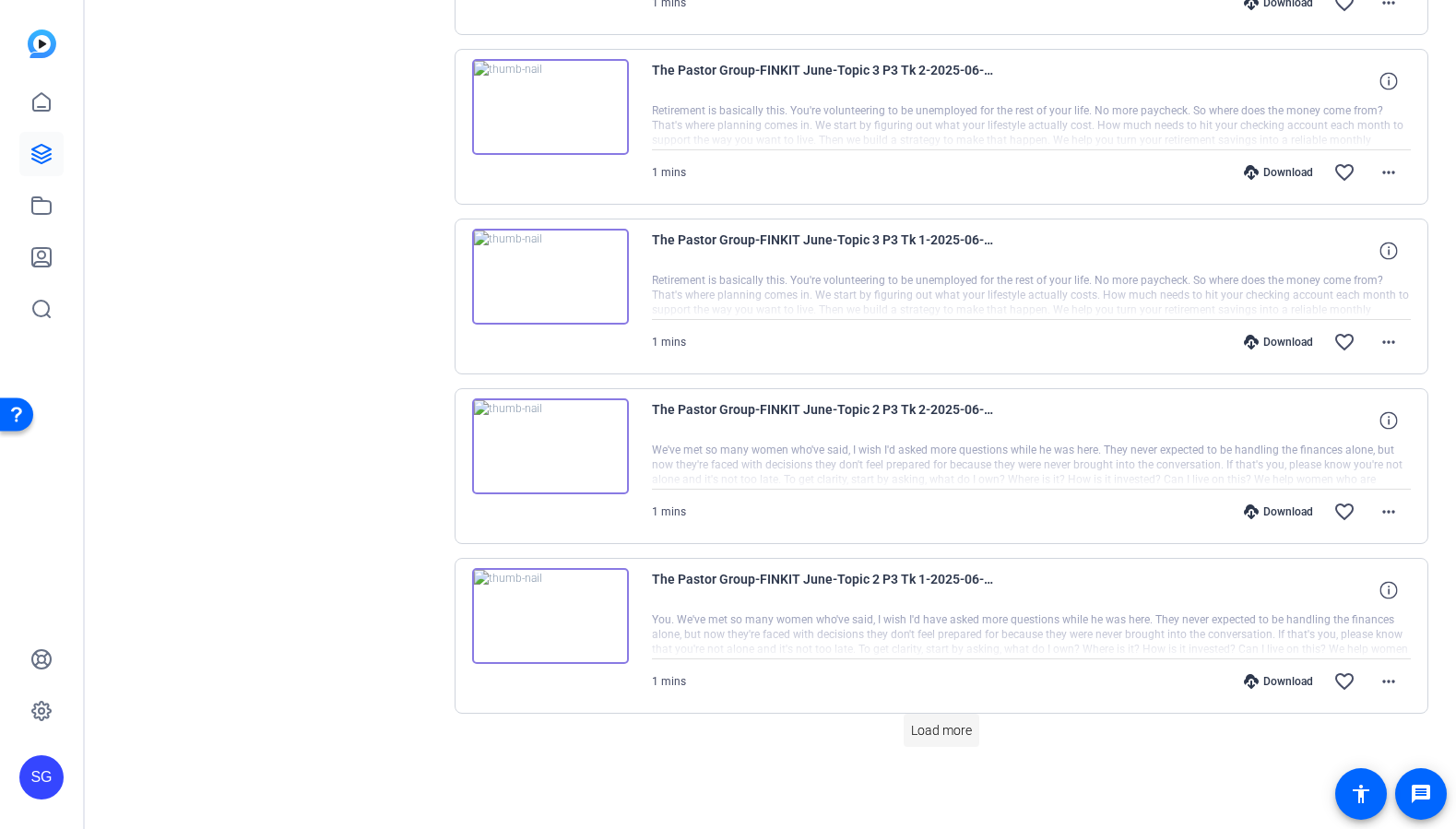 click on "Load more" at bounding box center (941, 730) 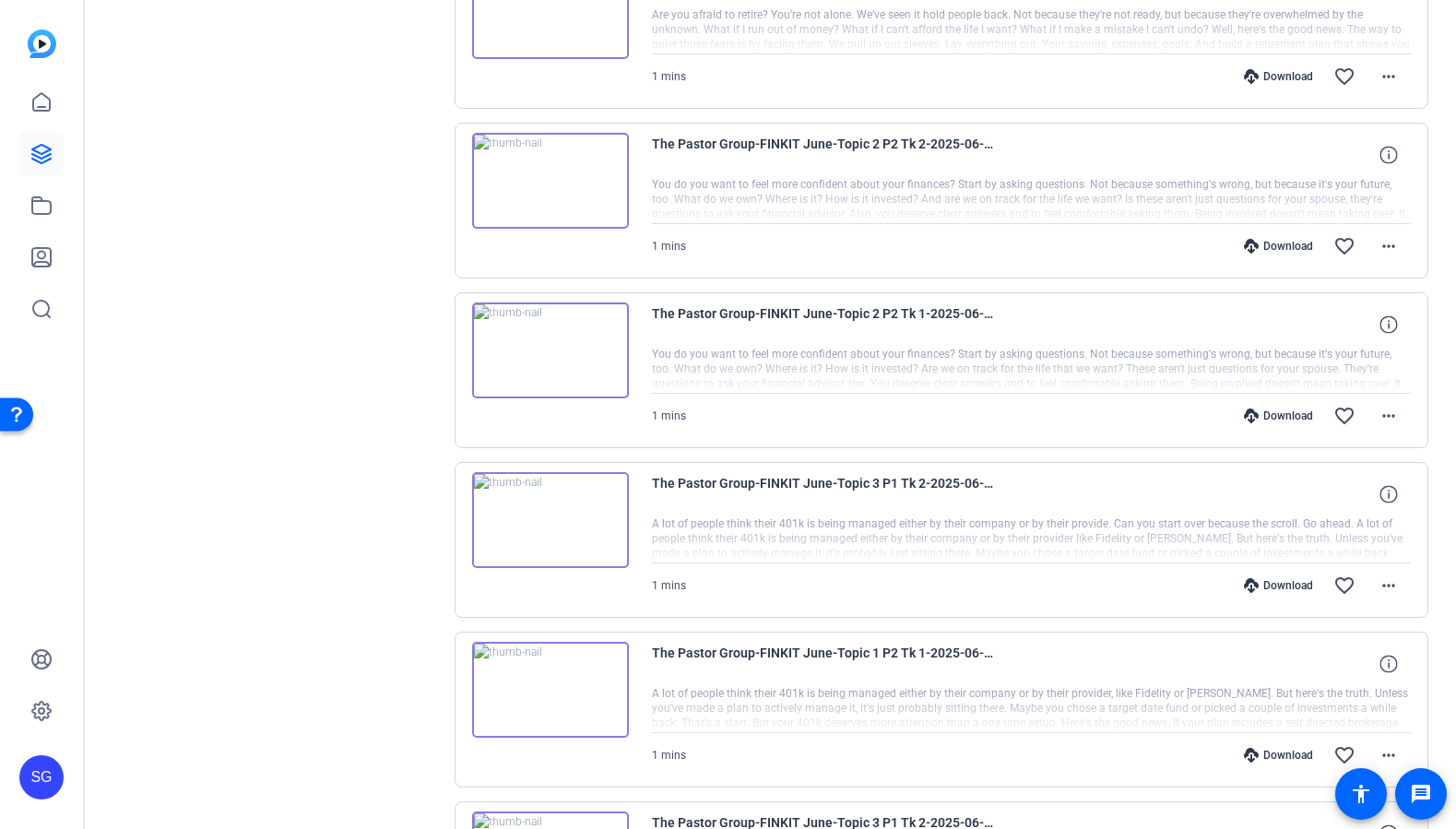 scroll, scrollTop: 3072, scrollLeft: 0, axis: vertical 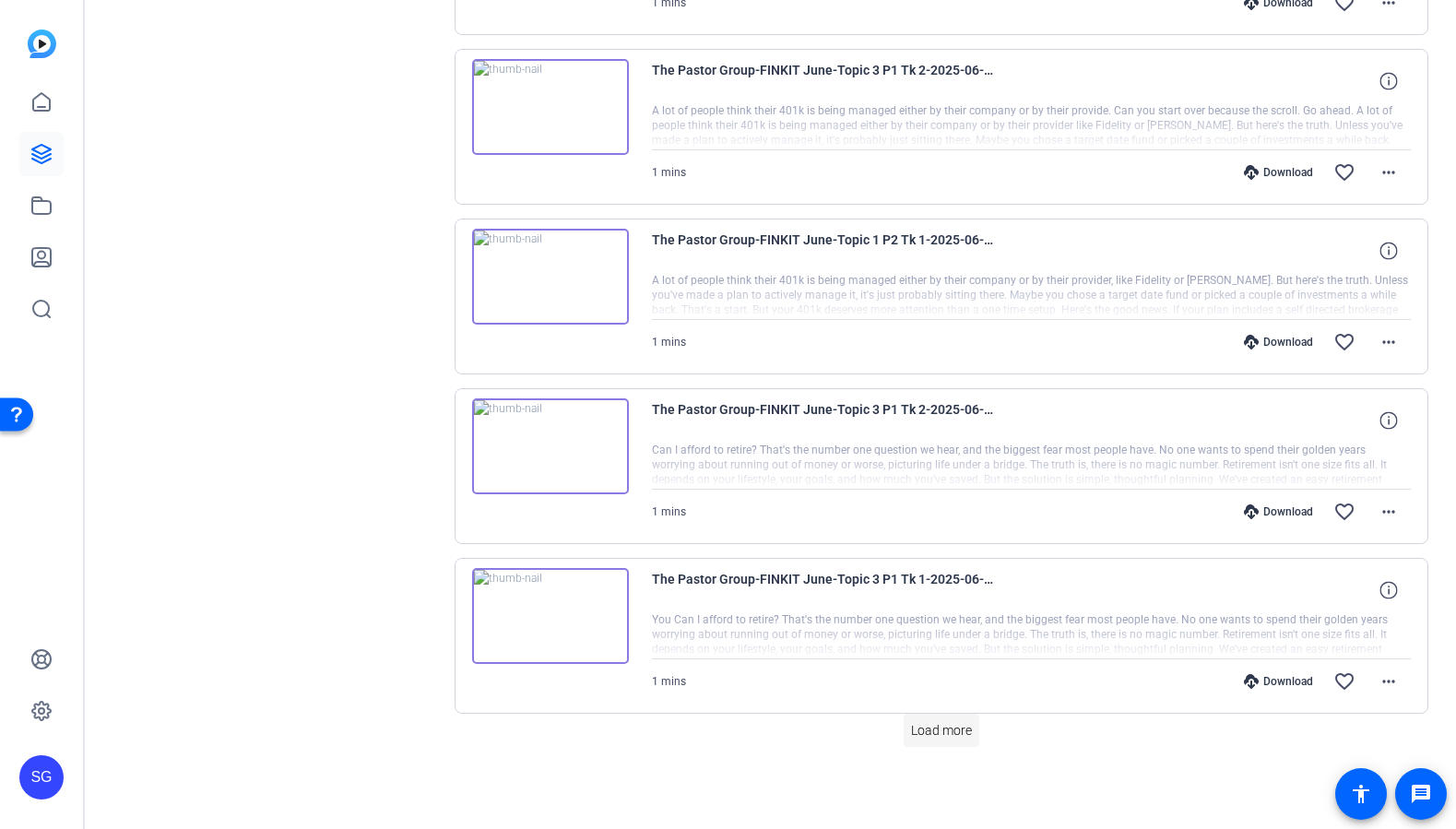 click on "Load more" at bounding box center (941, 730) 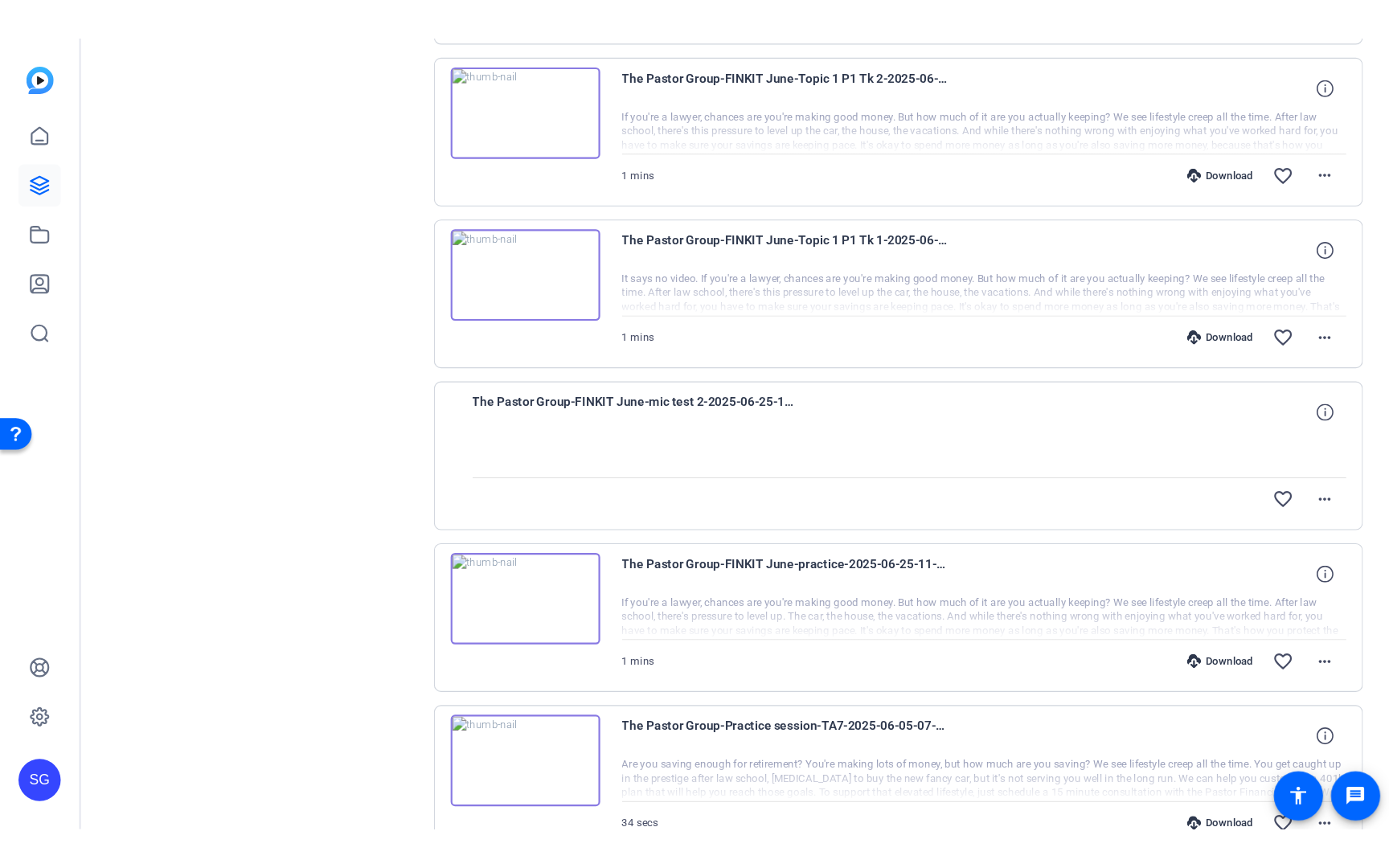 scroll, scrollTop: 4156, scrollLeft: 0, axis: vertical 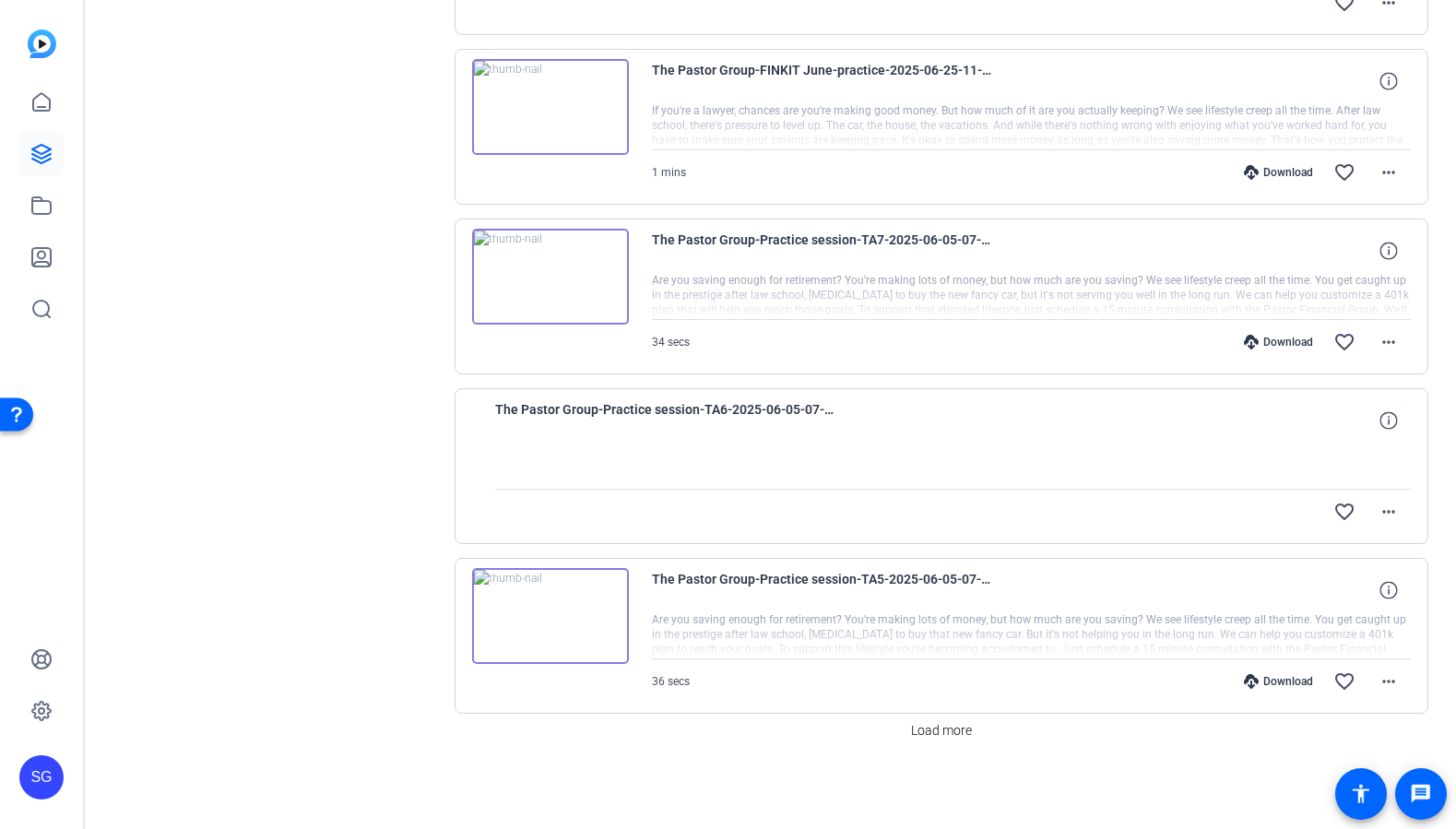 click at bounding box center (550, 616) 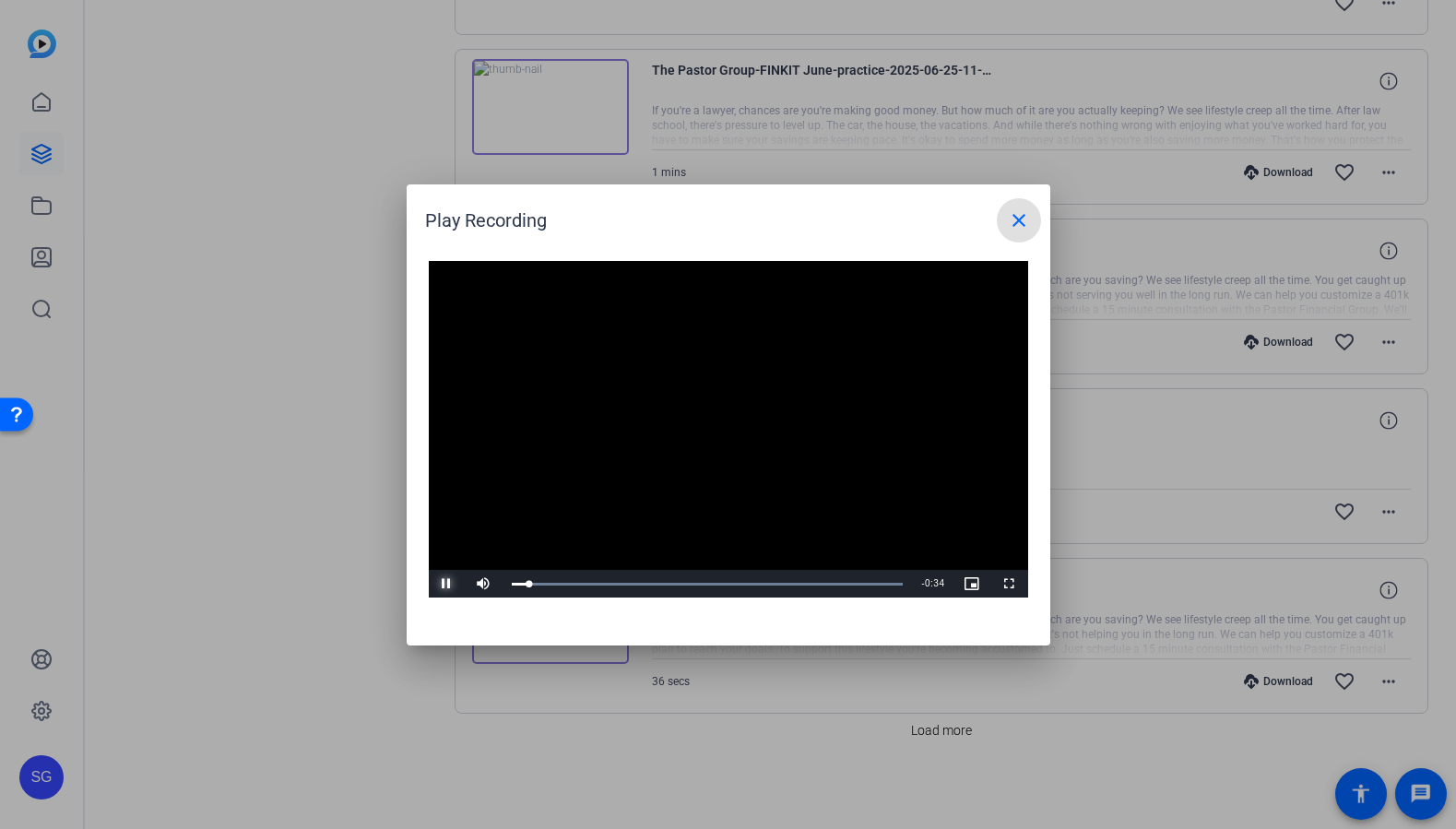 click at bounding box center (447, 584) 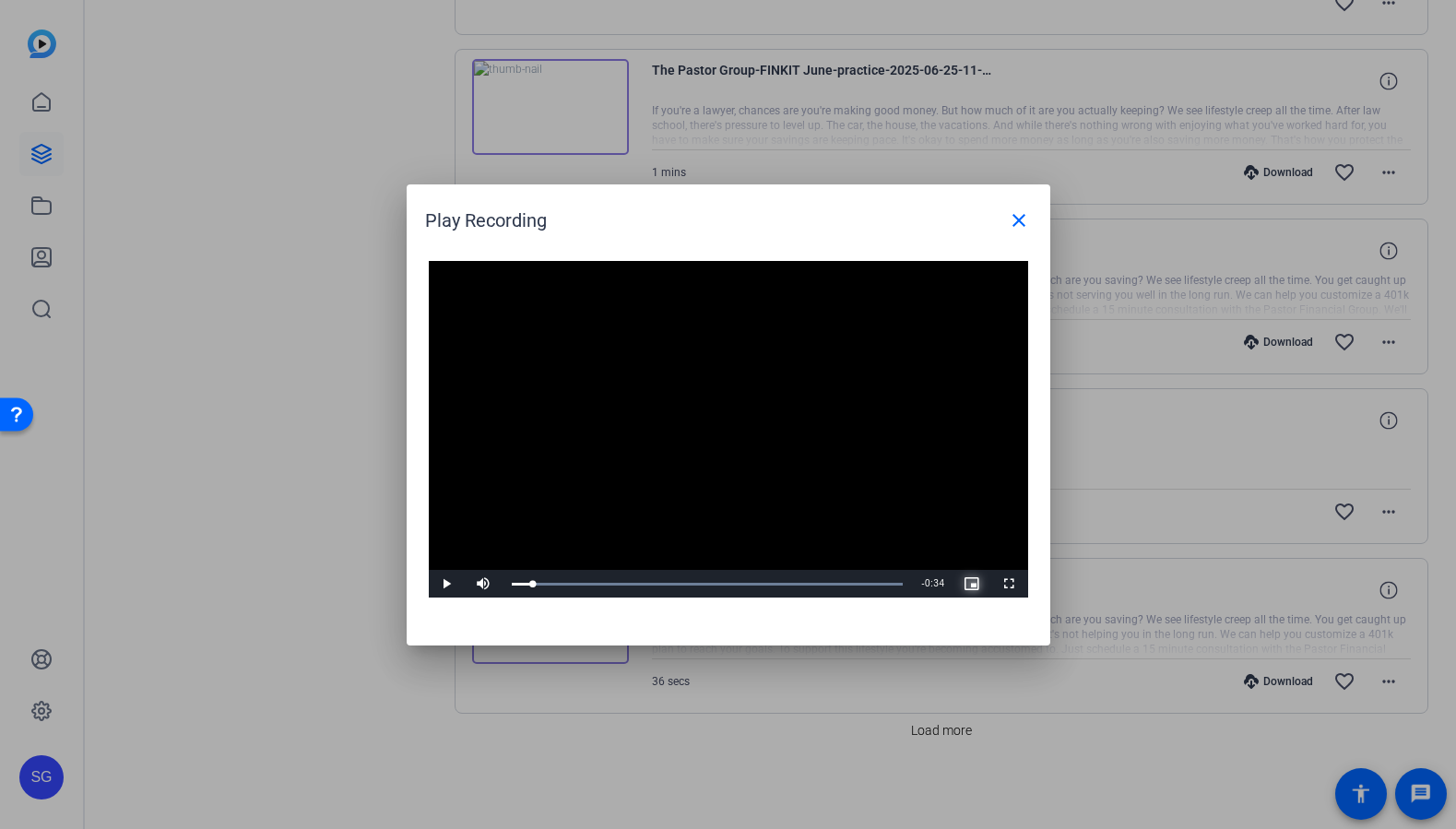 click at bounding box center [973, 584] 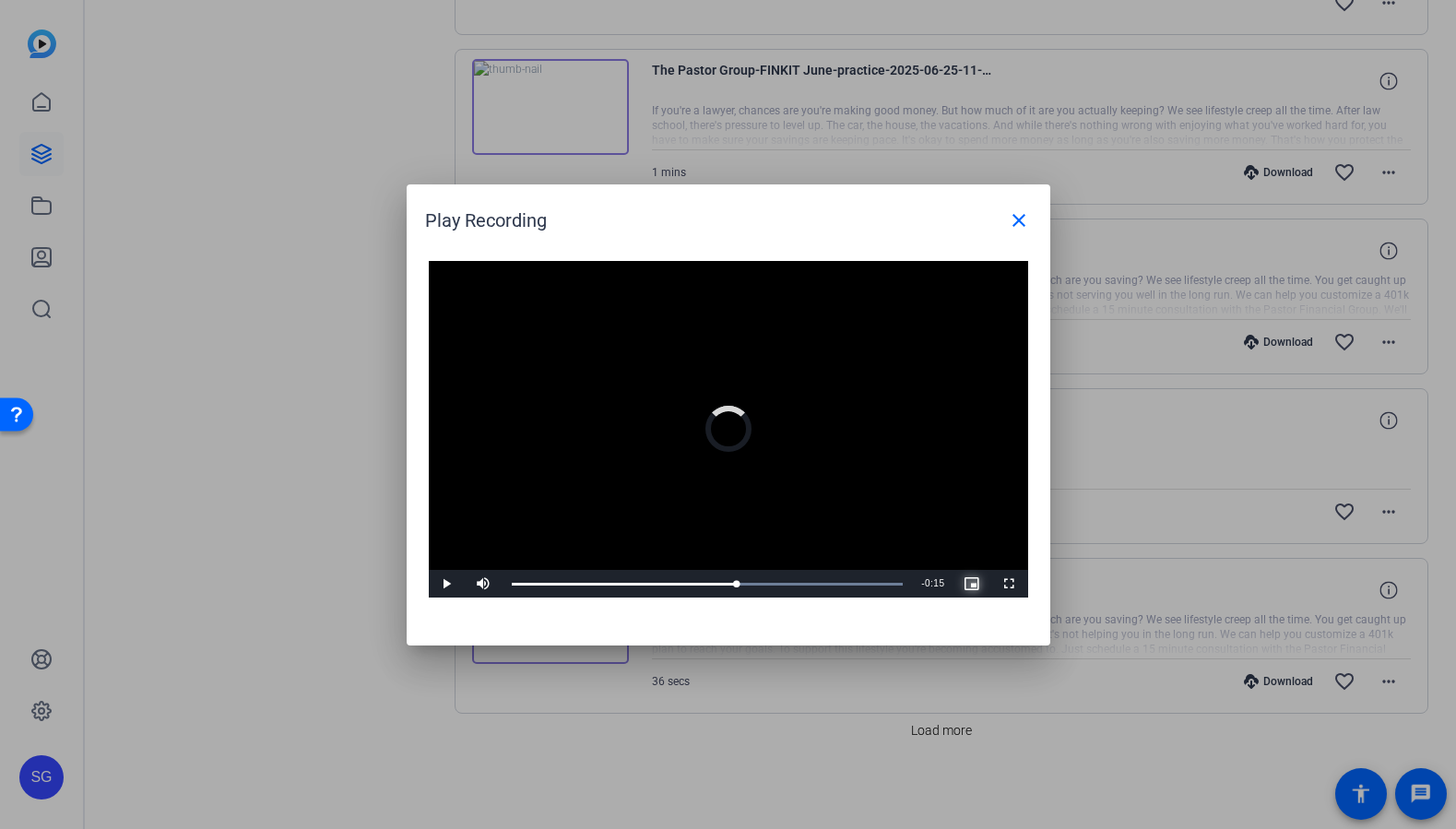 drag, startPoint x: 568, startPoint y: 586, endPoint x: 738, endPoint y: 567, distance: 171.05847 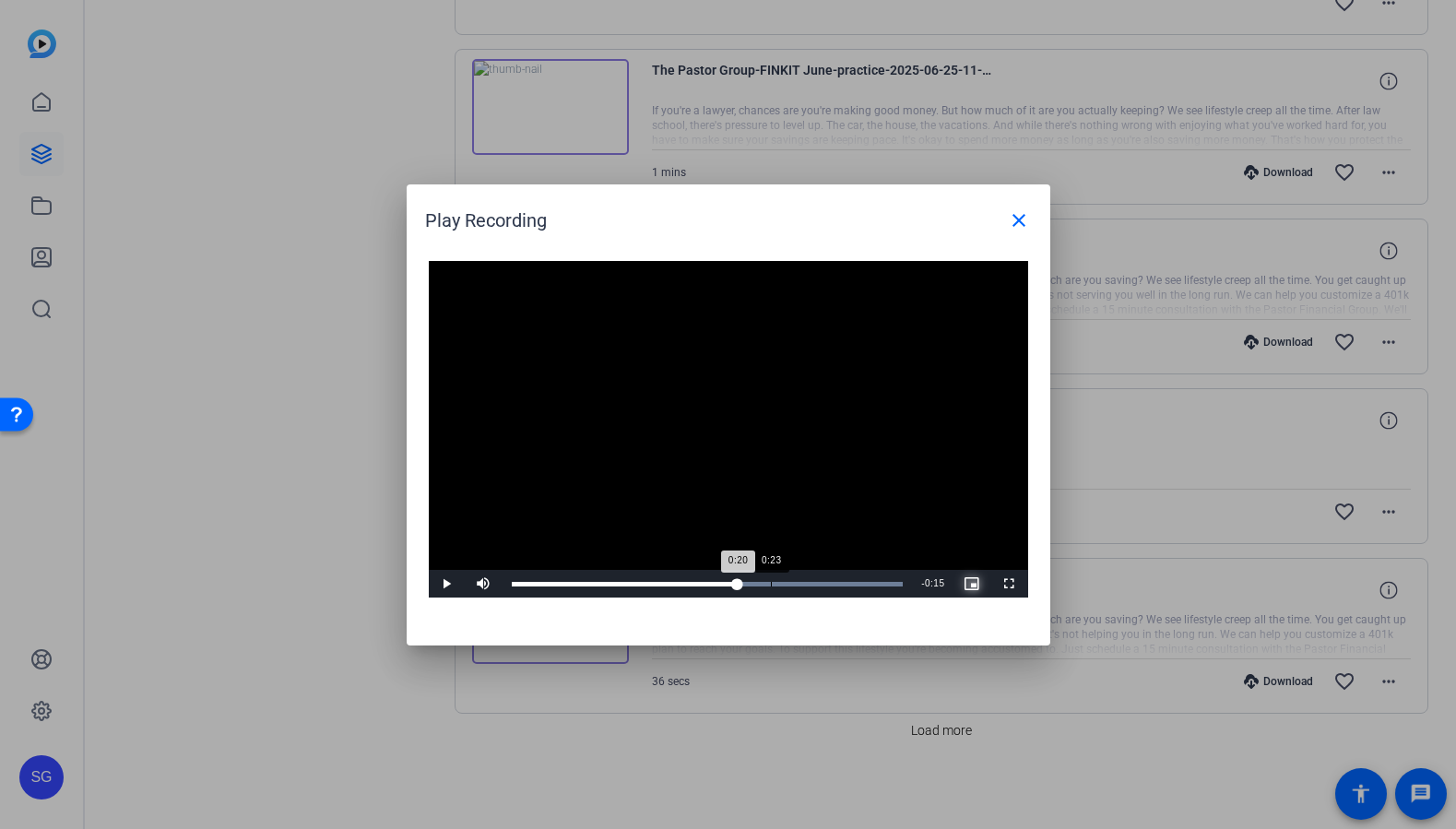 click on "Loaded :  100.00% 0:23 0:20" at bounding box center (707, 584) 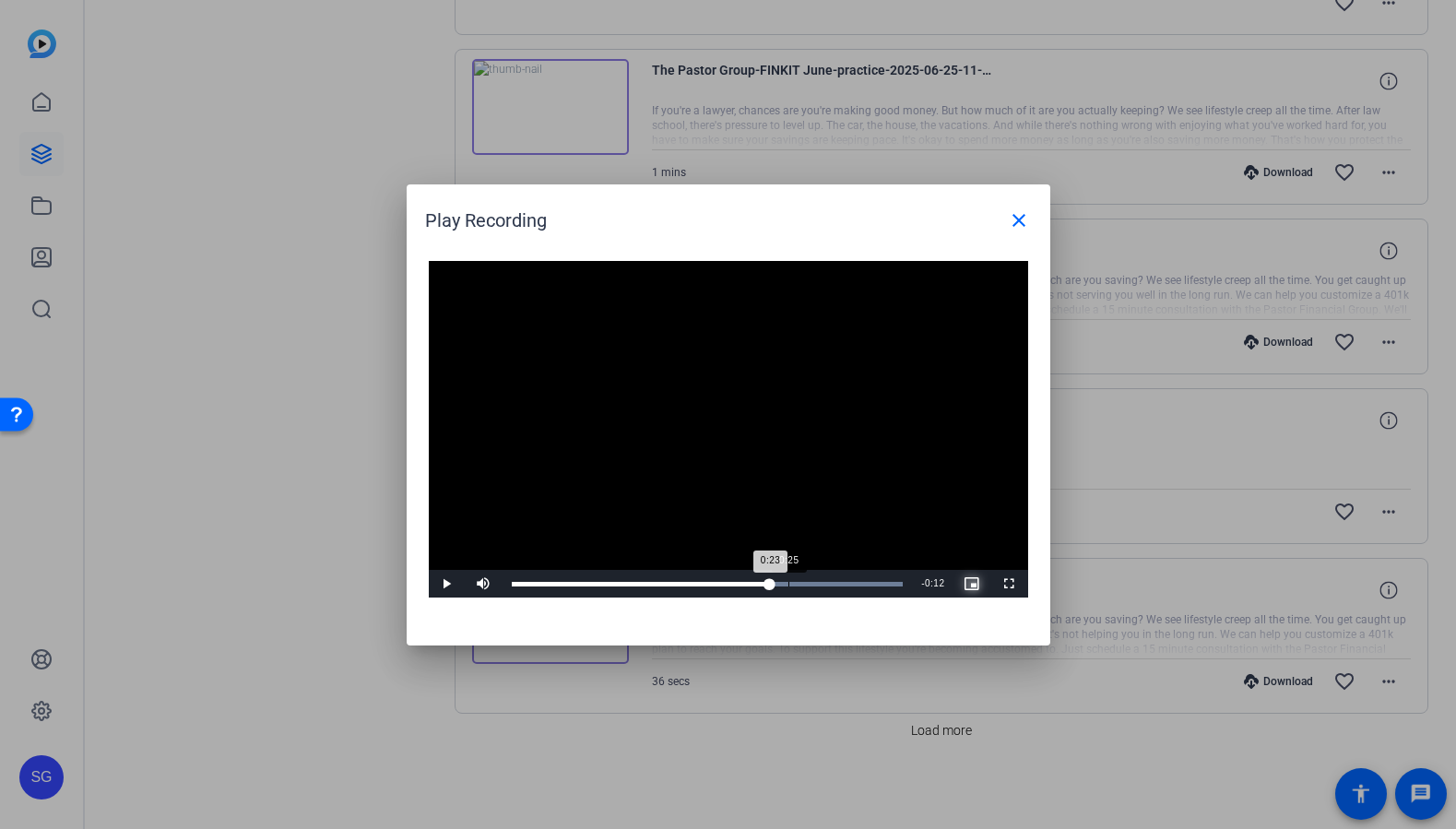 click on "Loaded :  100.00% 0:25 0:23" at bounding box center [707, 584] 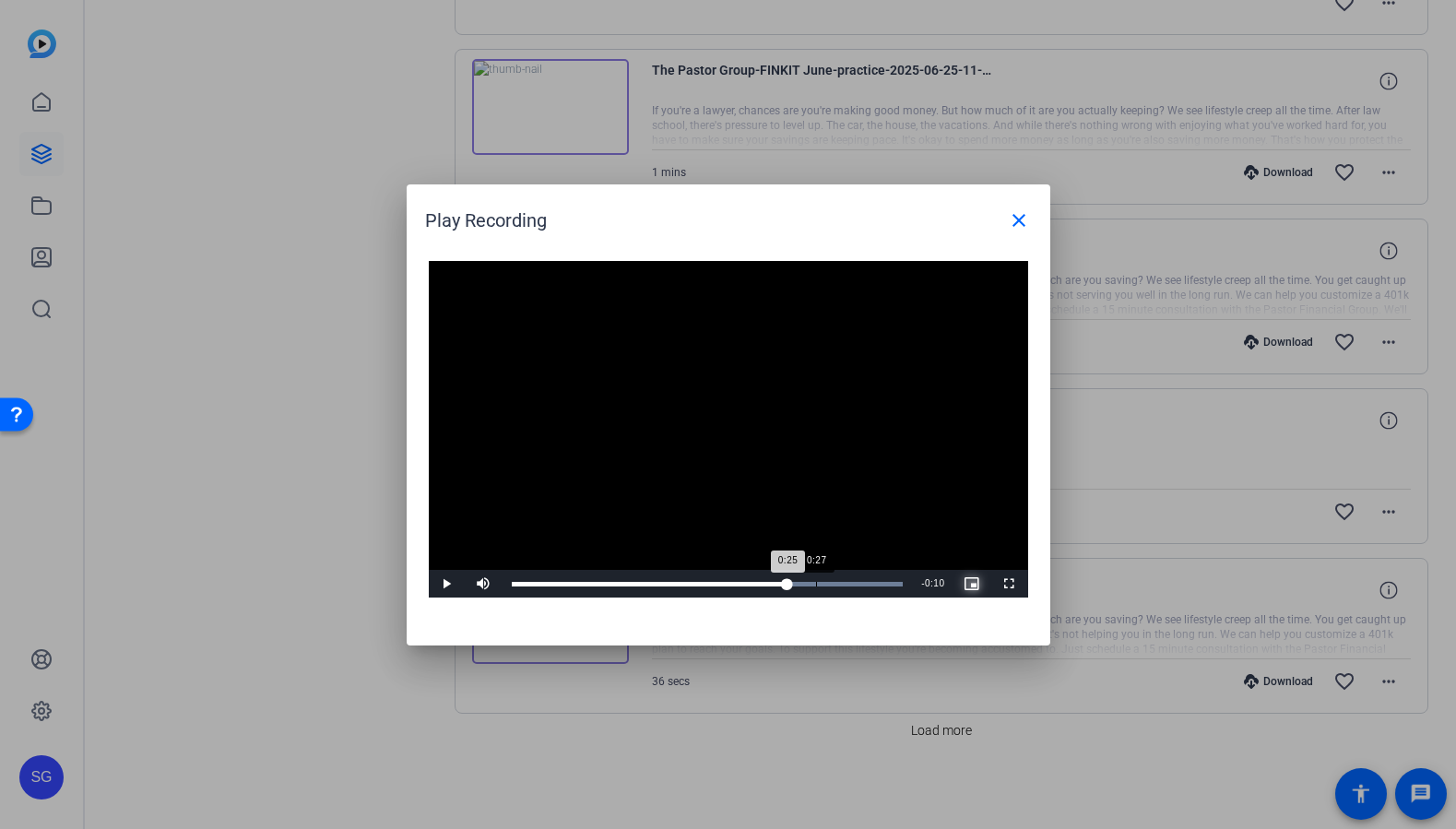 click on "Loaded :  100.00% 0:27 0:25" at bounding box center (707, 584) 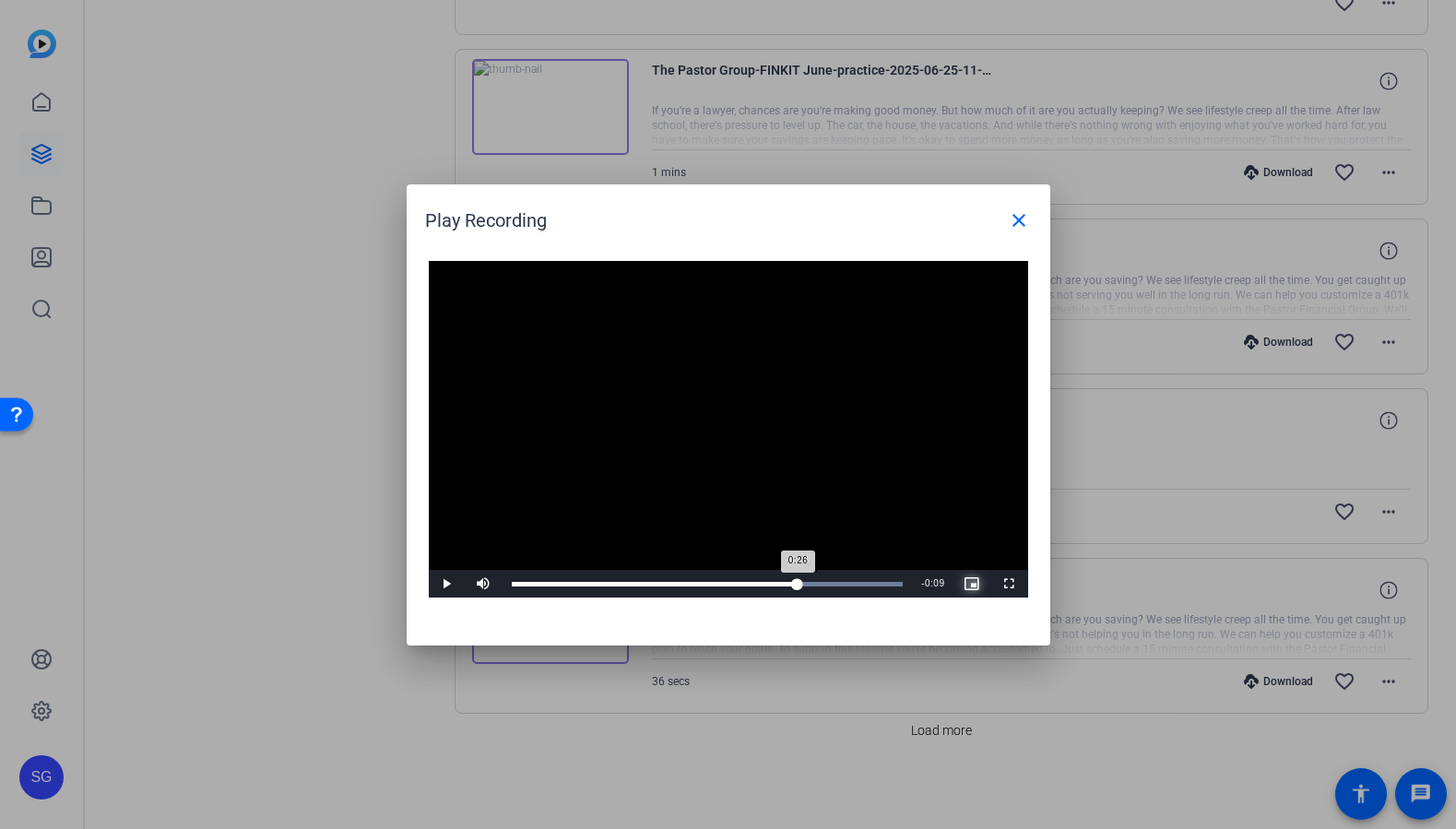 click on "0:26" at bounding box center [655, 584] 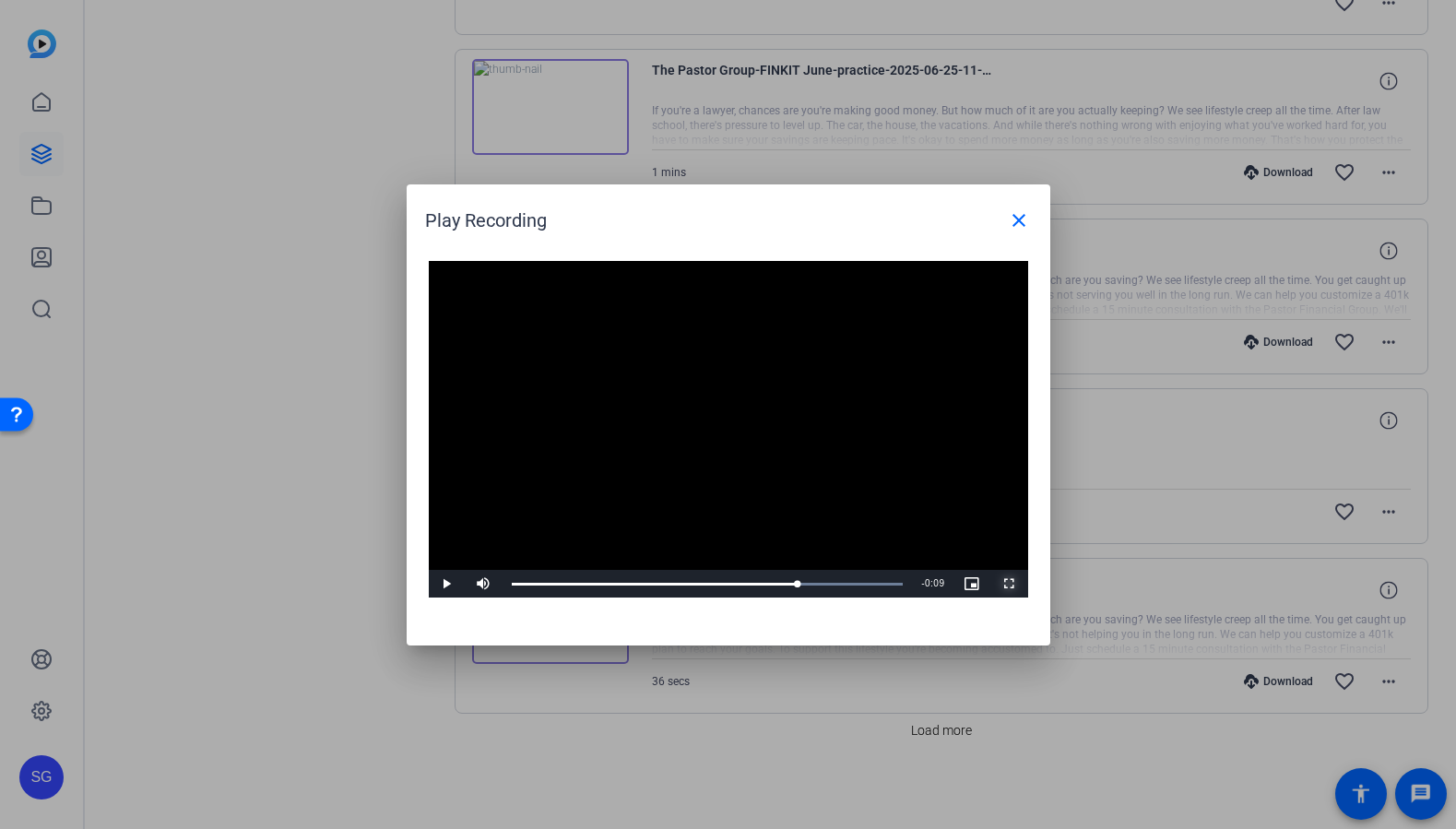 click at bounding box center (1010, 584) 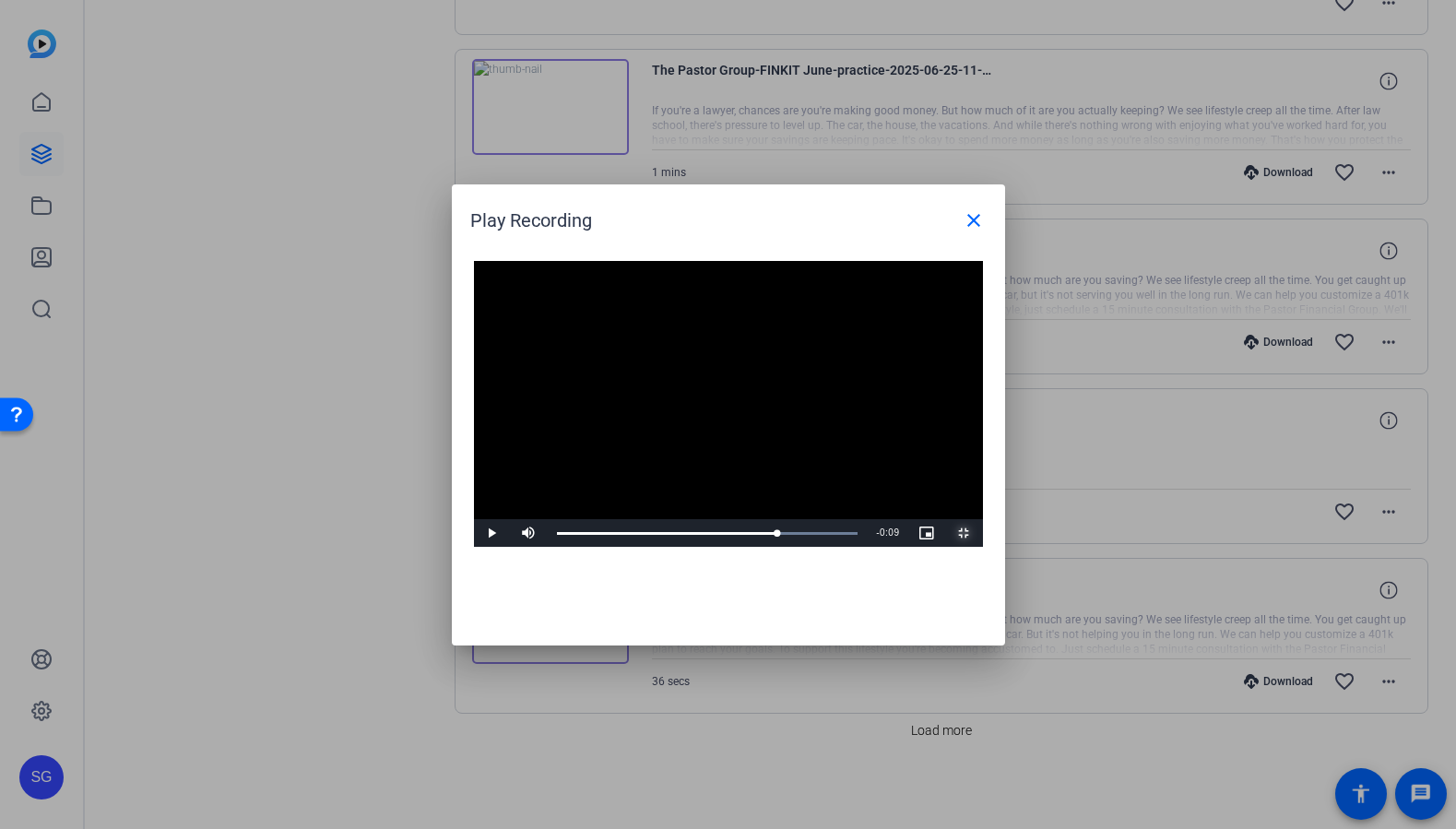scroll, scrollTop: 4601, scrollLeft: 0, axis: vertical 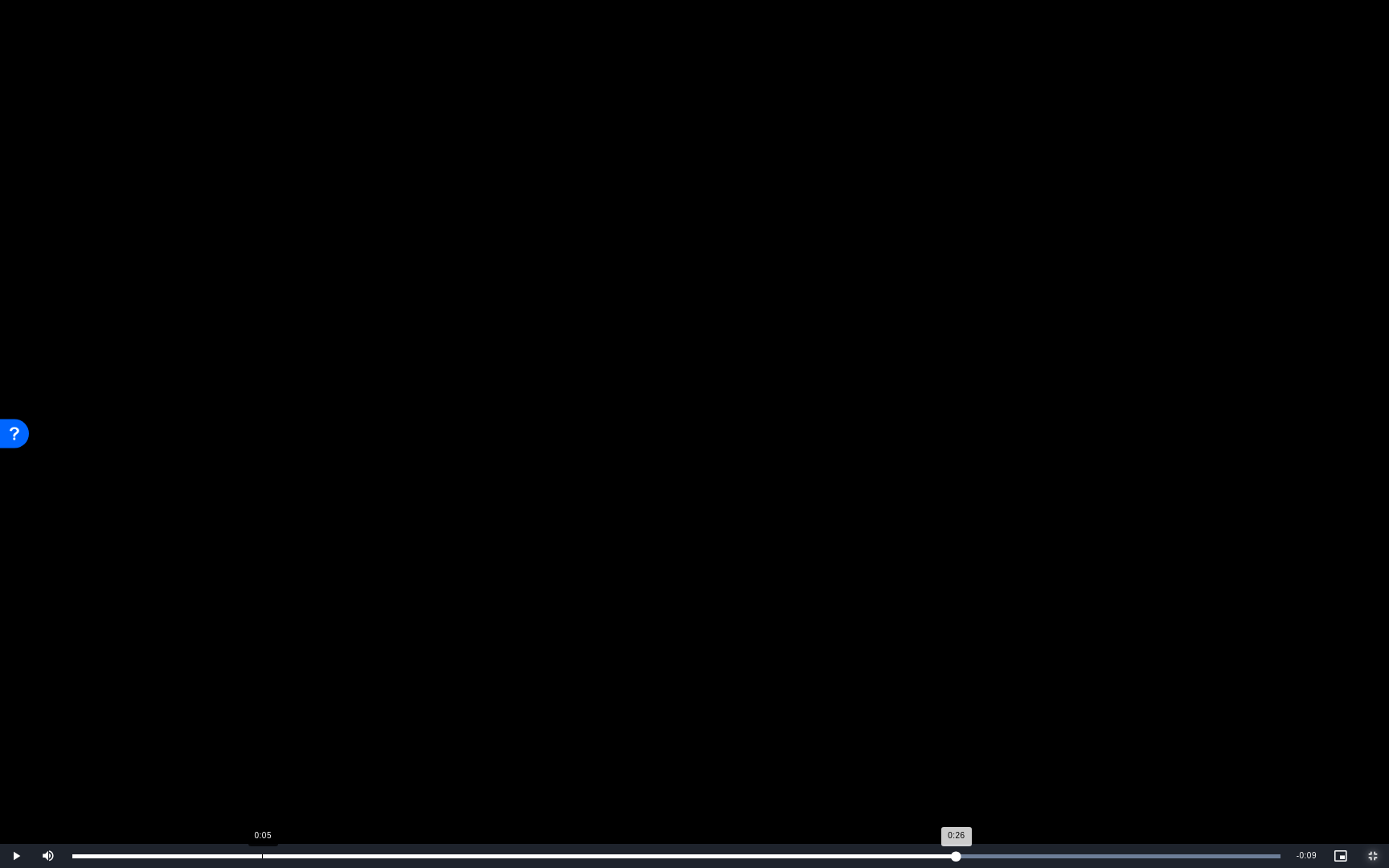 click on "Loaded :  100.00% 0:05 0:26" at bounding box center [676, 856] 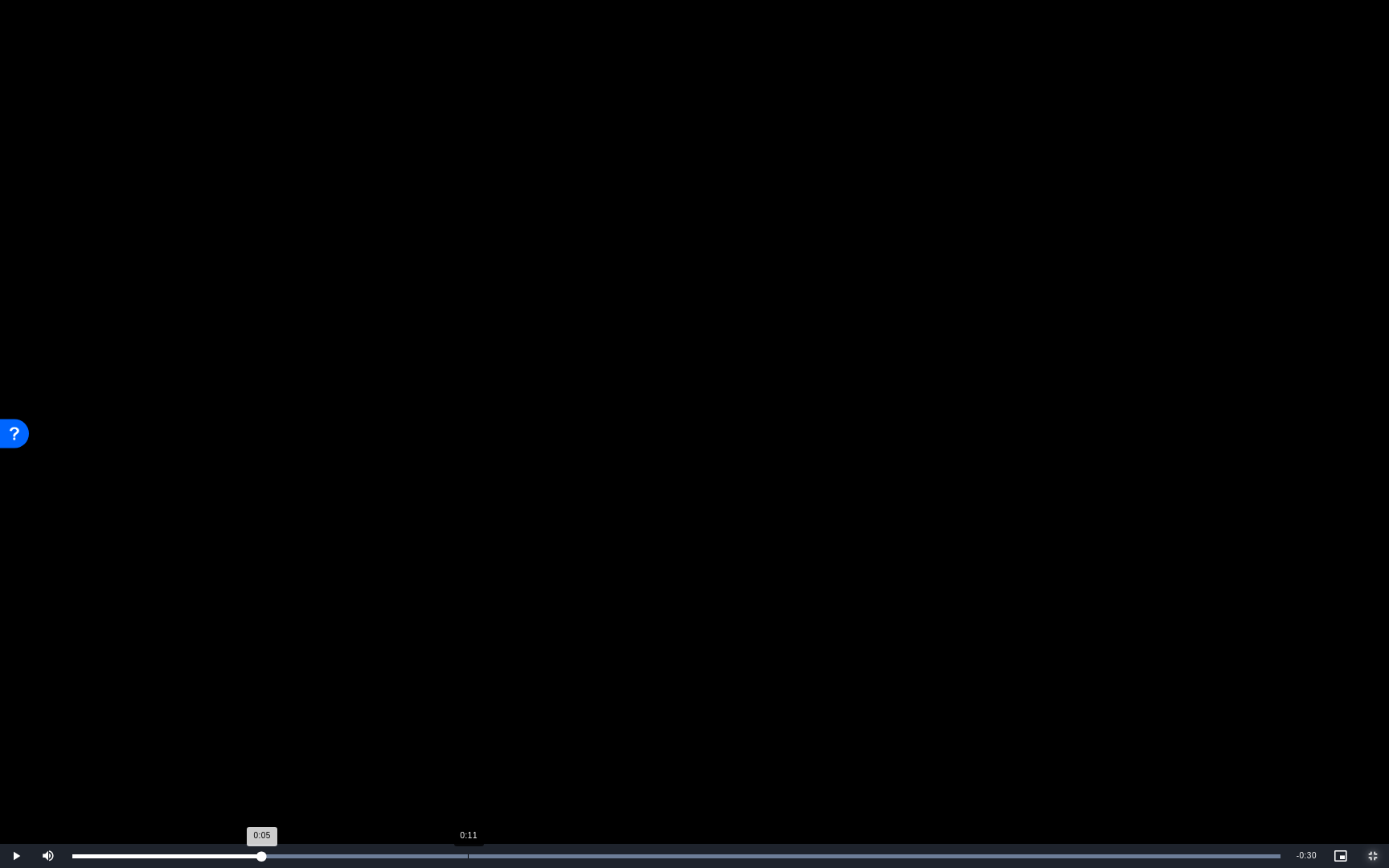 click on "Loaded :  100.00% 0:11 0:05" at bounding box center [676, 856] 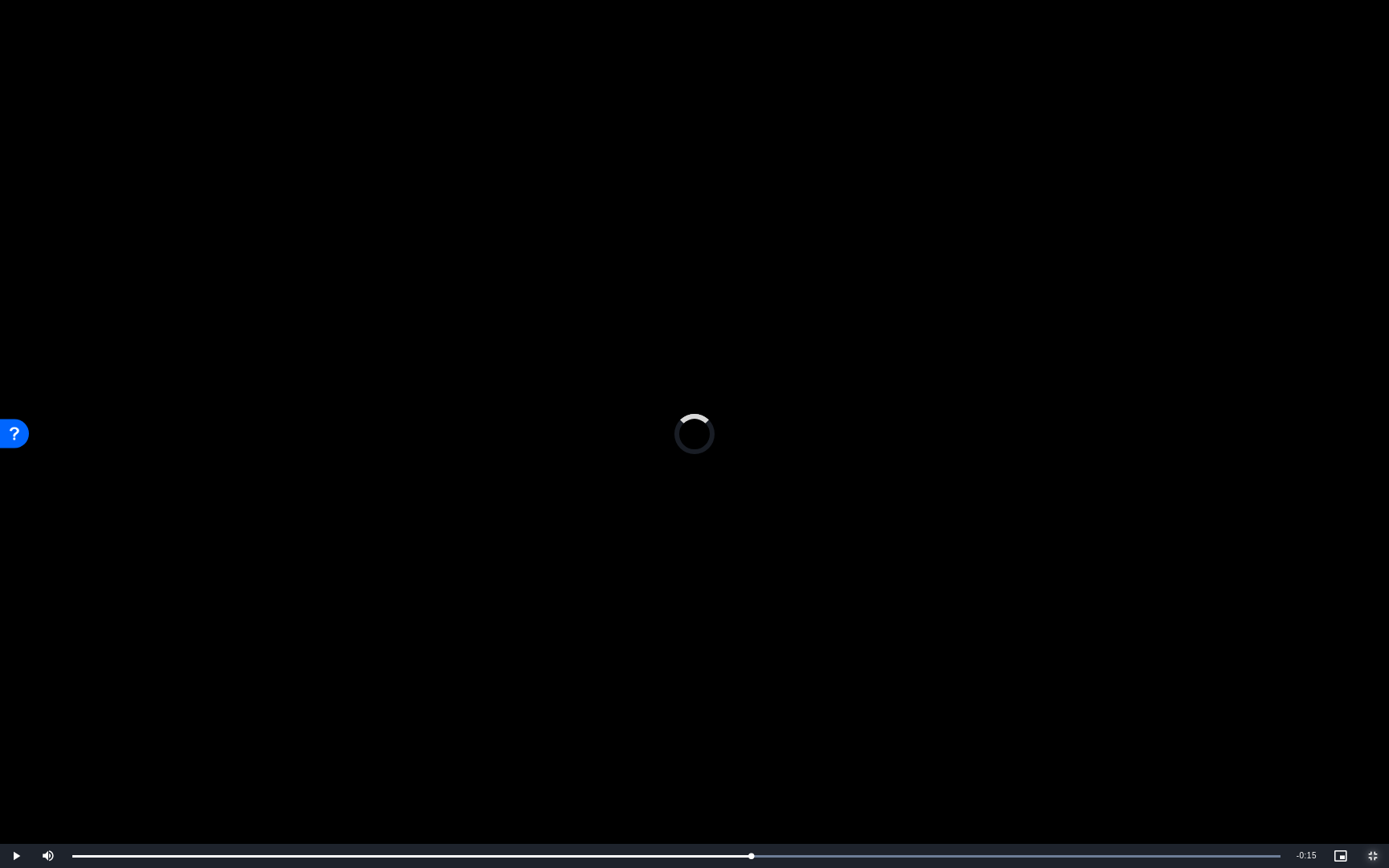 drag, startPoint x: 526, startPoint y: 852, endPoint x: 827, endPoint y: 833, distance: 301.59907 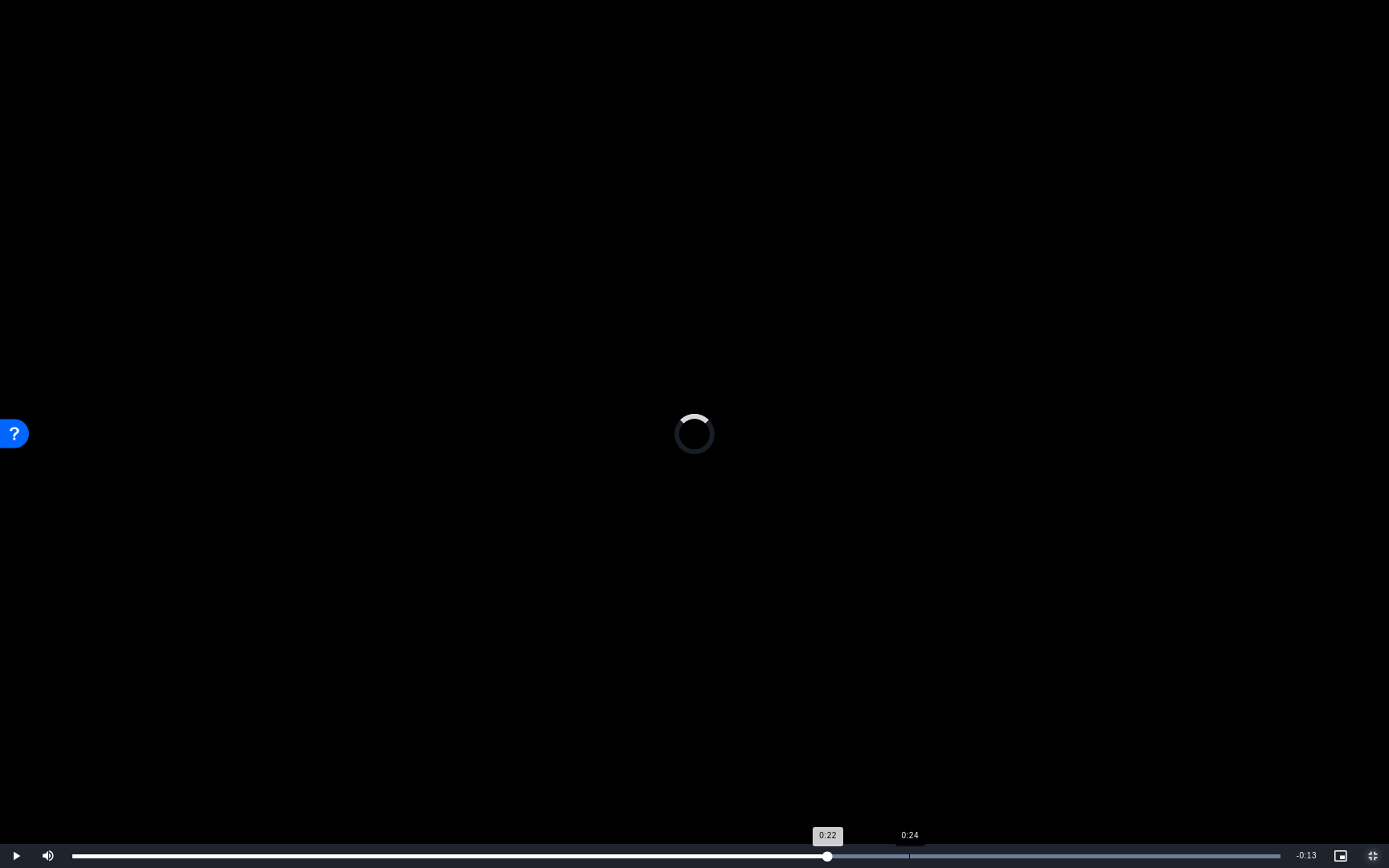 click on "Loaded :  100.00% 0:24 0:22" at bounding box center [676, 856] 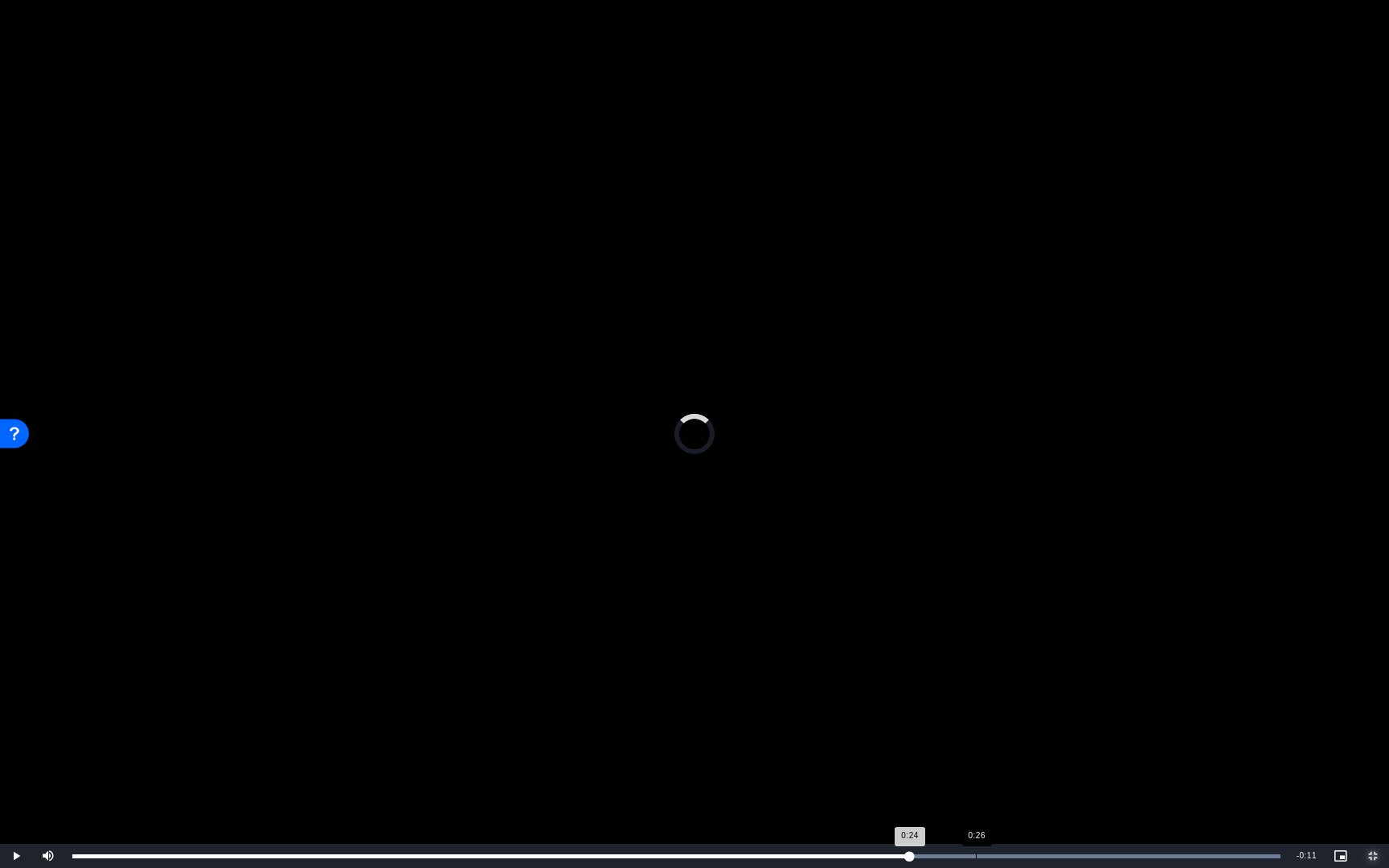 click on "Loaded :  100.00% 0:26 0:24" at bounding box center [676, 856] 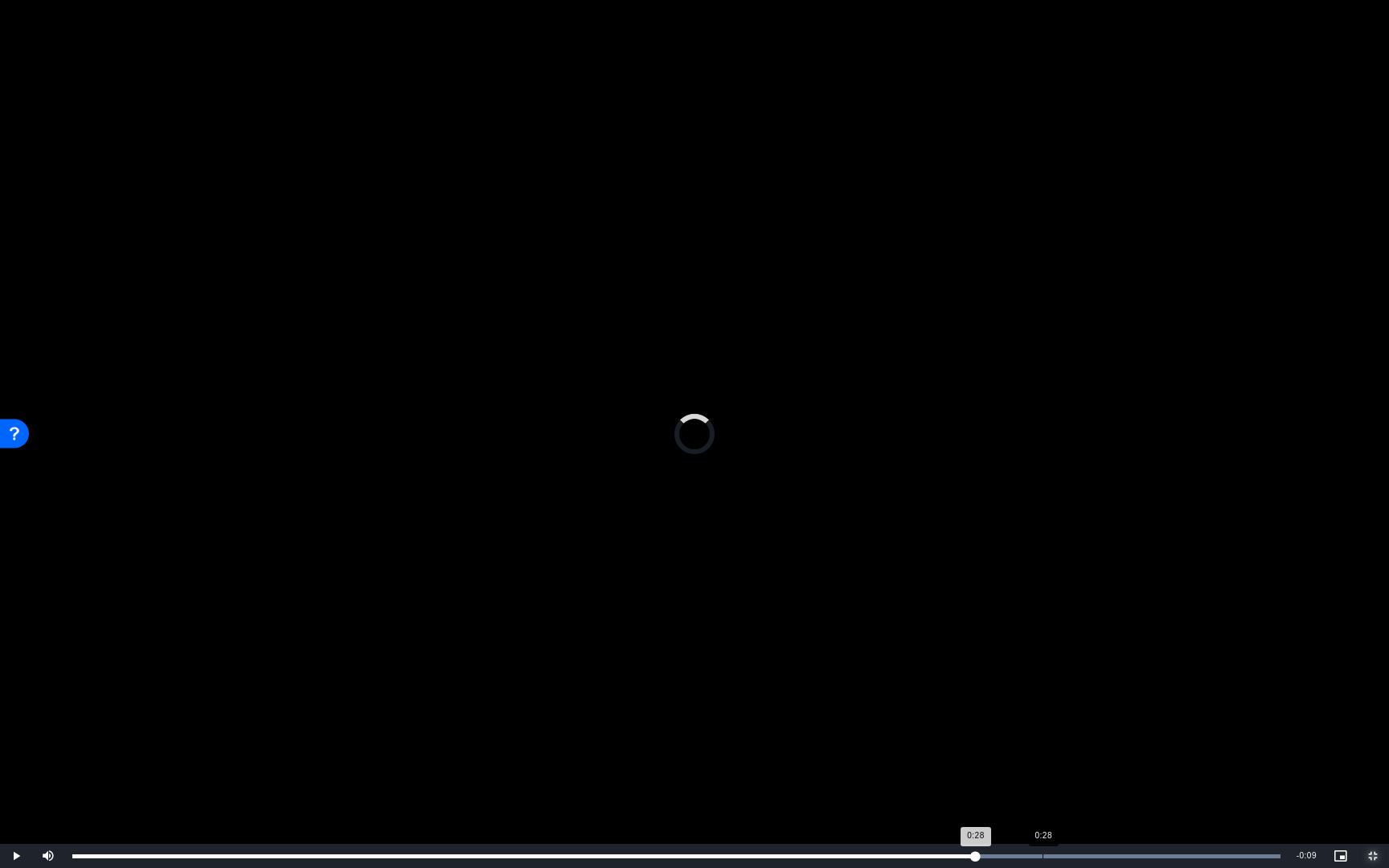 click on "Loaded :  100.00% 0:28 0:28" at bounding box center [676, 856] 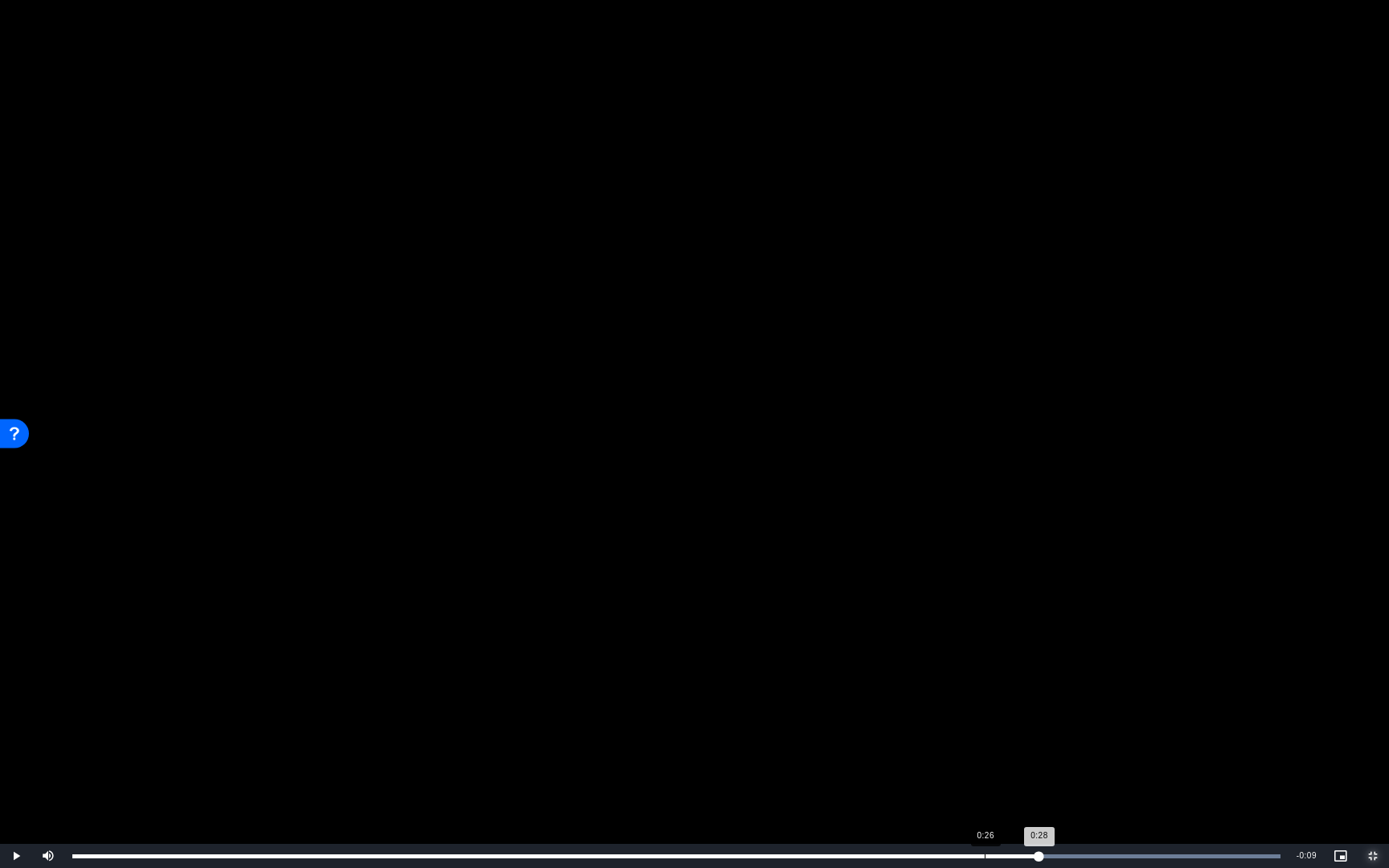 drag, startPoint x: 1039, startPoint y: 846, endPoint x: 975, endPoint y: 851, distance: 64.195015 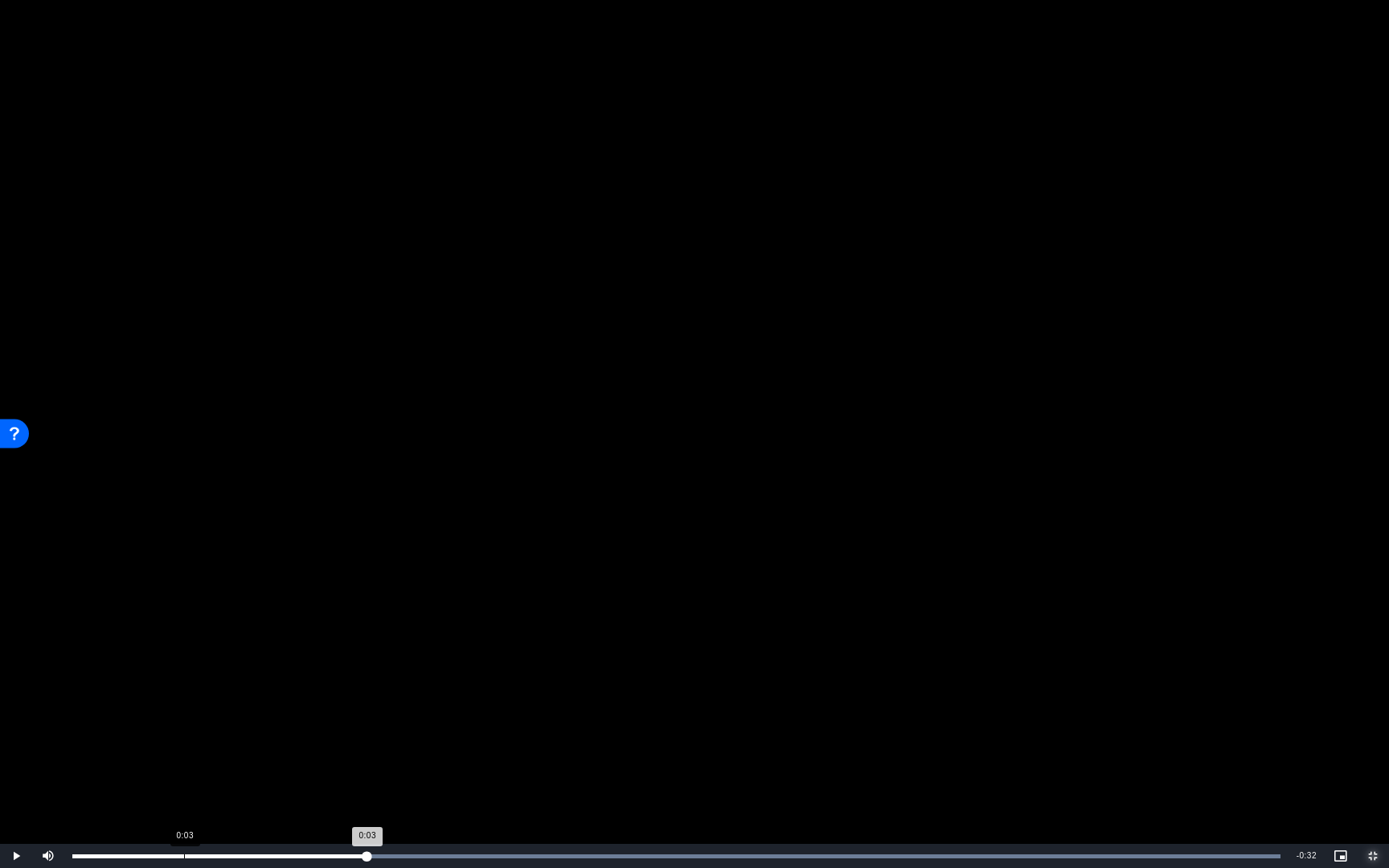 drag, startPoint x: 1038, startPoint y: 857, endPoint x: 170, endPoint y: 860, distance: 868.0052 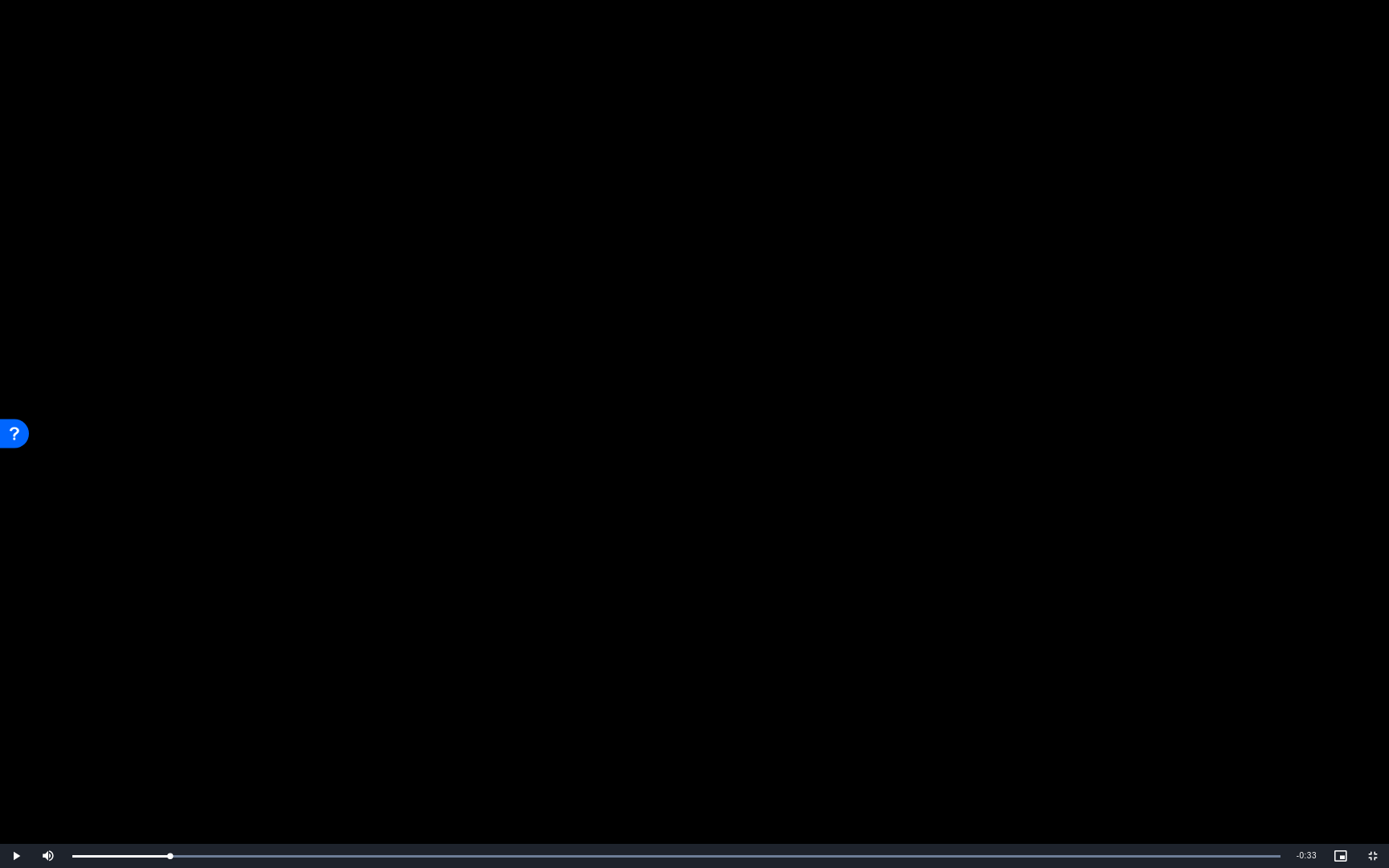 click at bounding box center (694, 434) 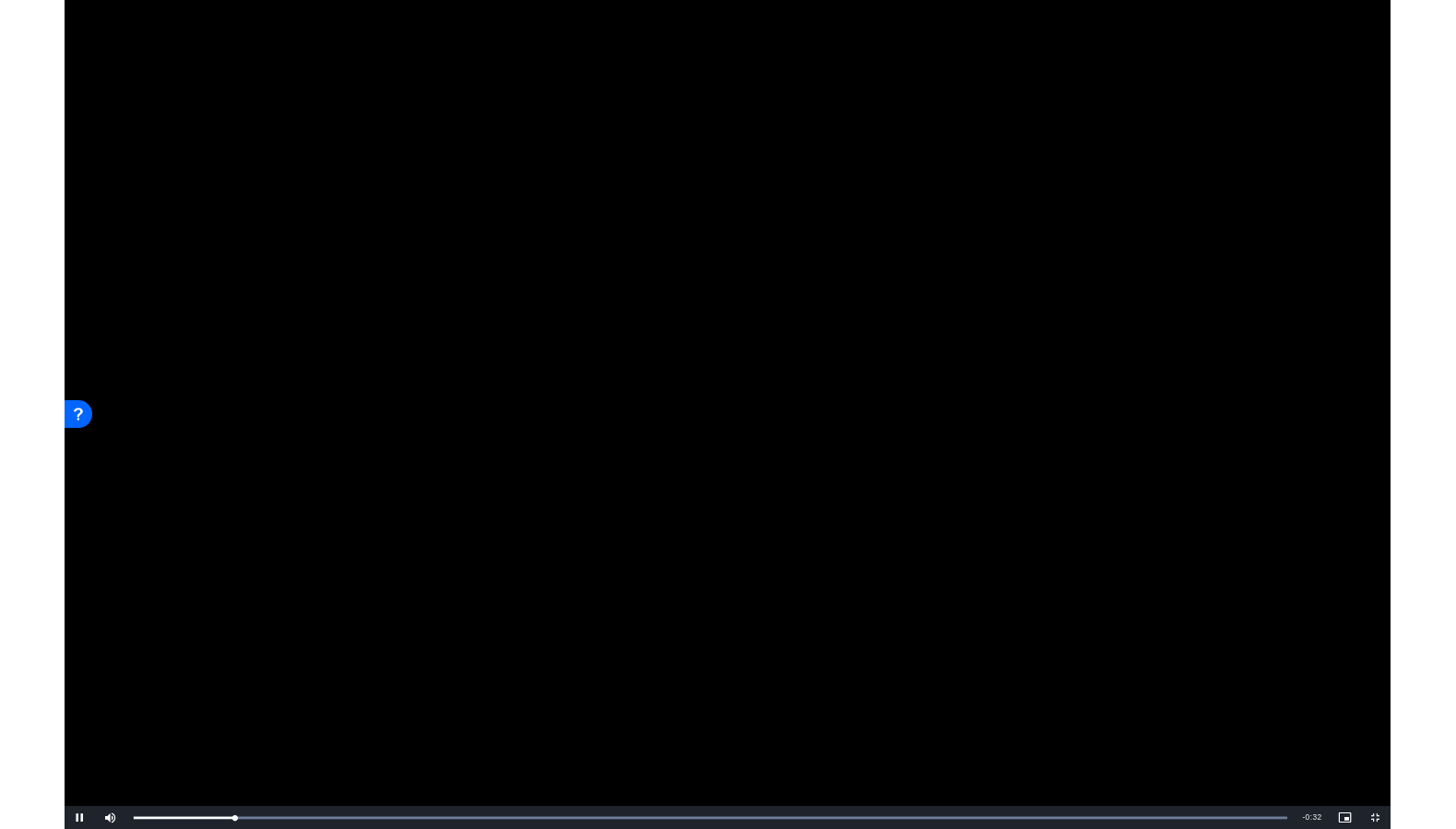 scroll, scrollTop: 4768, scrollLeft: 0, axis: vertical 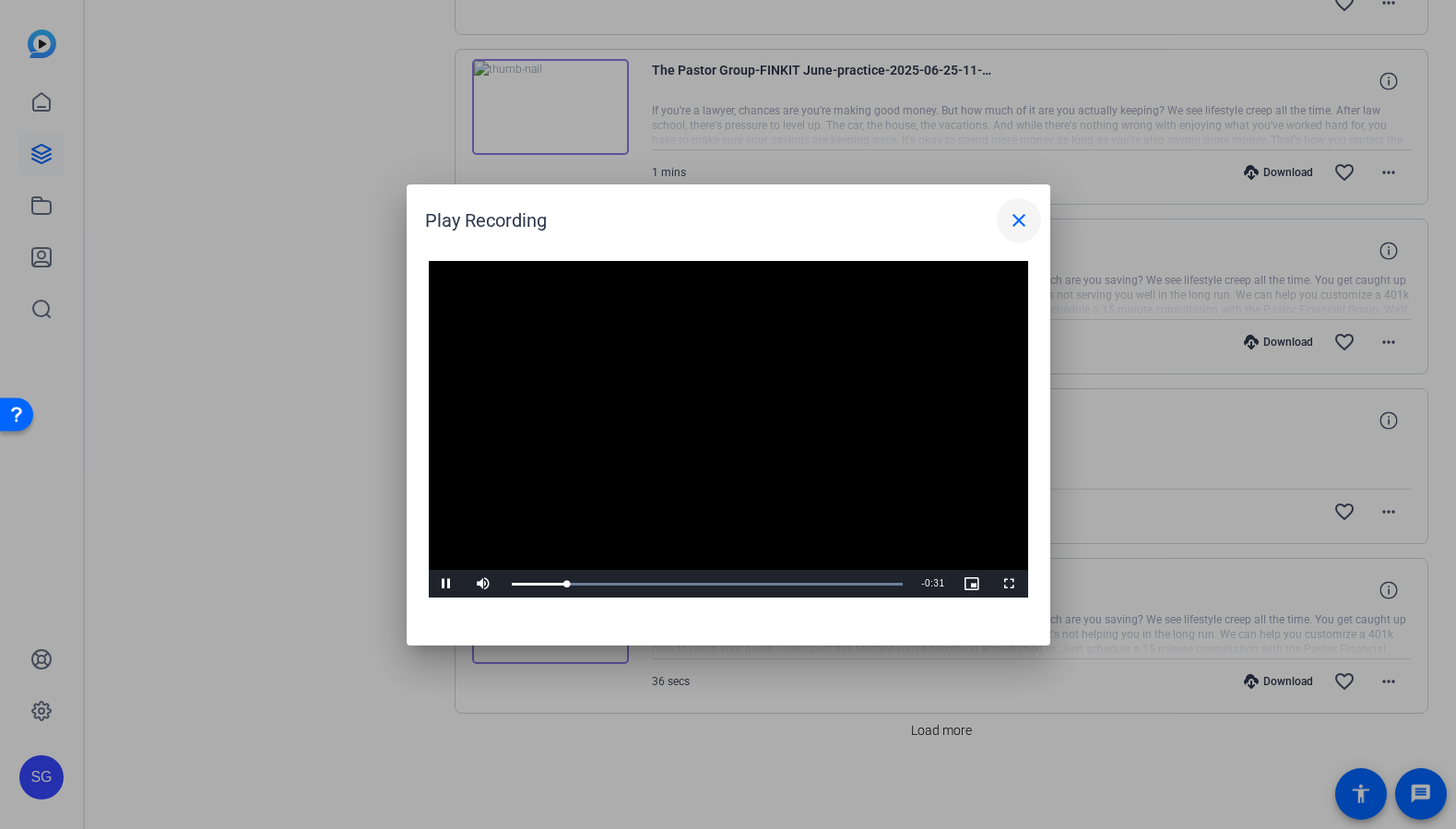 click on "close" at bounding box center (1019, 220) 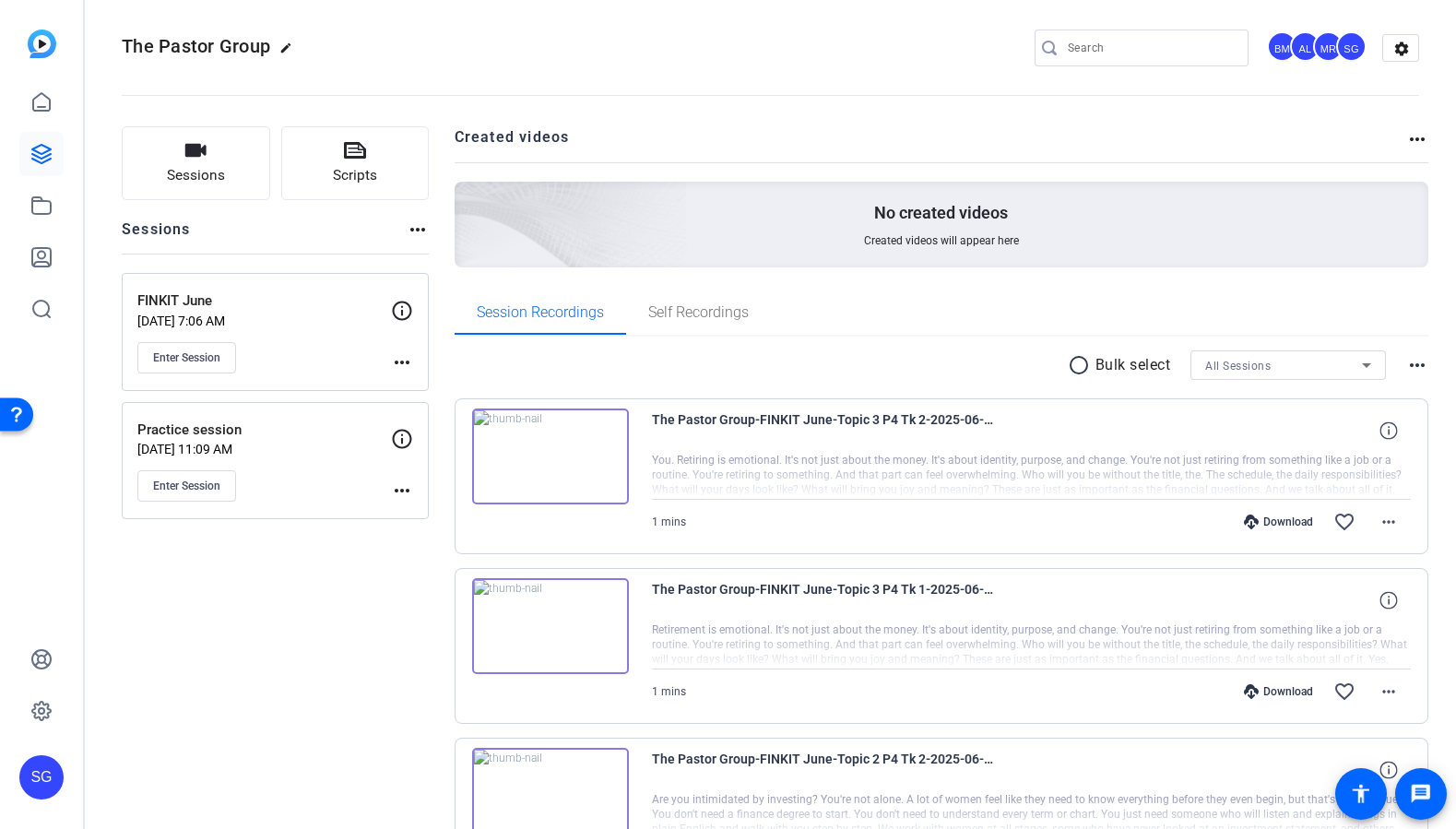 scroll, scrollTop: 0, scrollLeft: 0, axis: both 